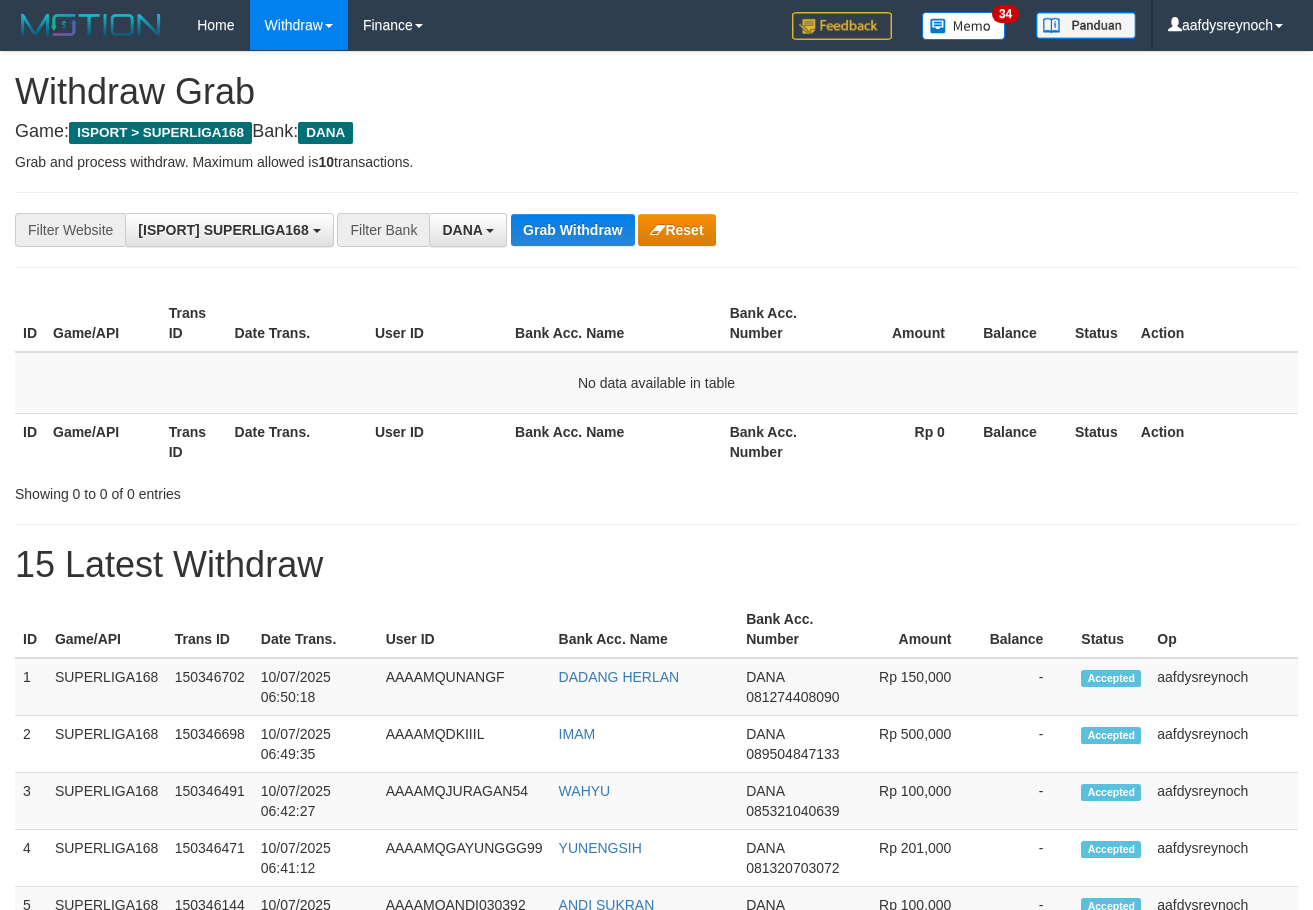 scroll, scrollTop: 0, scrollLeft: 0, axis: both 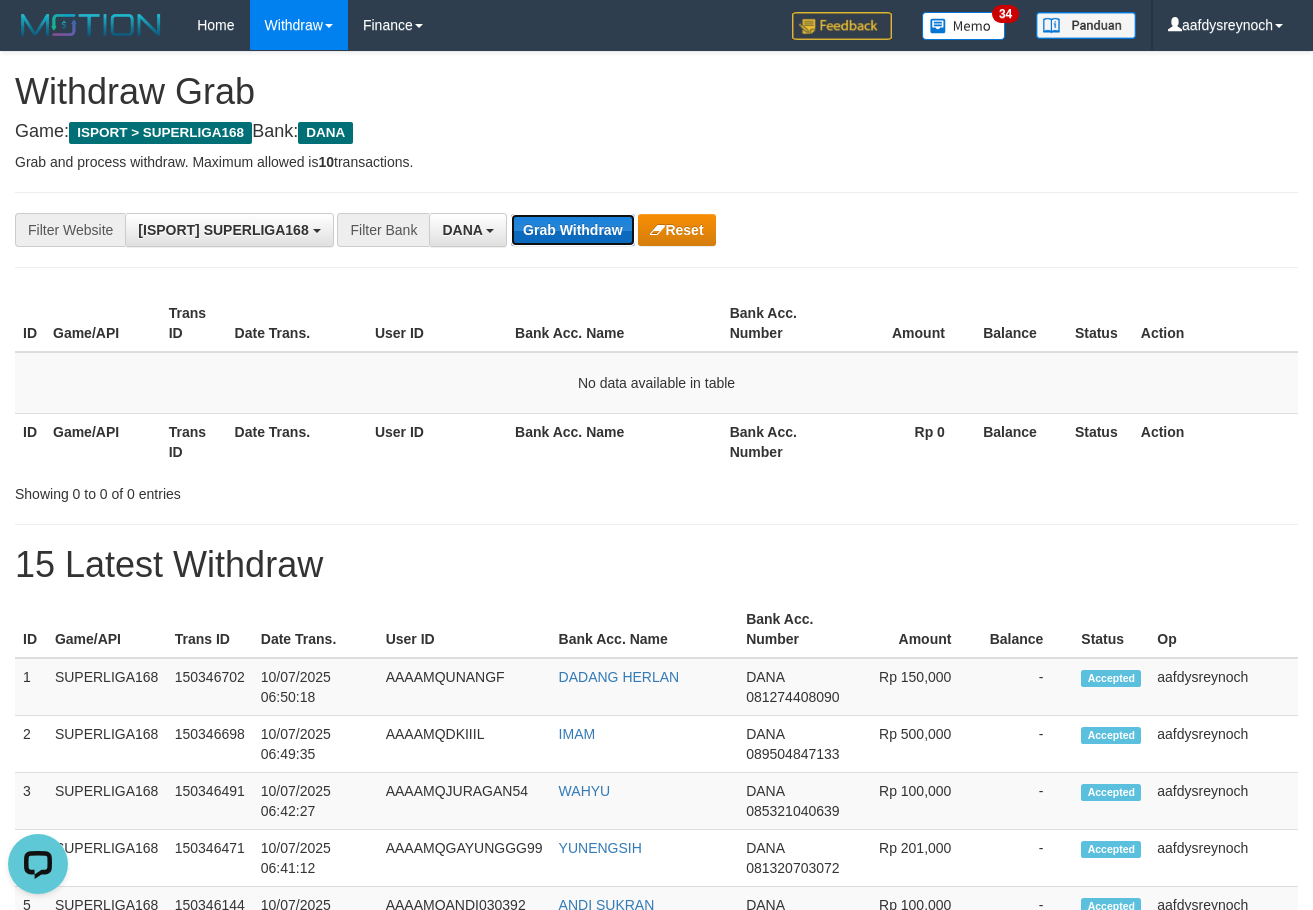 click on "Grab Withdraw" at bounding box center [572, 230] 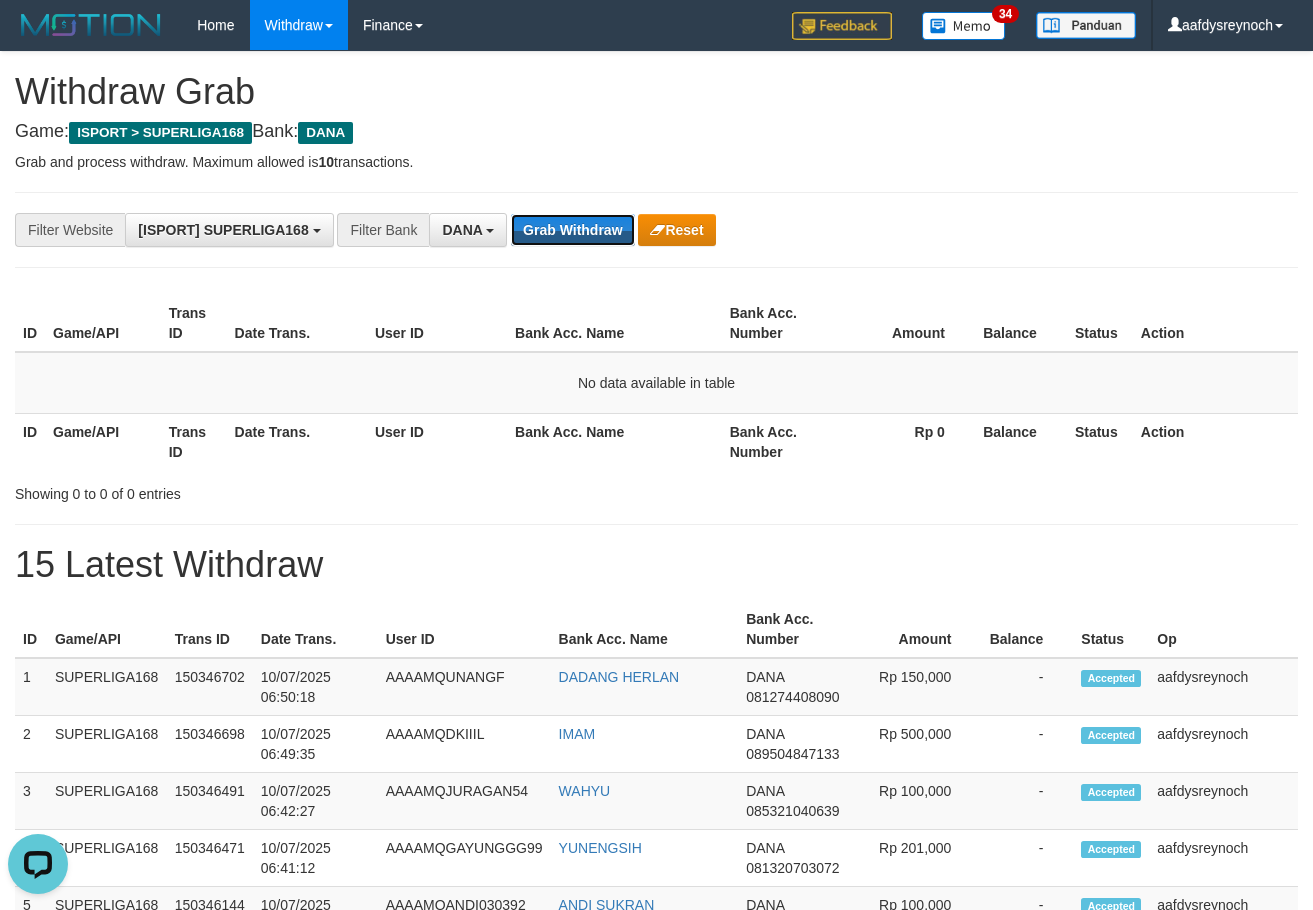 click on "Grab Withdraw" at bounding box center (572, 230) 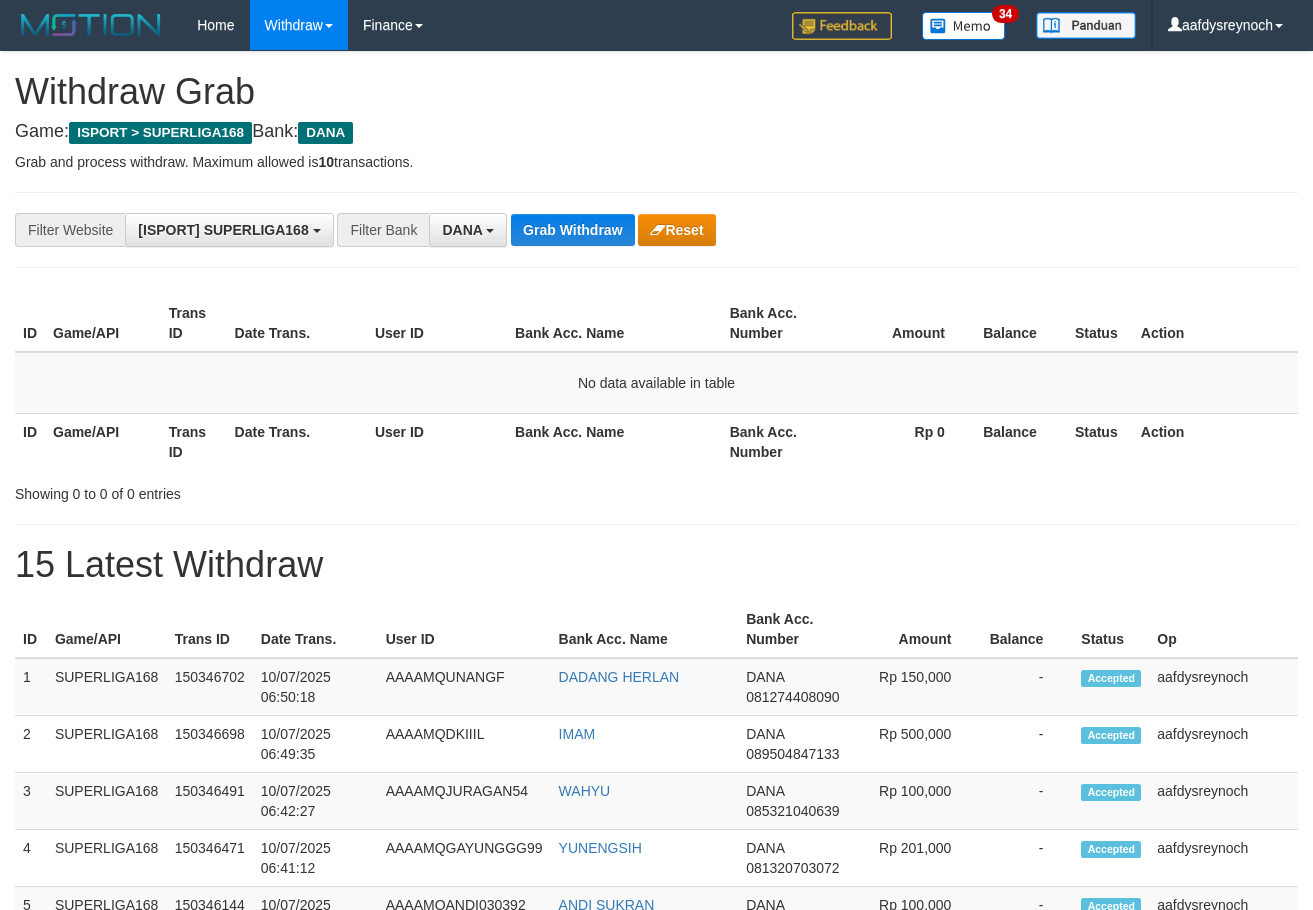 scroll, scrollTop: 0, scrollLeft: 0, axis: both 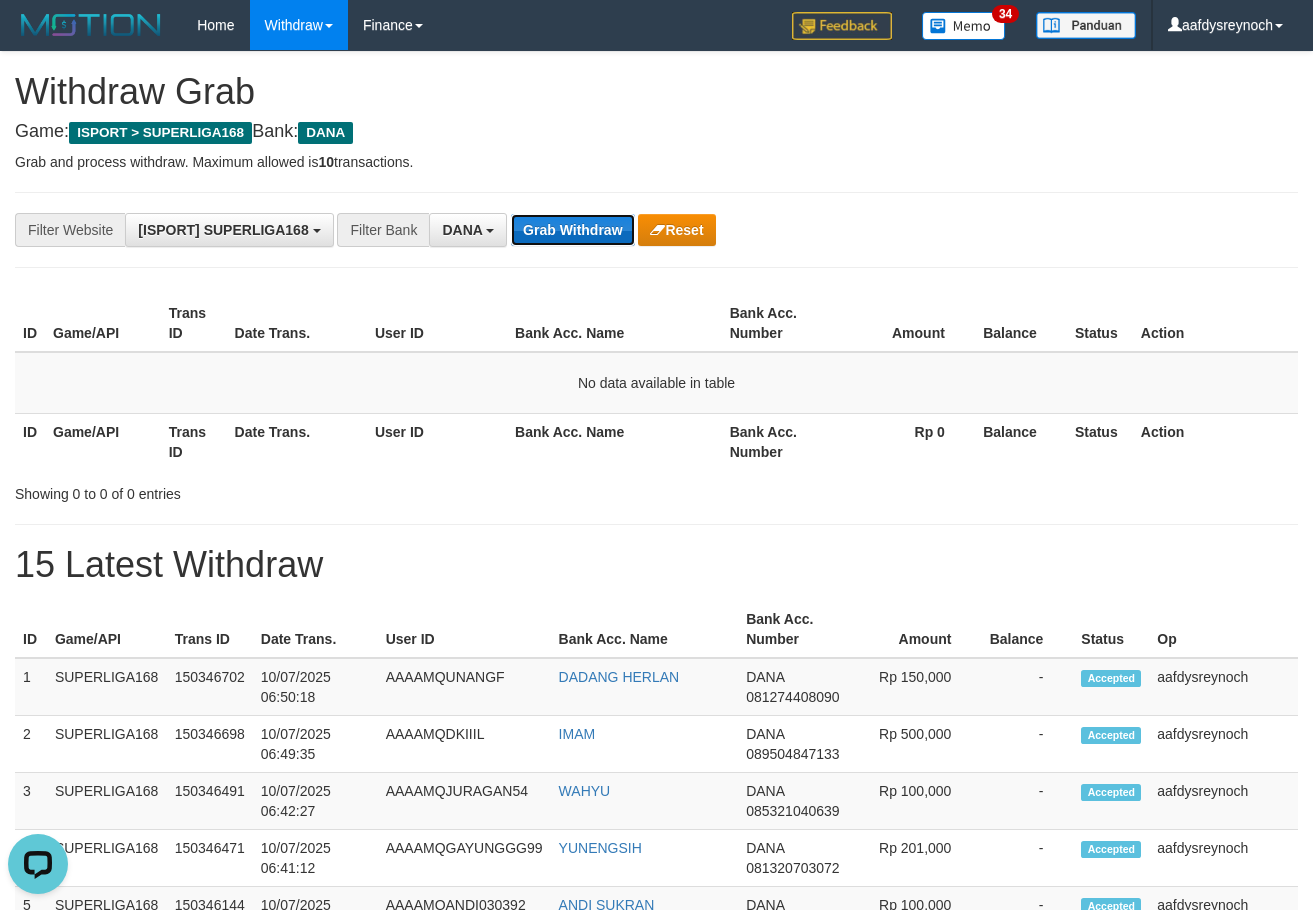 click on "Grab Withdraw" at bounding box center [572, 230] 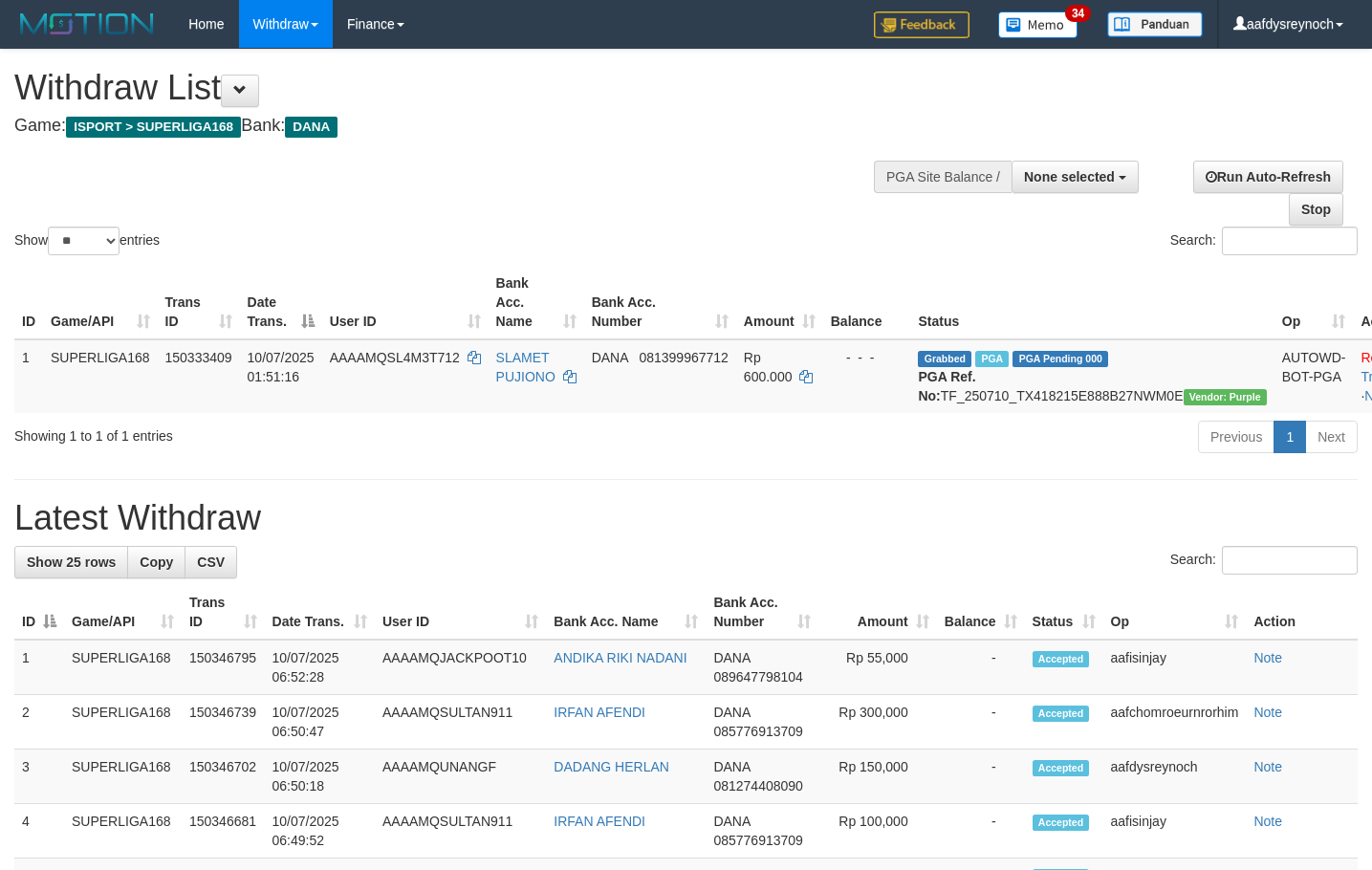 scroll, scrollTop: 191, scrollLeft: 0, axis: vertical 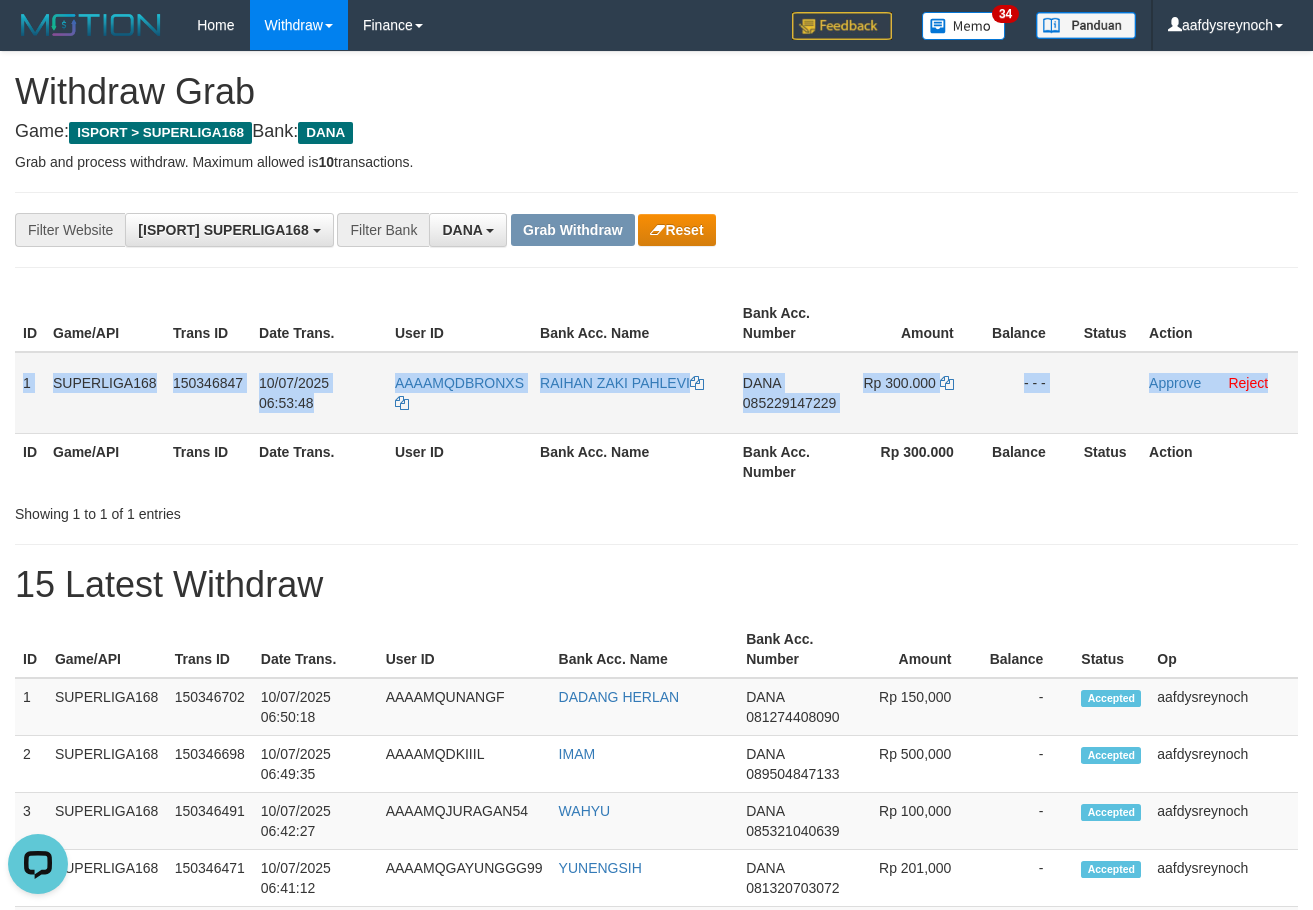 drag, startPoint x: 19, startPoint y: 386, endPoint x: 1247, endPoint y: 399, distance: 1228.0688 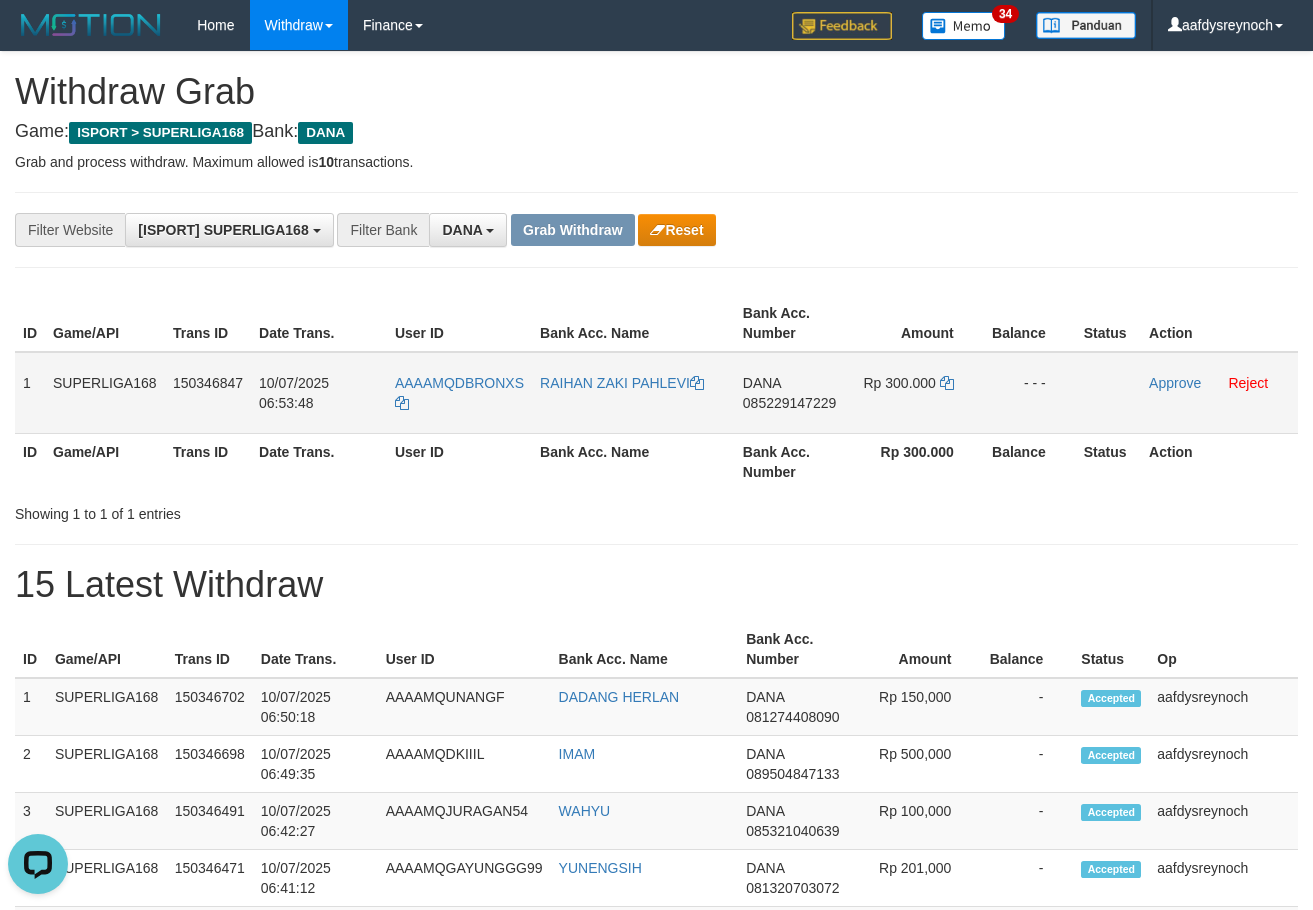 click on "085229147229" at bounding box center (789, 403) 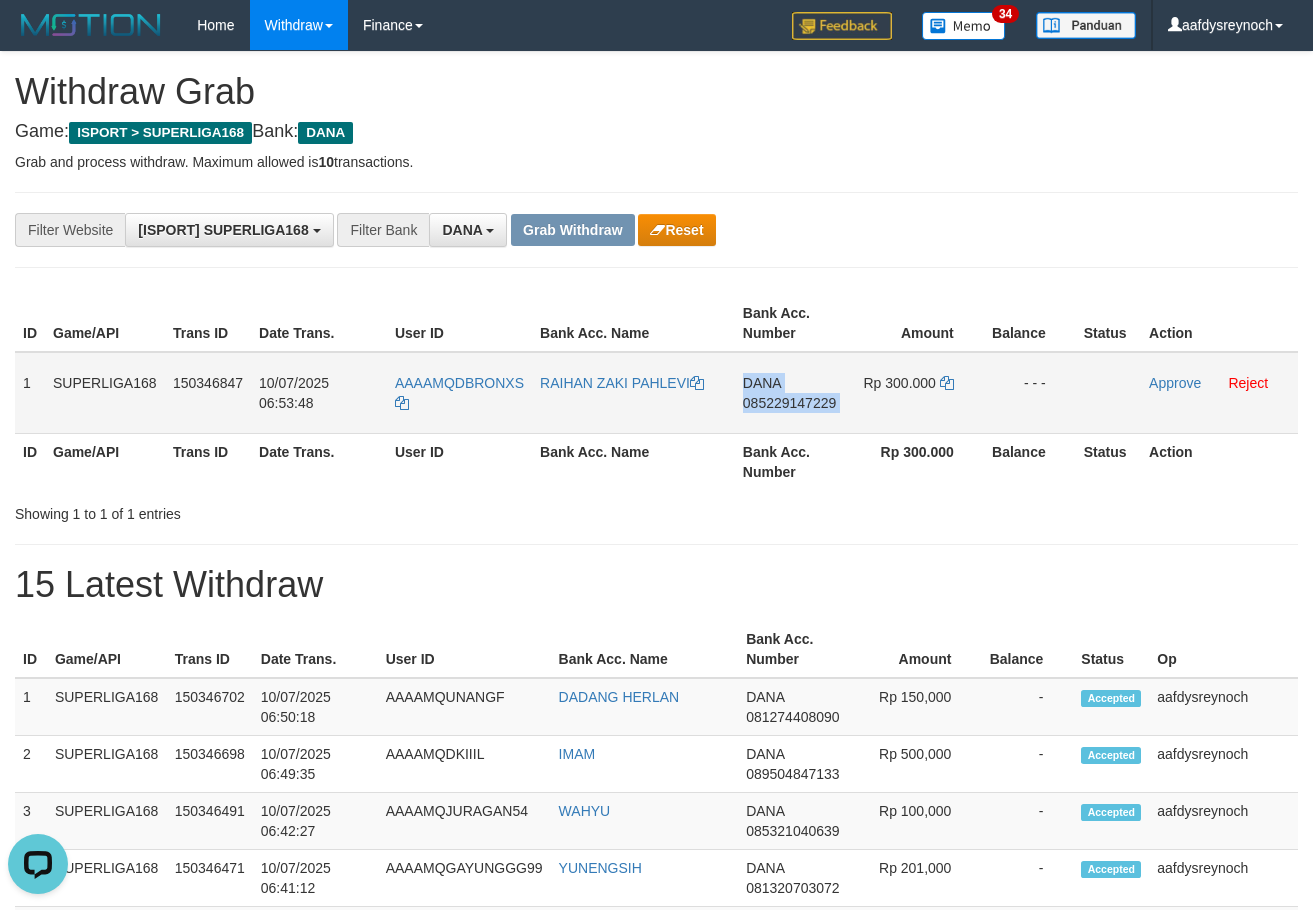 click on "085229147229" at bounding box center [789, 403] 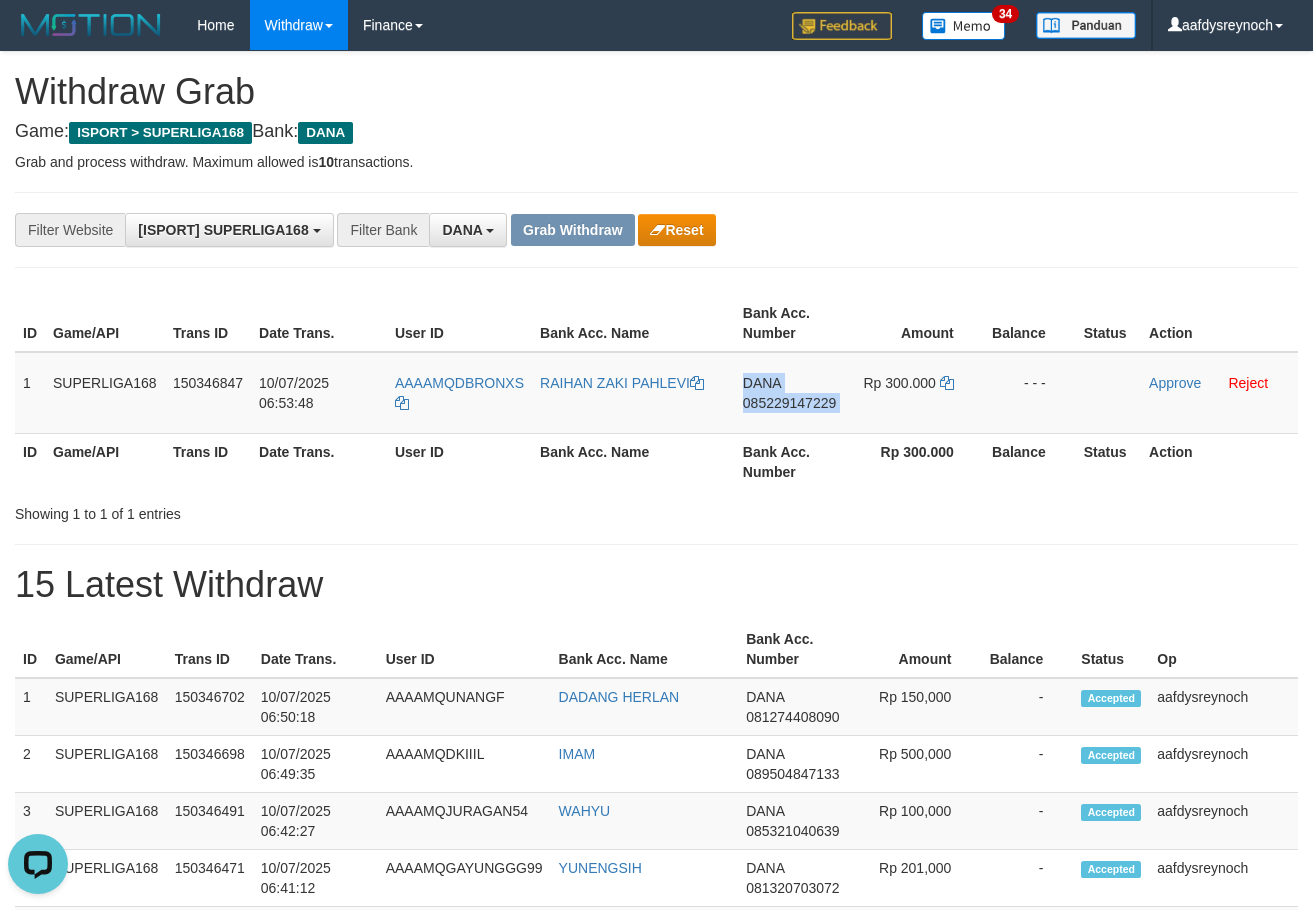 drag, startPoint x: 815, startPoint y: 404, endPoint x: 1322, endPoint y: 401, distance: 507.00888 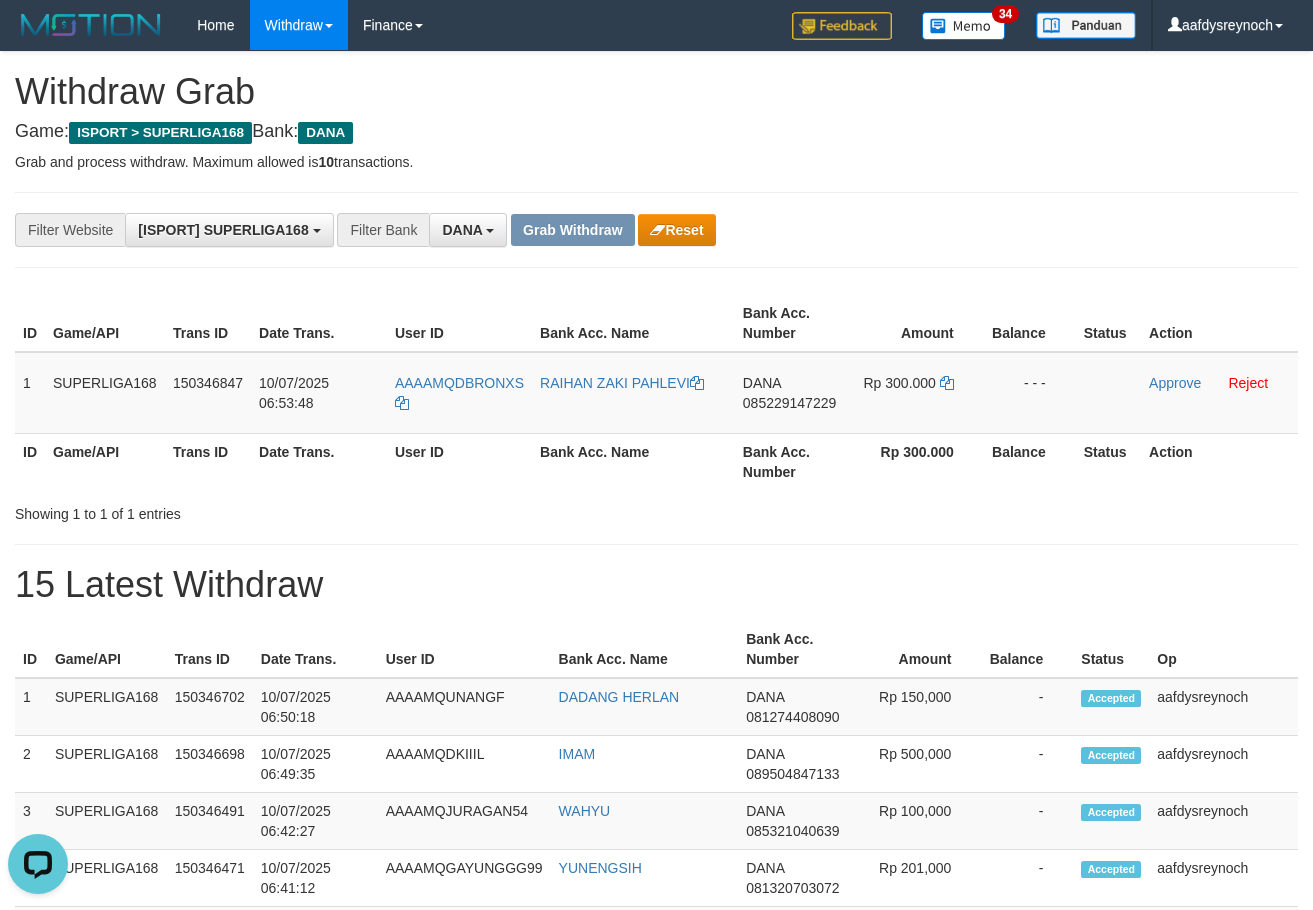 drag, startPoint x: 1056, startPoint y: 259, endPoint x: 1047, endPoint y: 287, distance: 29.410883 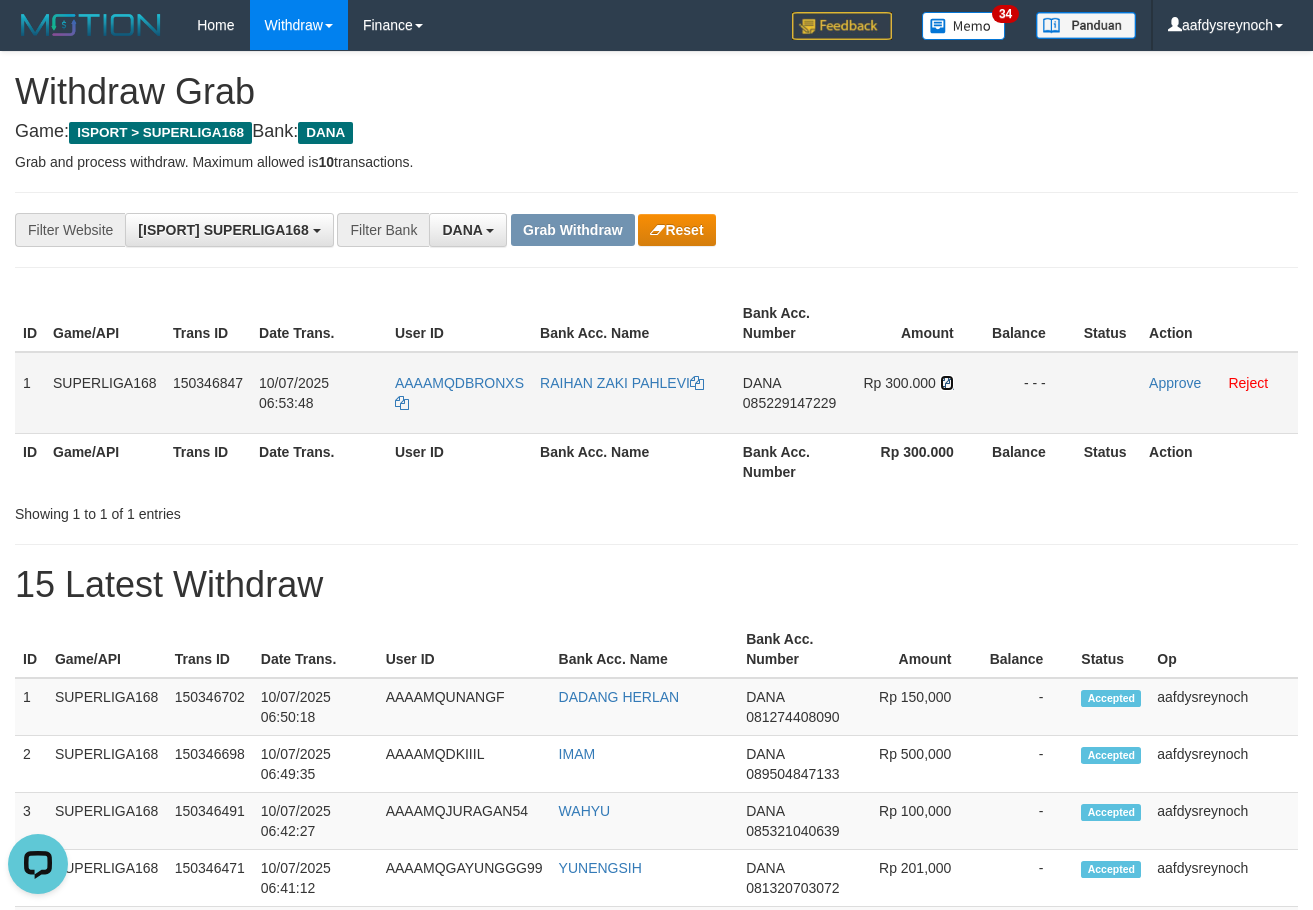 click at bounding box center [697, 383] 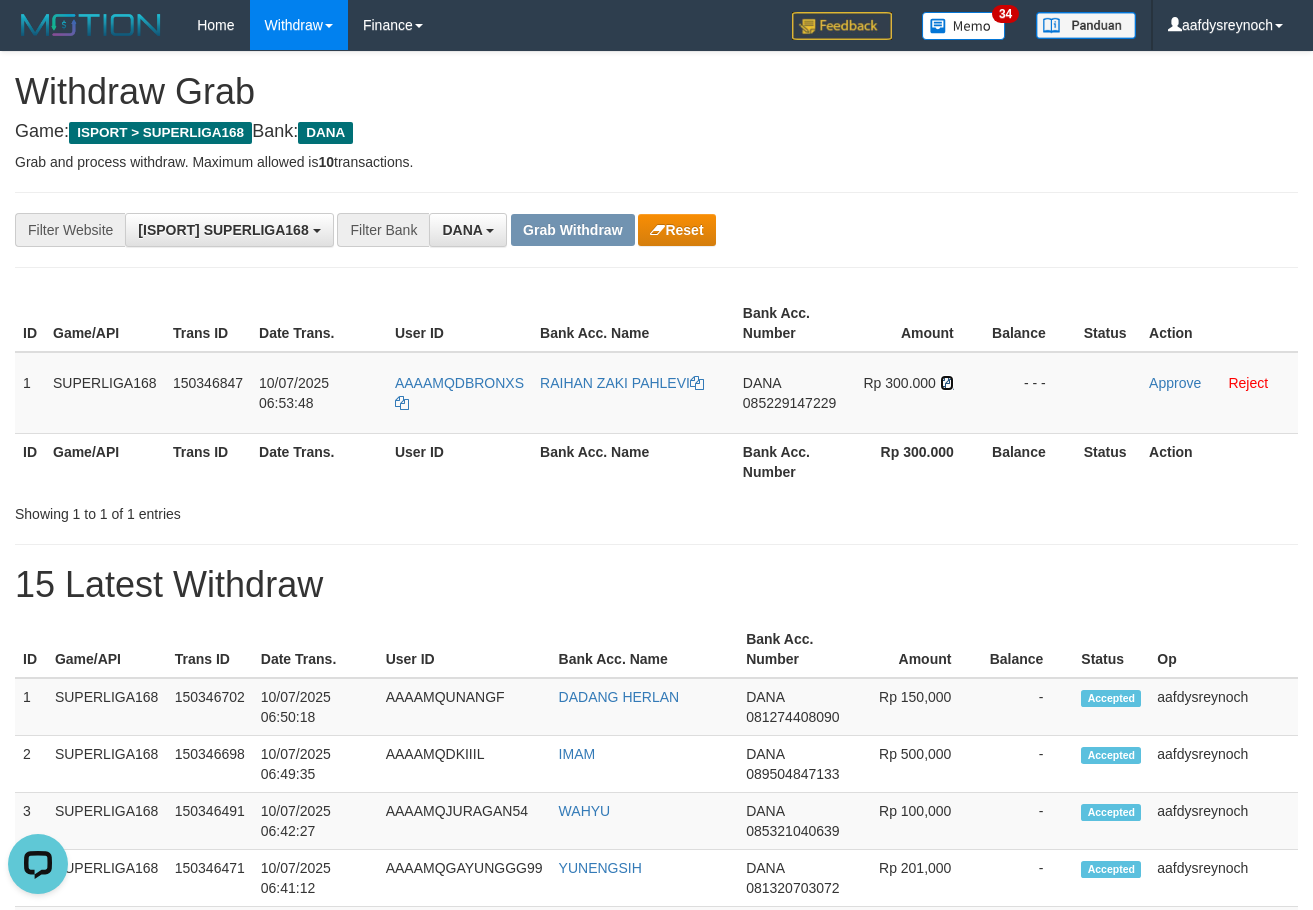 drag, startPoint x: 943, startPoint y: 383, endPoint x: 1320, endPoint y: 356, distance: 377.9656 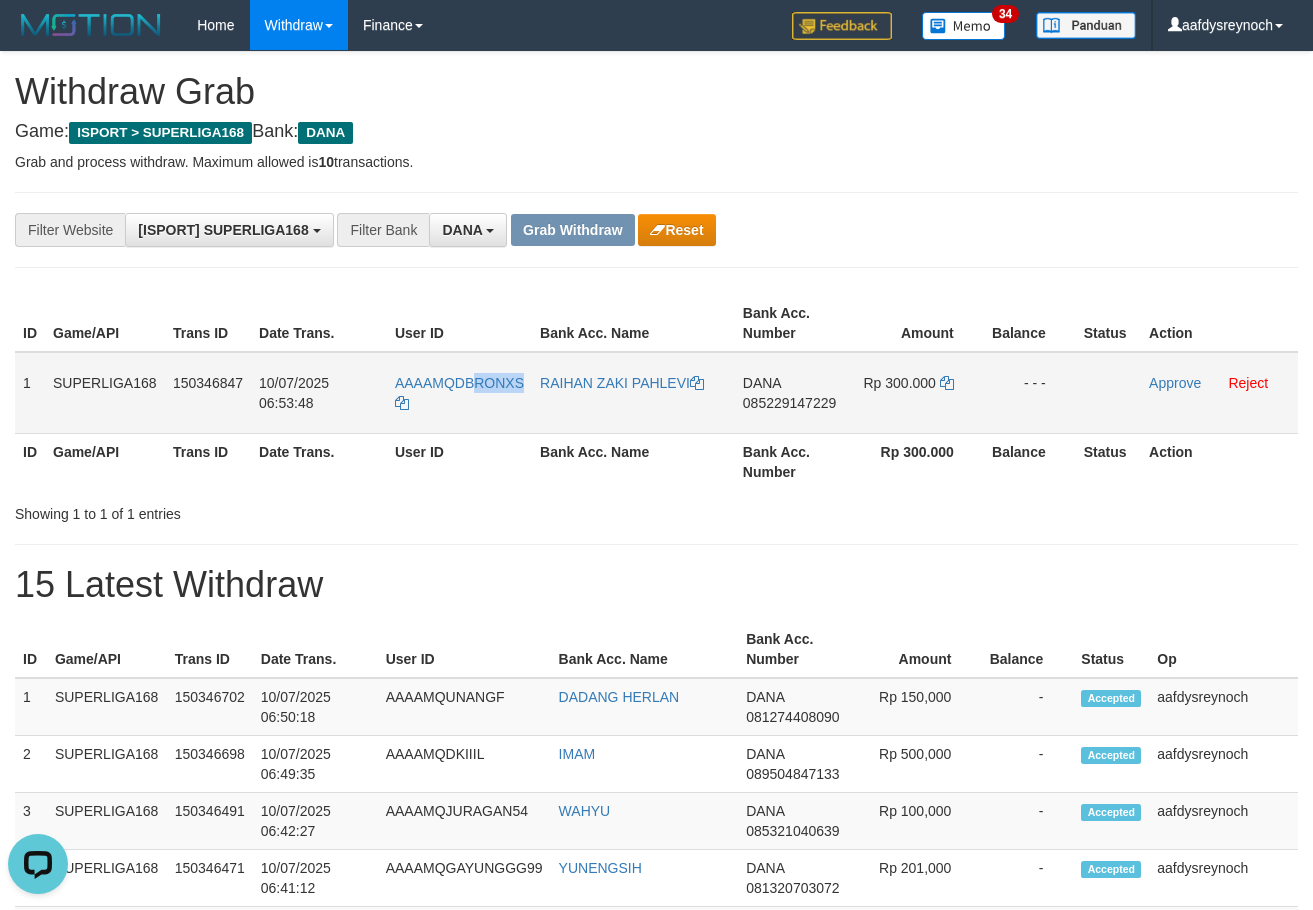 copy on "RONXS" 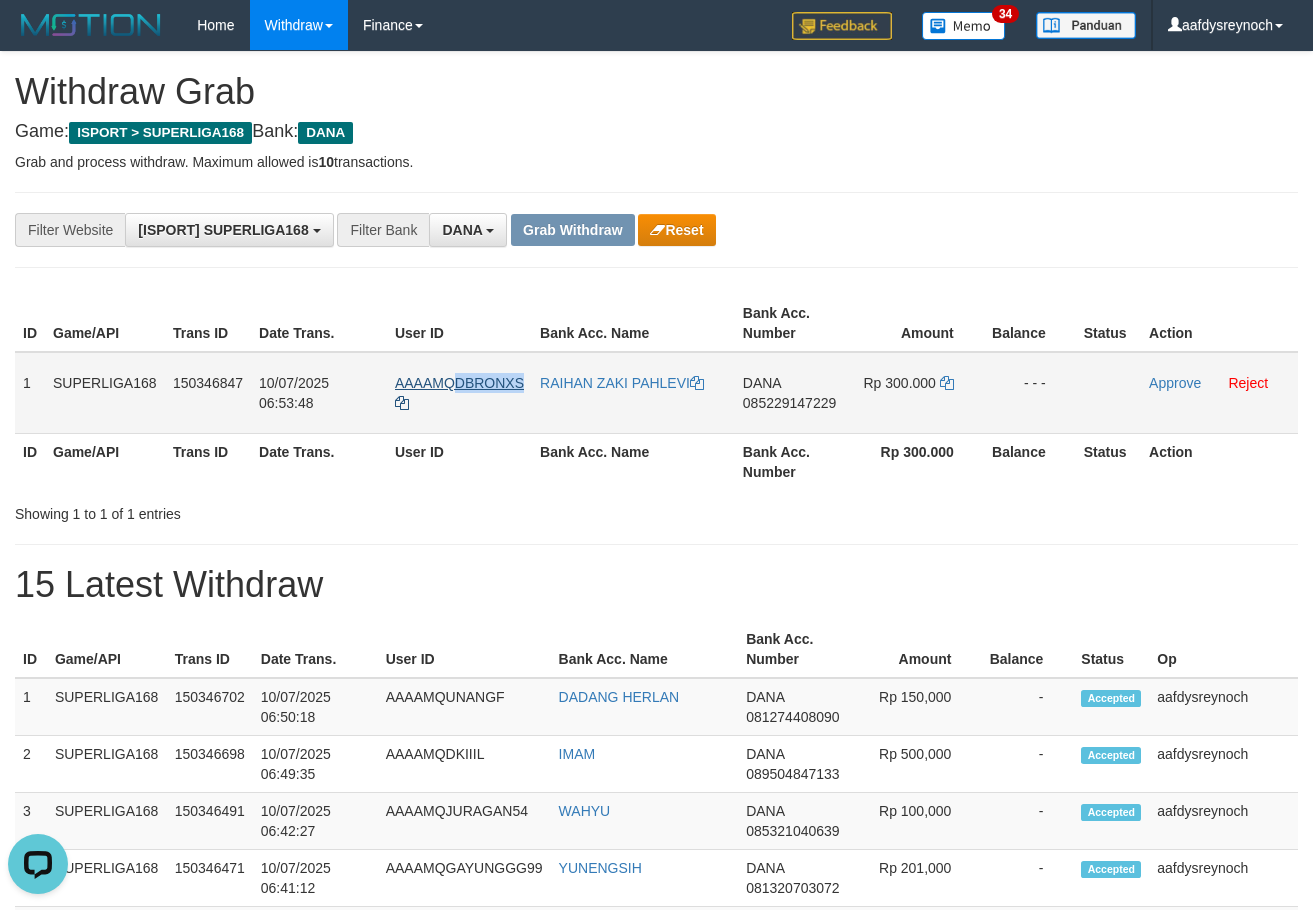 copy on "DBRONXS" 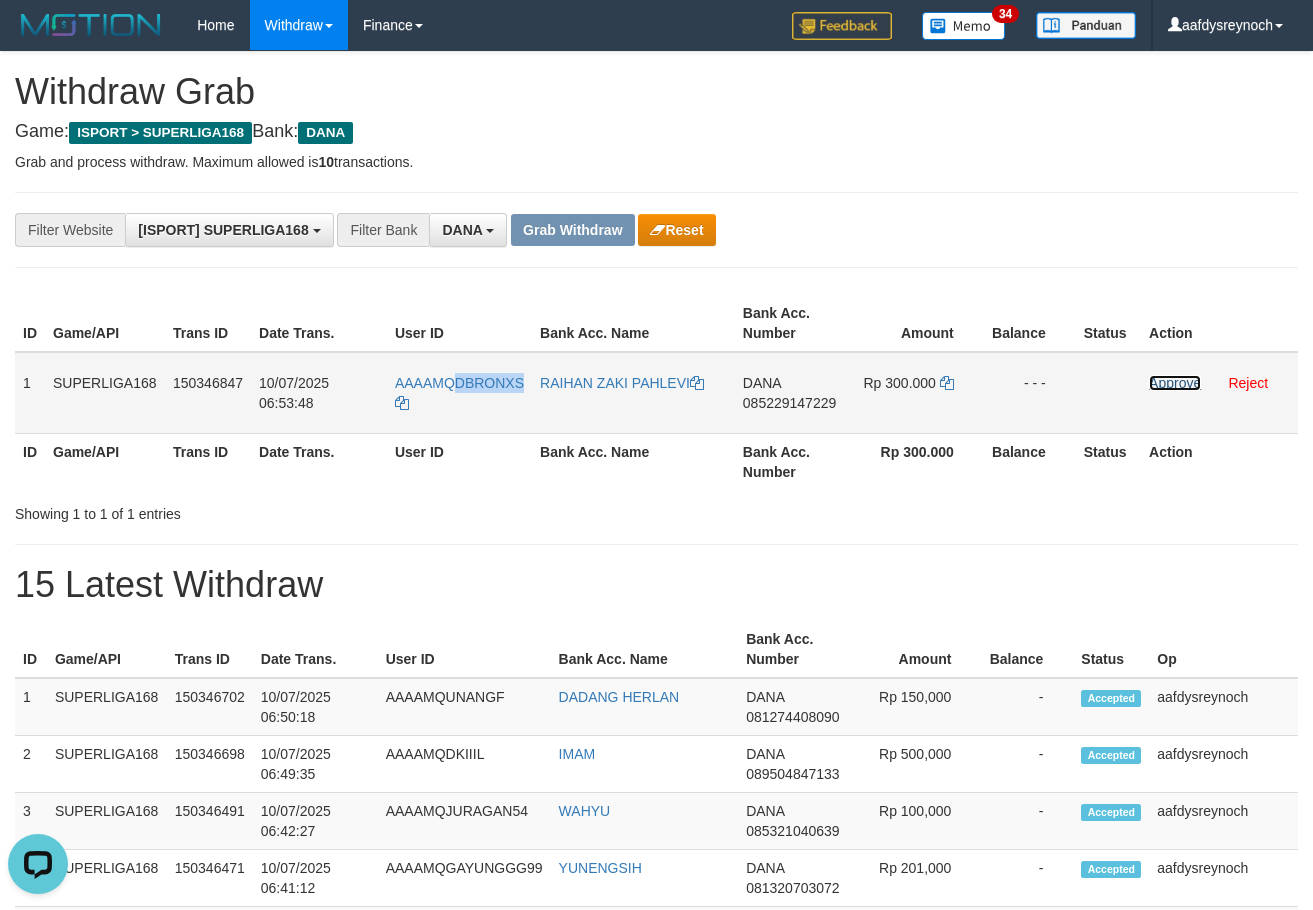 click on "Approve" at bounding box center (1175, 383) 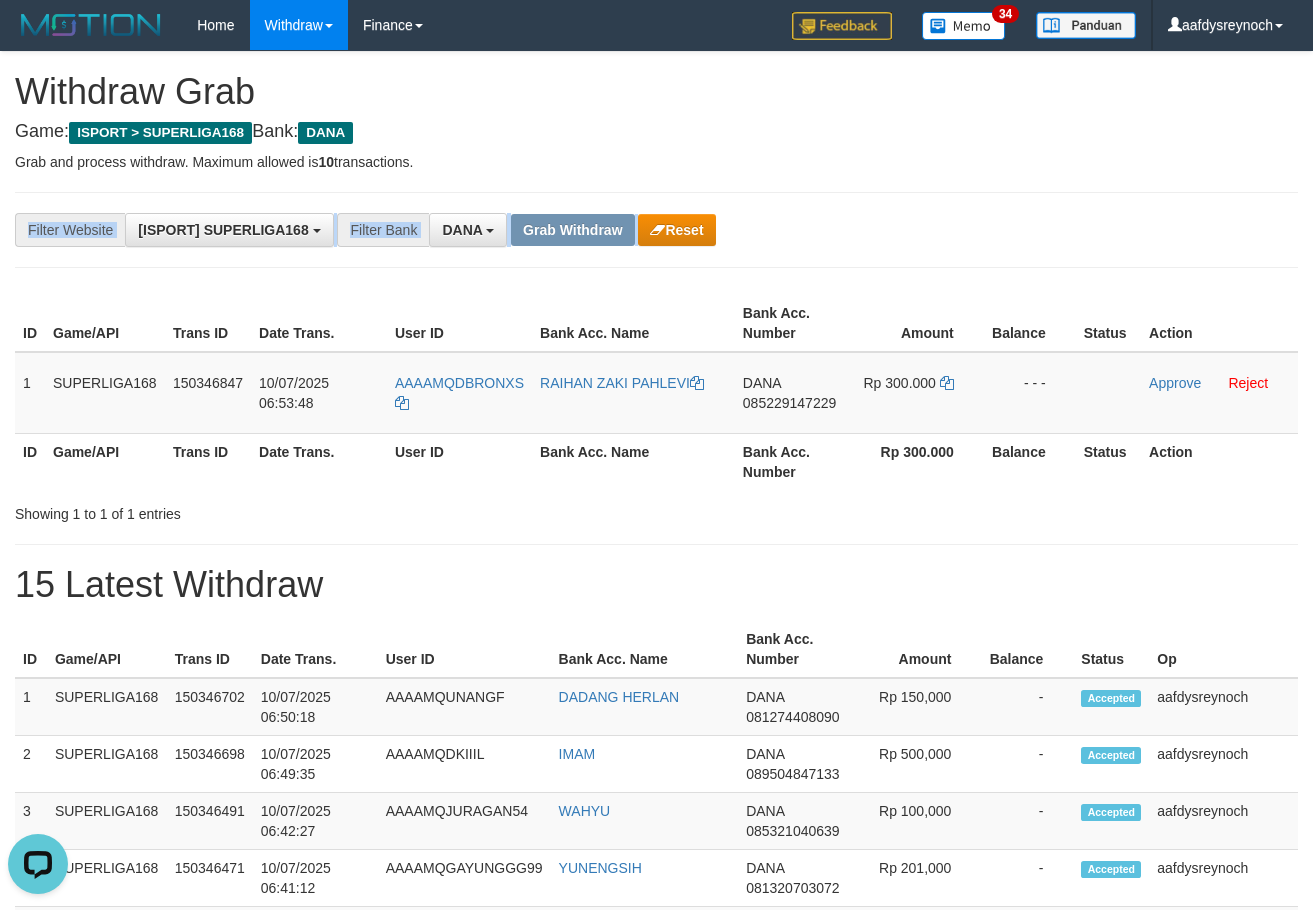 click on "**********" at bounding box center (656, 230) 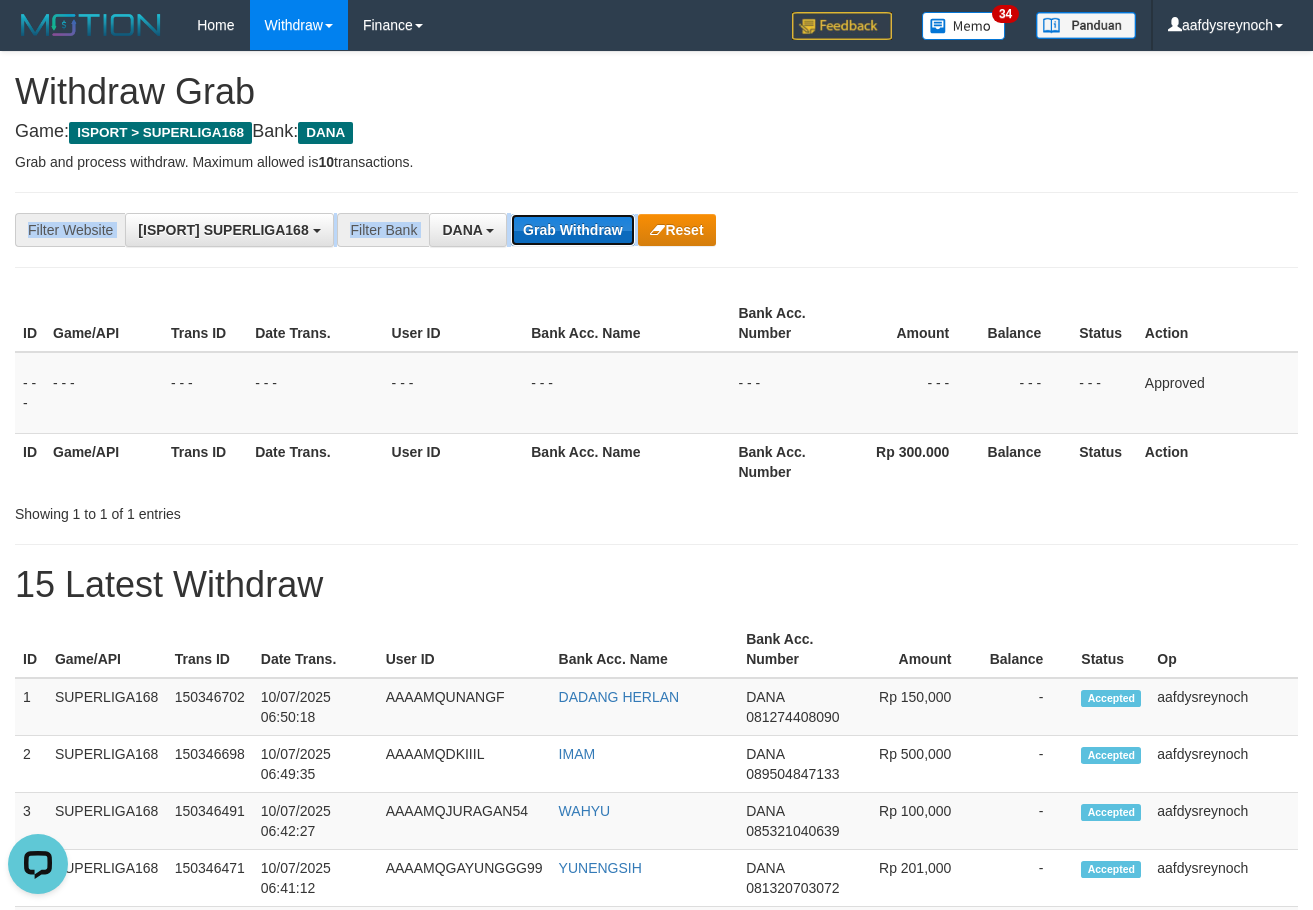 click on "Grab Withdraw" at bounding box center [572, 230] 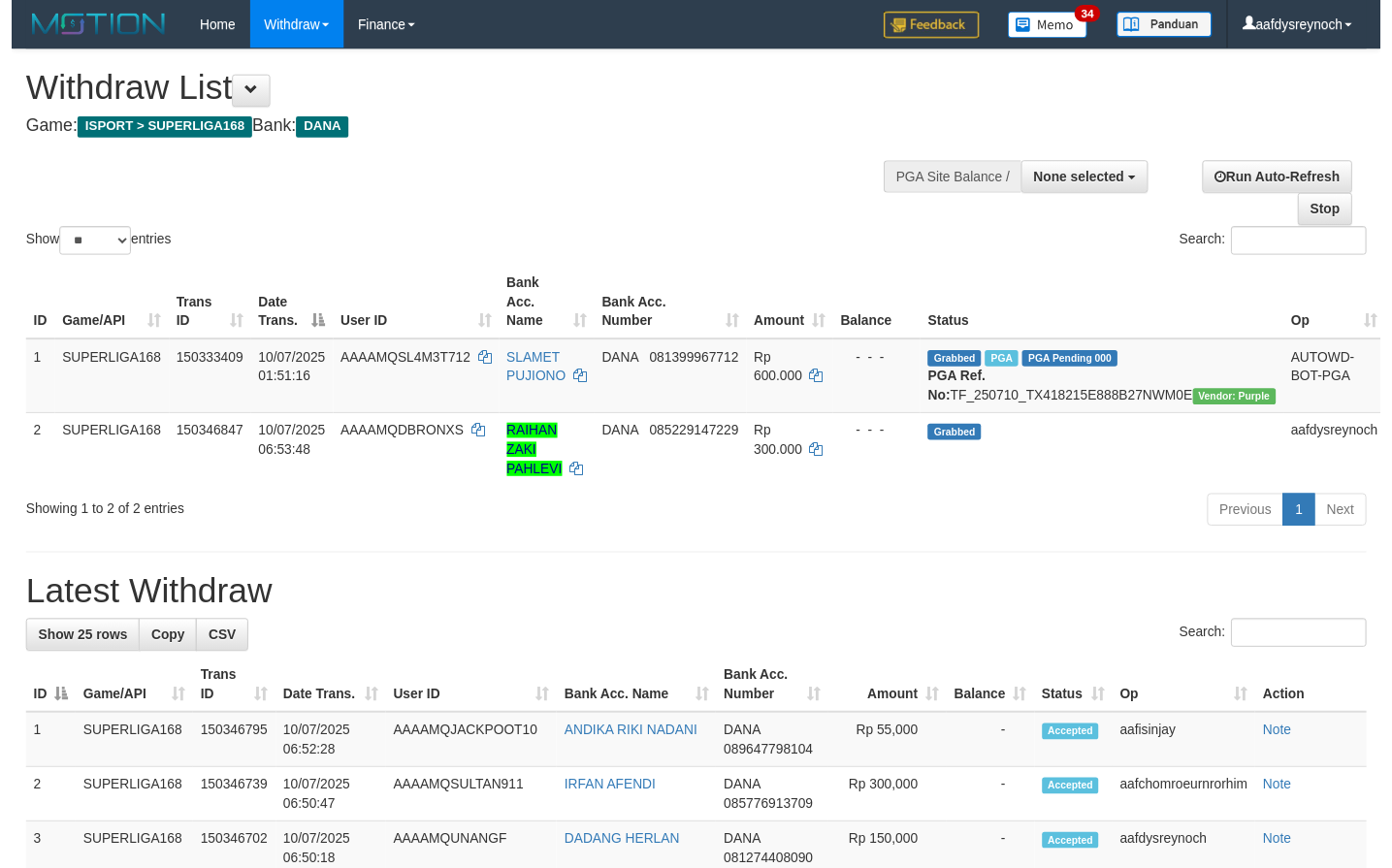 scroll, scrollTop: 194, scrollLeft: 0, axis: vertical 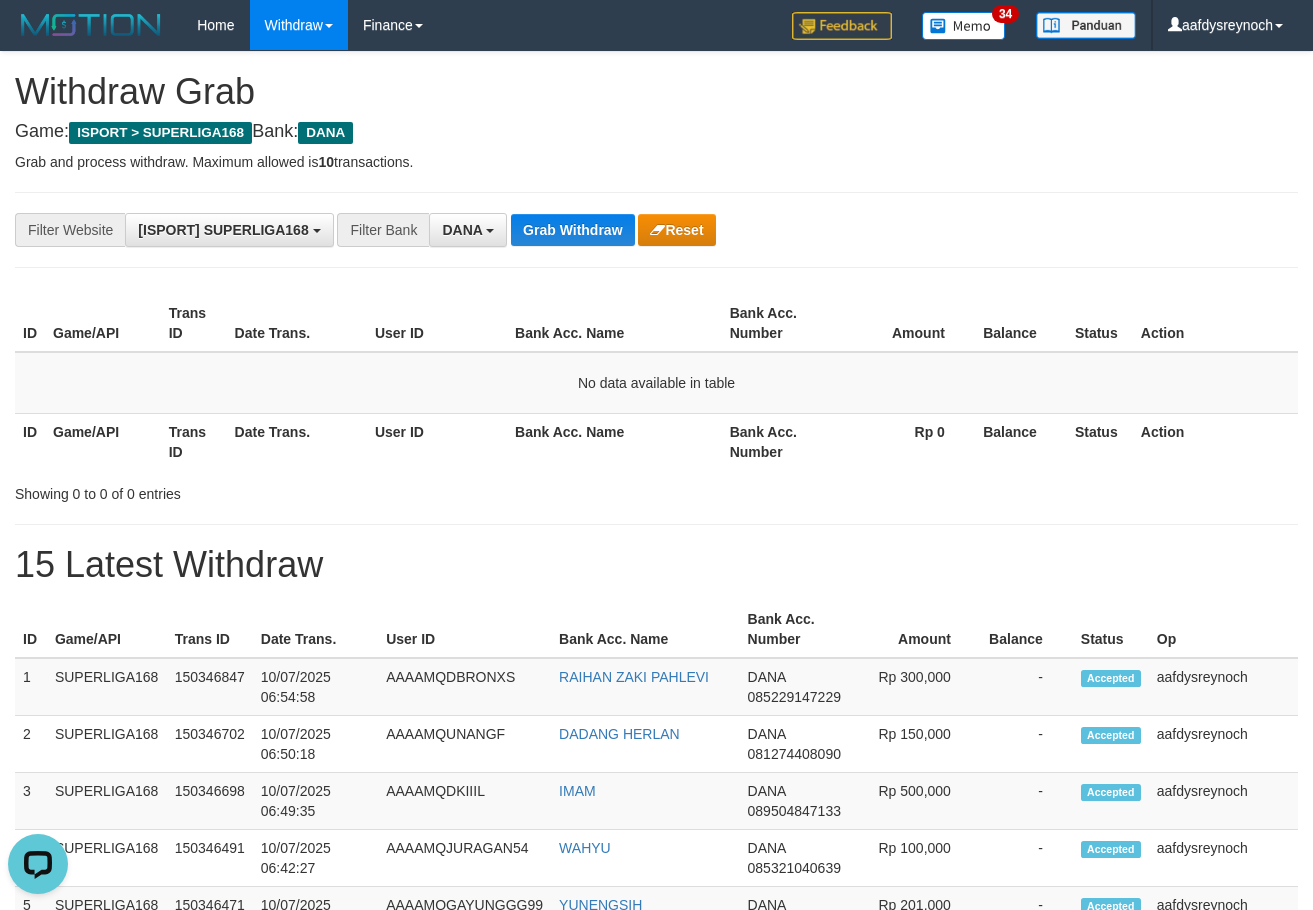 drag, startPoint x: 1027, startPoint y: 474, endPoint x: 1016, endPoint y: 459, distance: 18.601076 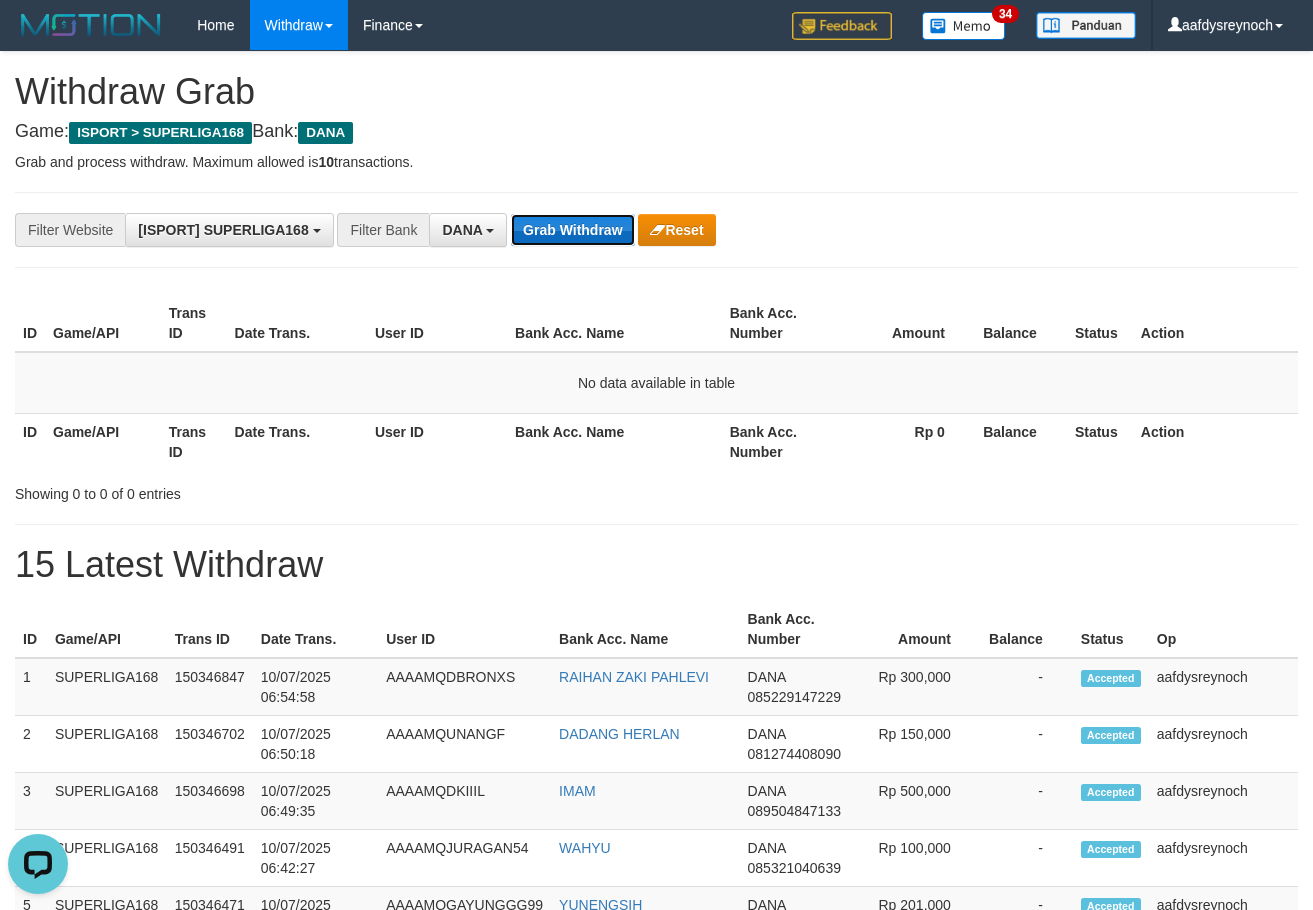 click on "Grab Withdraw" at bounding box center [572, 230] 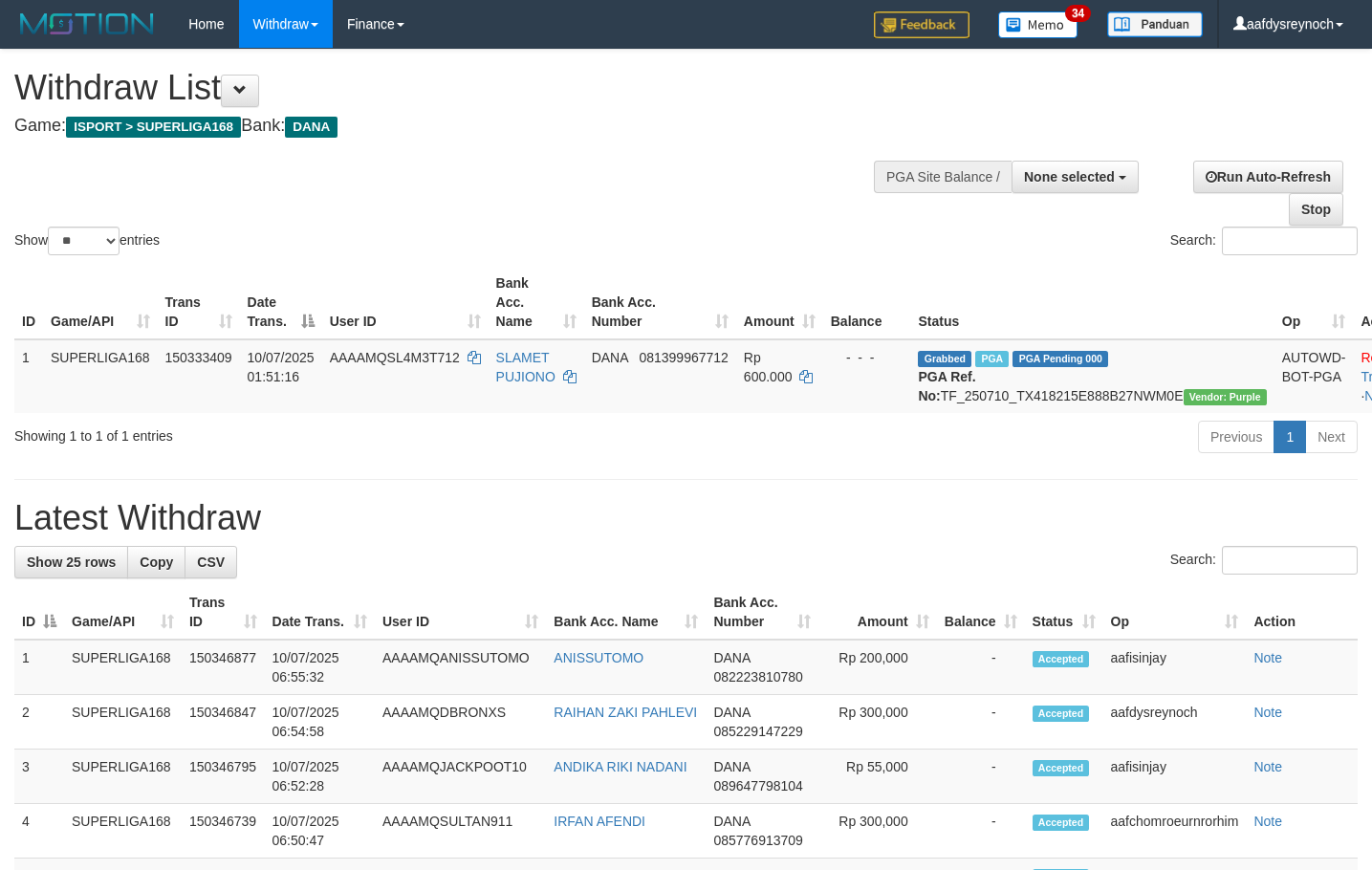 scroll, scrollTop: 191, scrollLeft: 0, axis: vertical 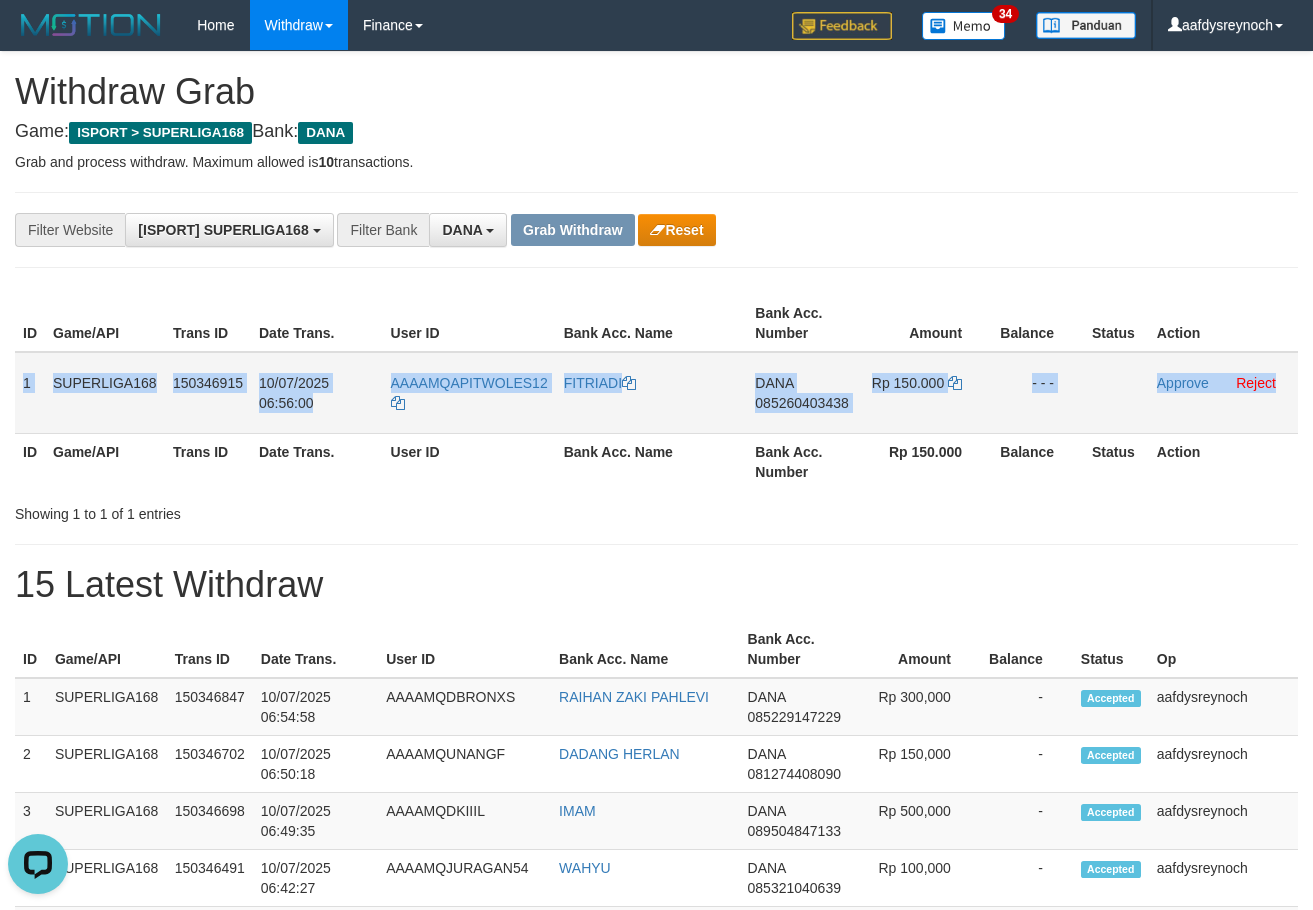 drag, startPoint x: 15, startPoint y: 371, endPoint x: 1280, endPoint y: 393, distance: 1265.1913 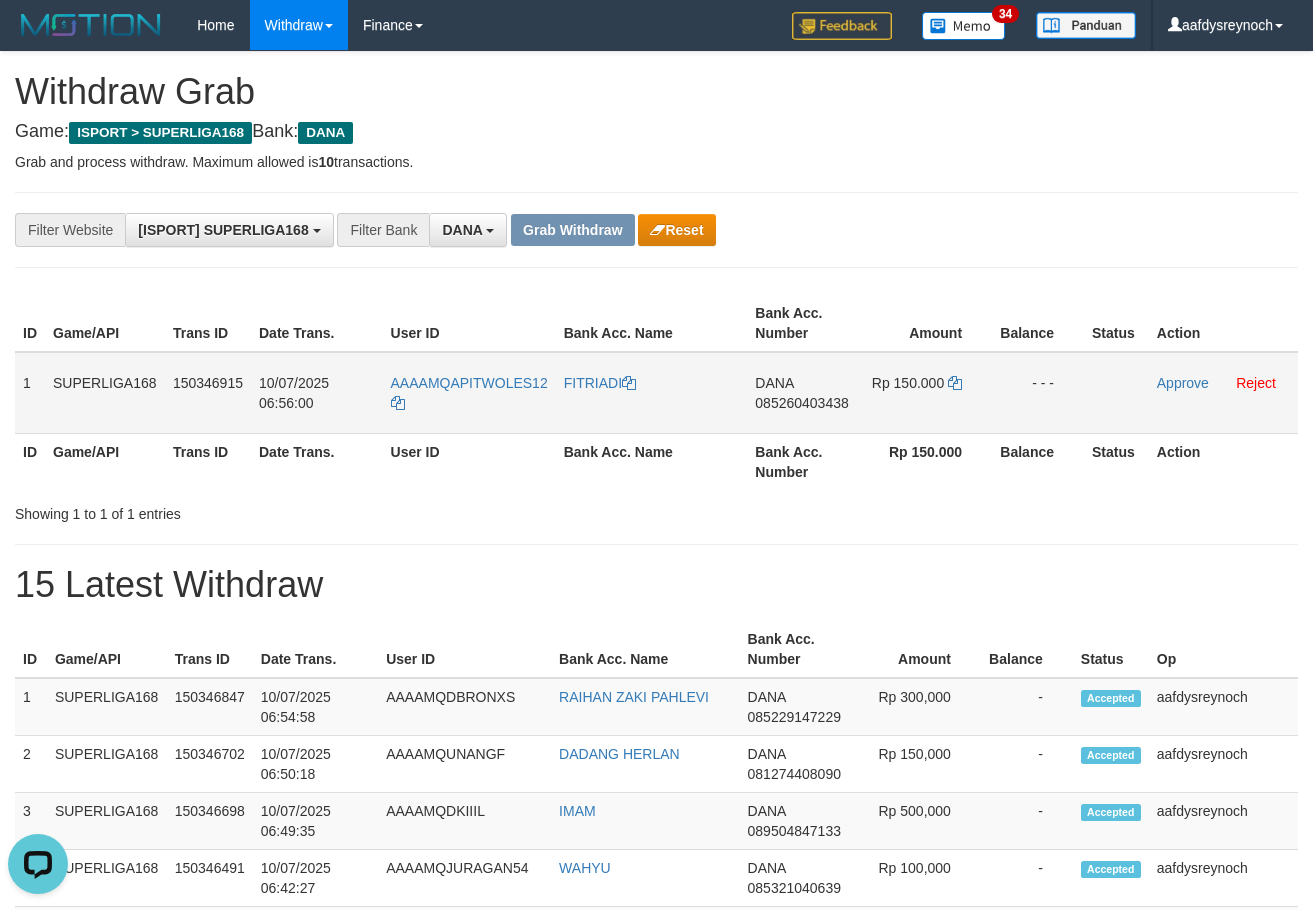 click on "085260403438" at bounding box center [801, 403] 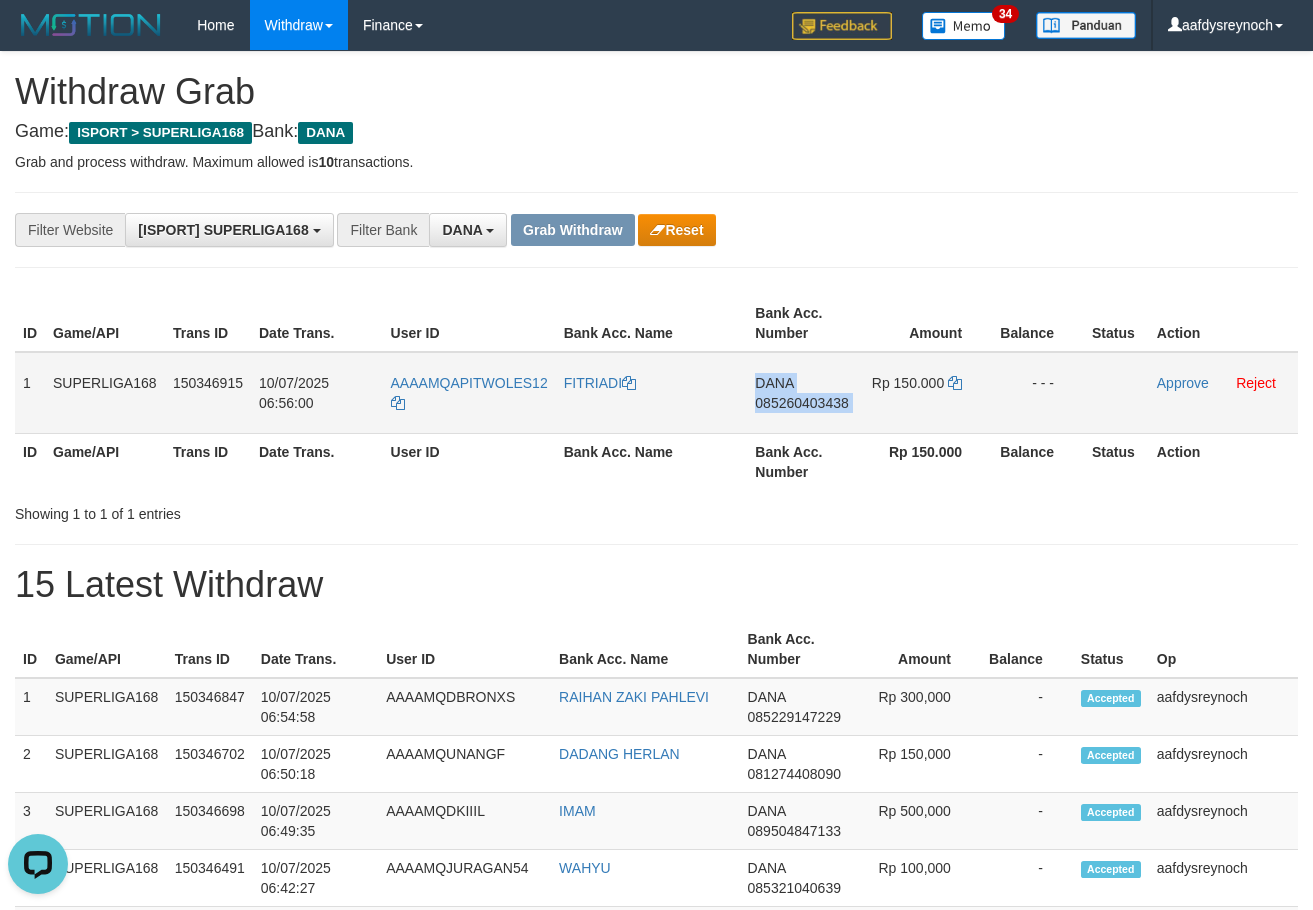 click on "085260403438" at bounding box center [801, 403] 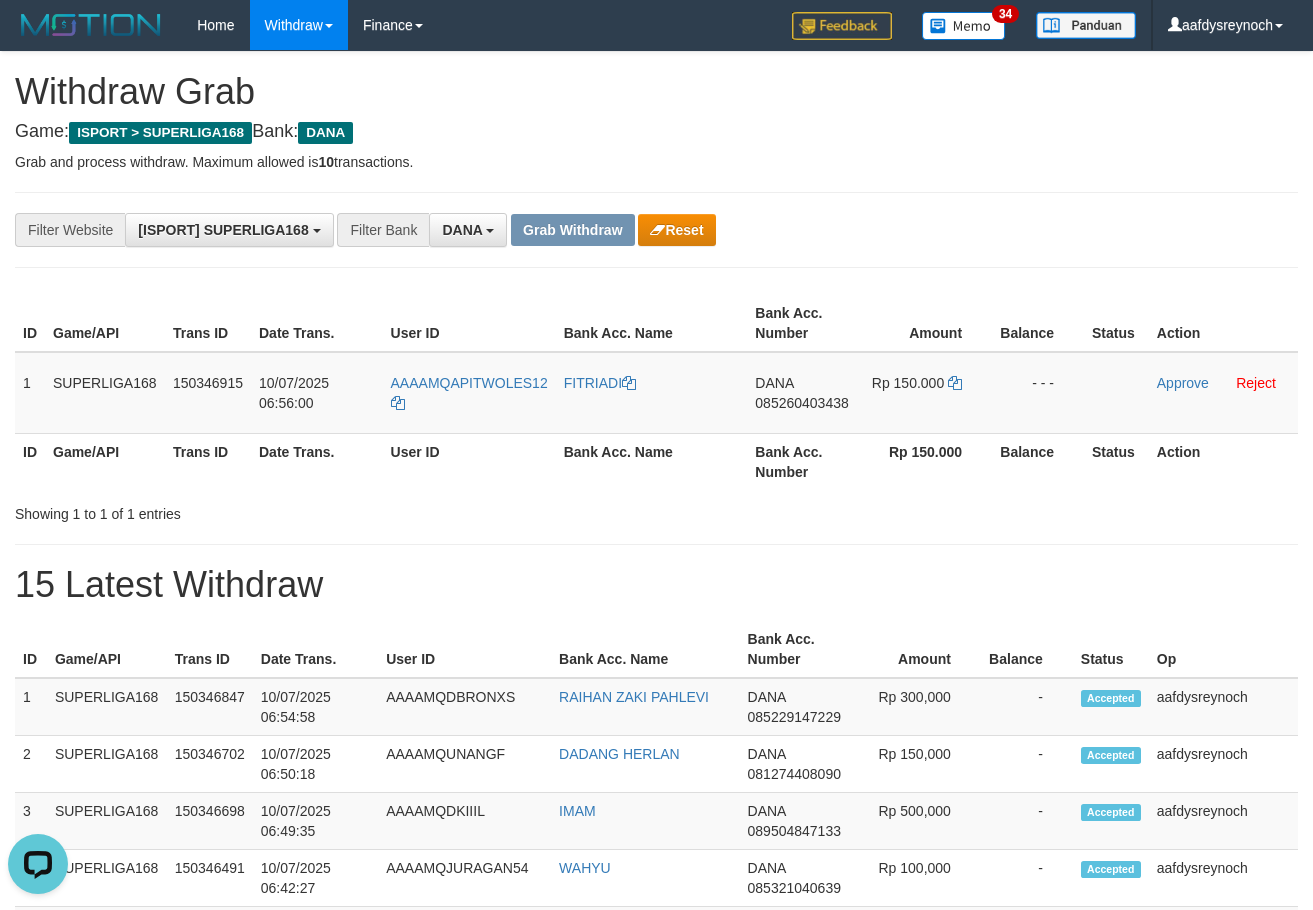 drag, startPoint x: 920, startPoint y: 243, endPoint x: 924, endPoint y: 275, distance: 32.24903 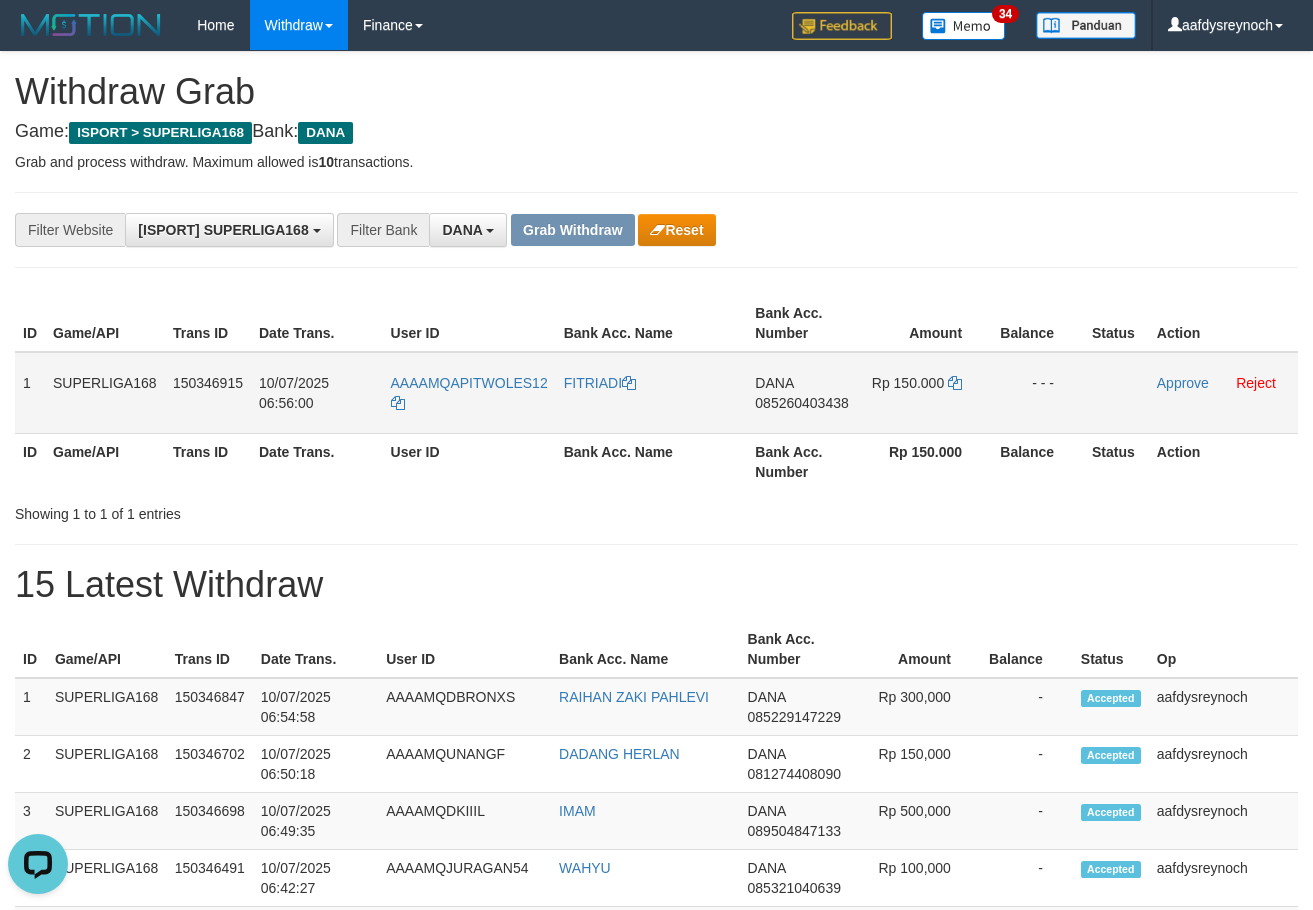 click on "Rp 150.000" at bounding box center [927, 393] 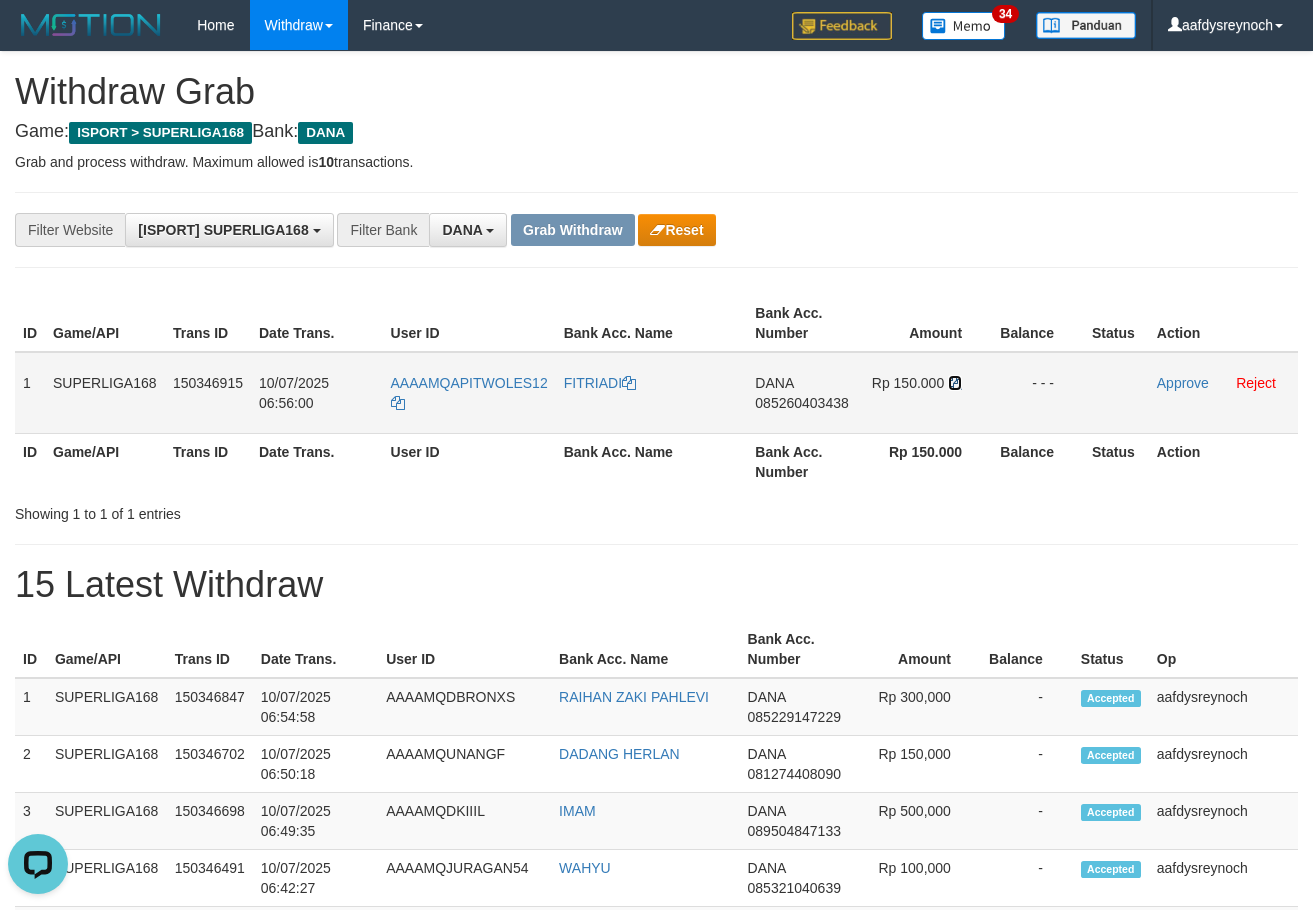 click at bounding box center (629, 383) 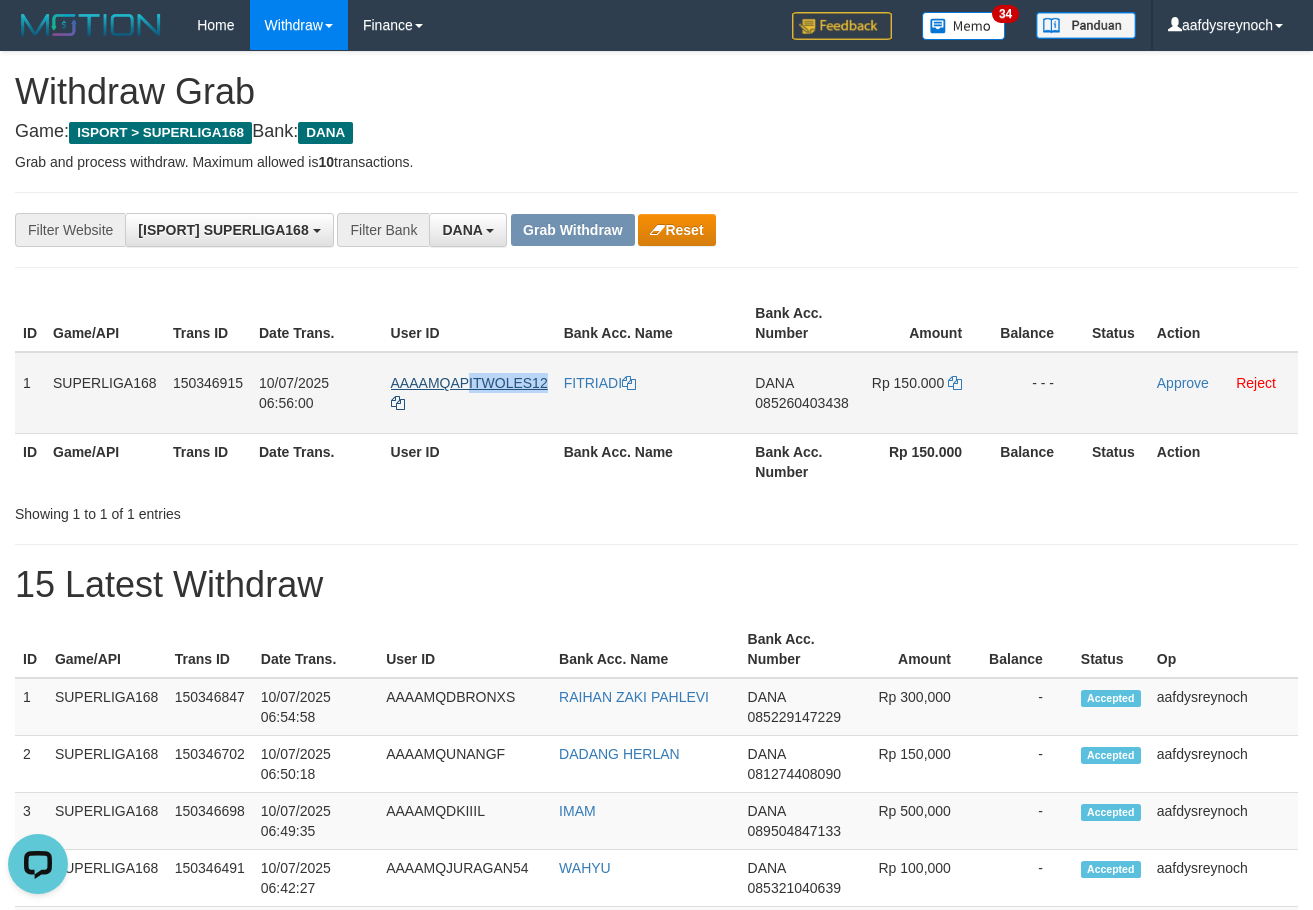 copy on "ITWOLES12" 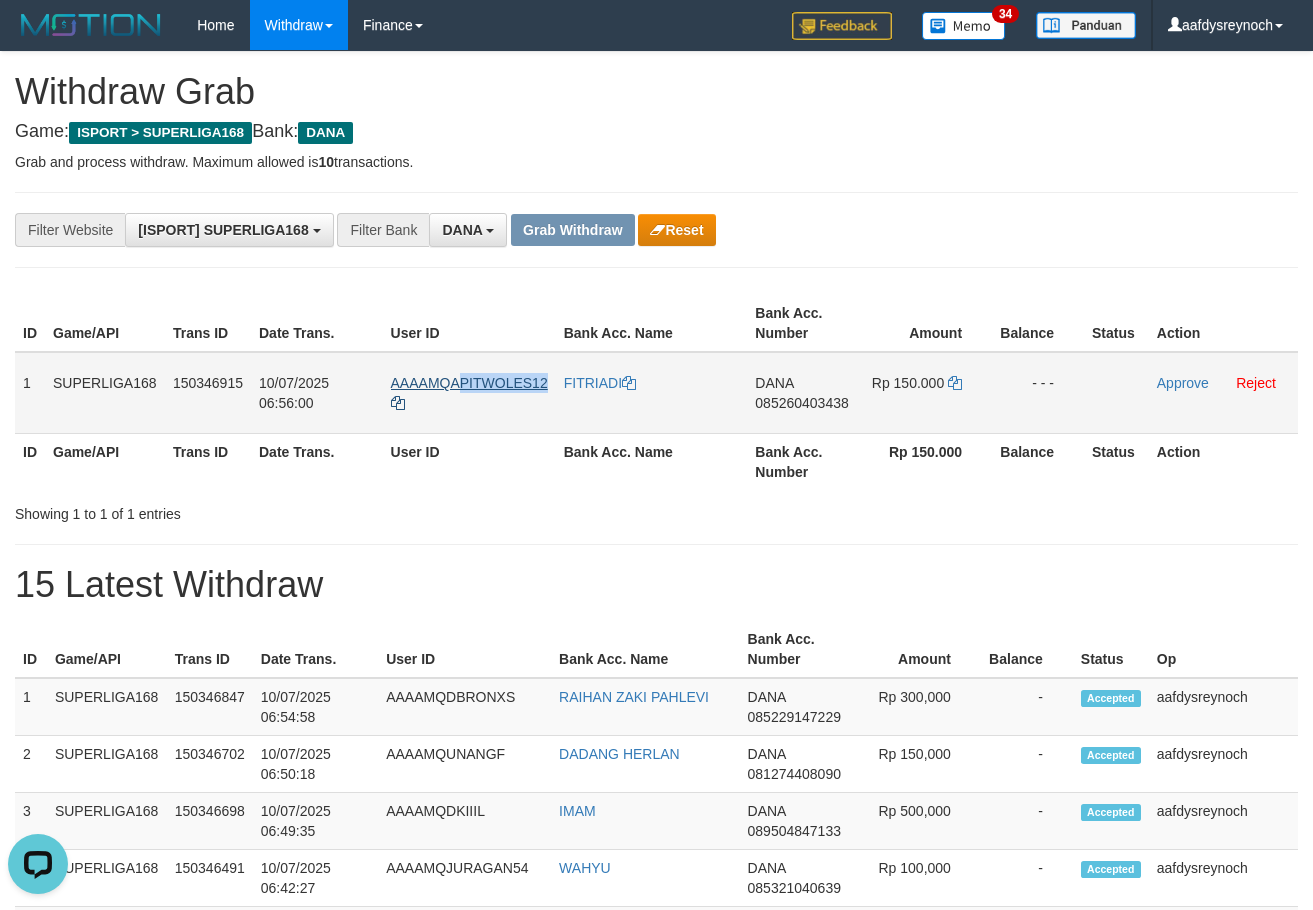 copy on "PITWOLES12" 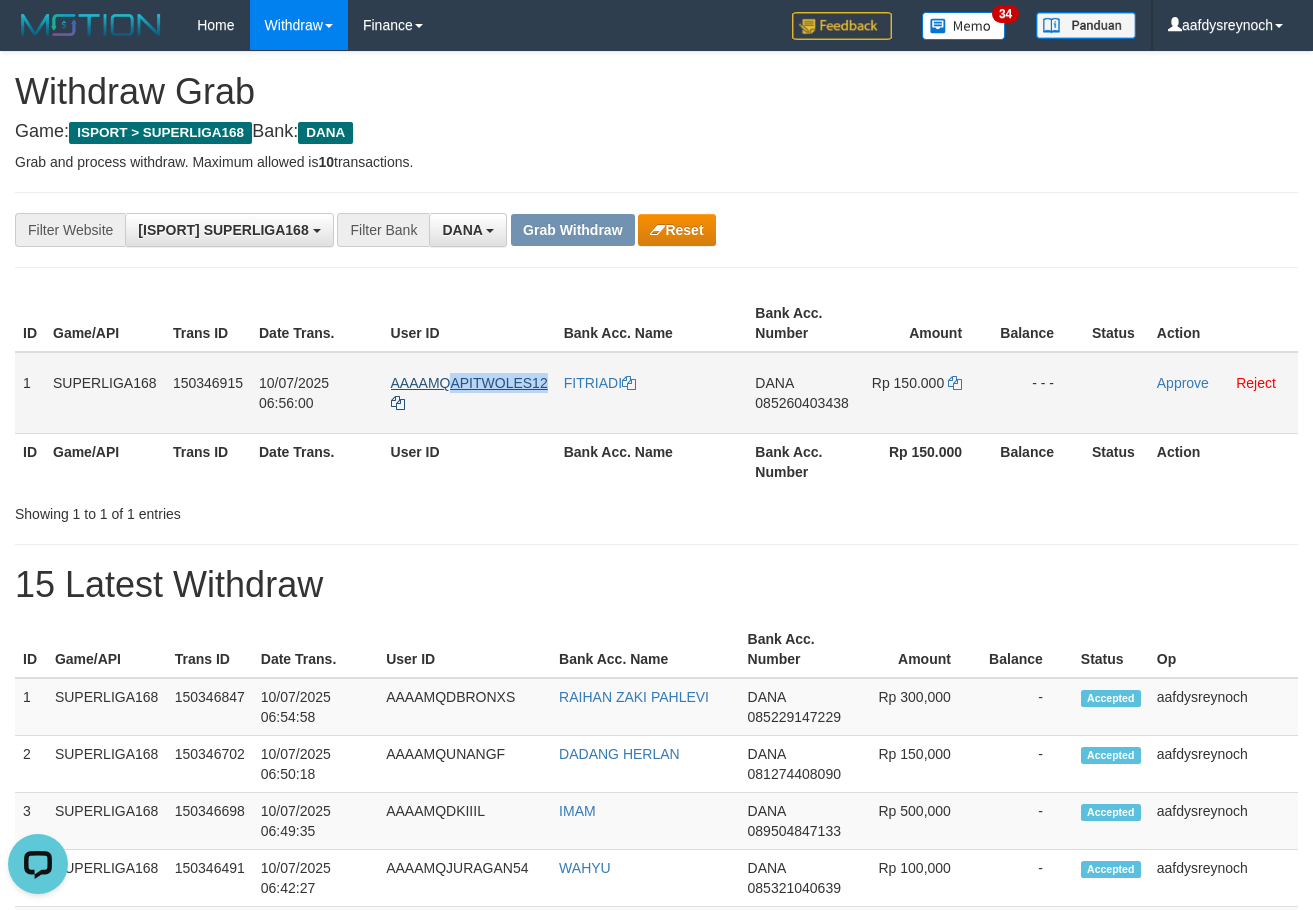 copy on "APITWOLES12" 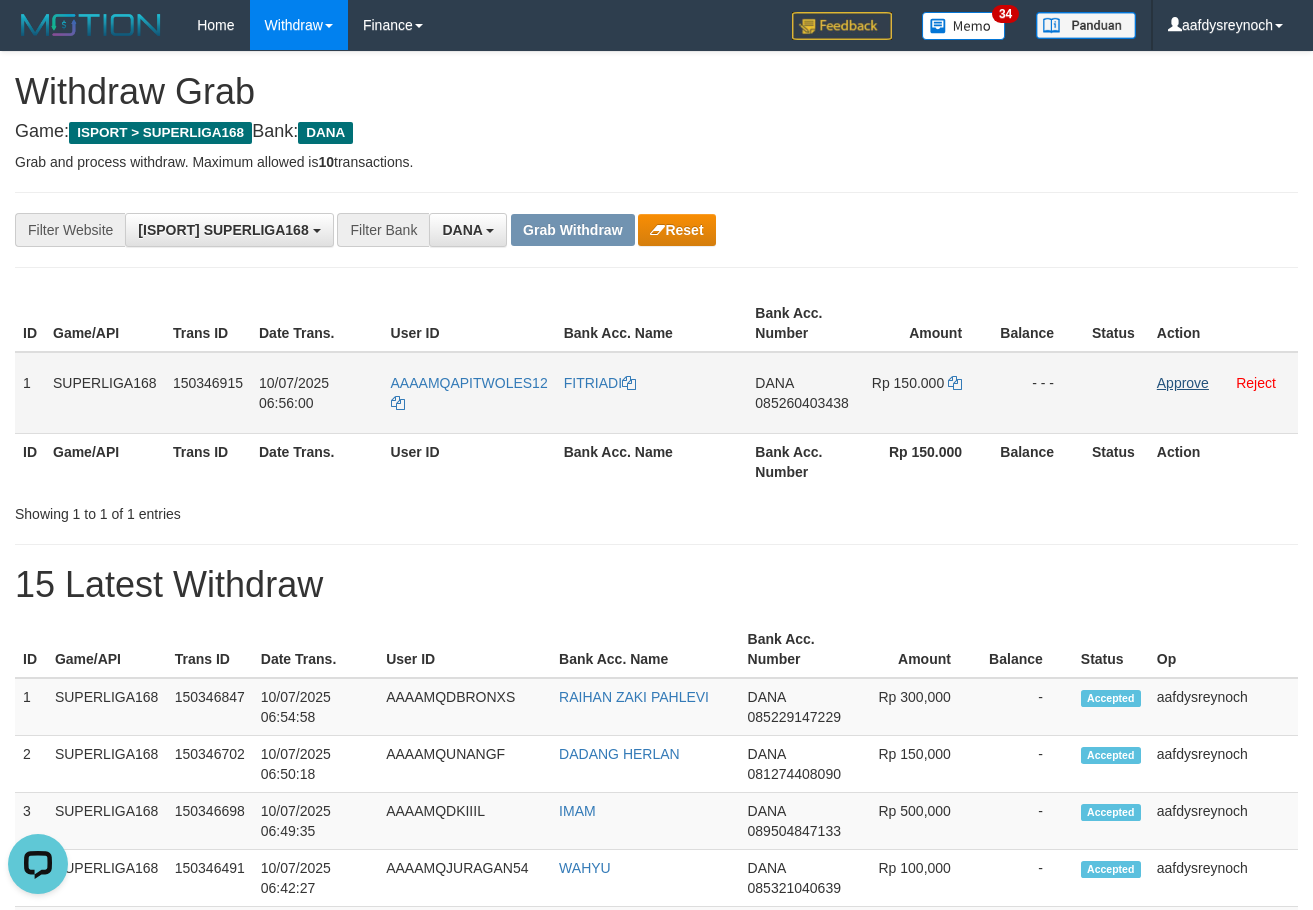 click on "Approve
Reject" at bounding box center [1223, 393] 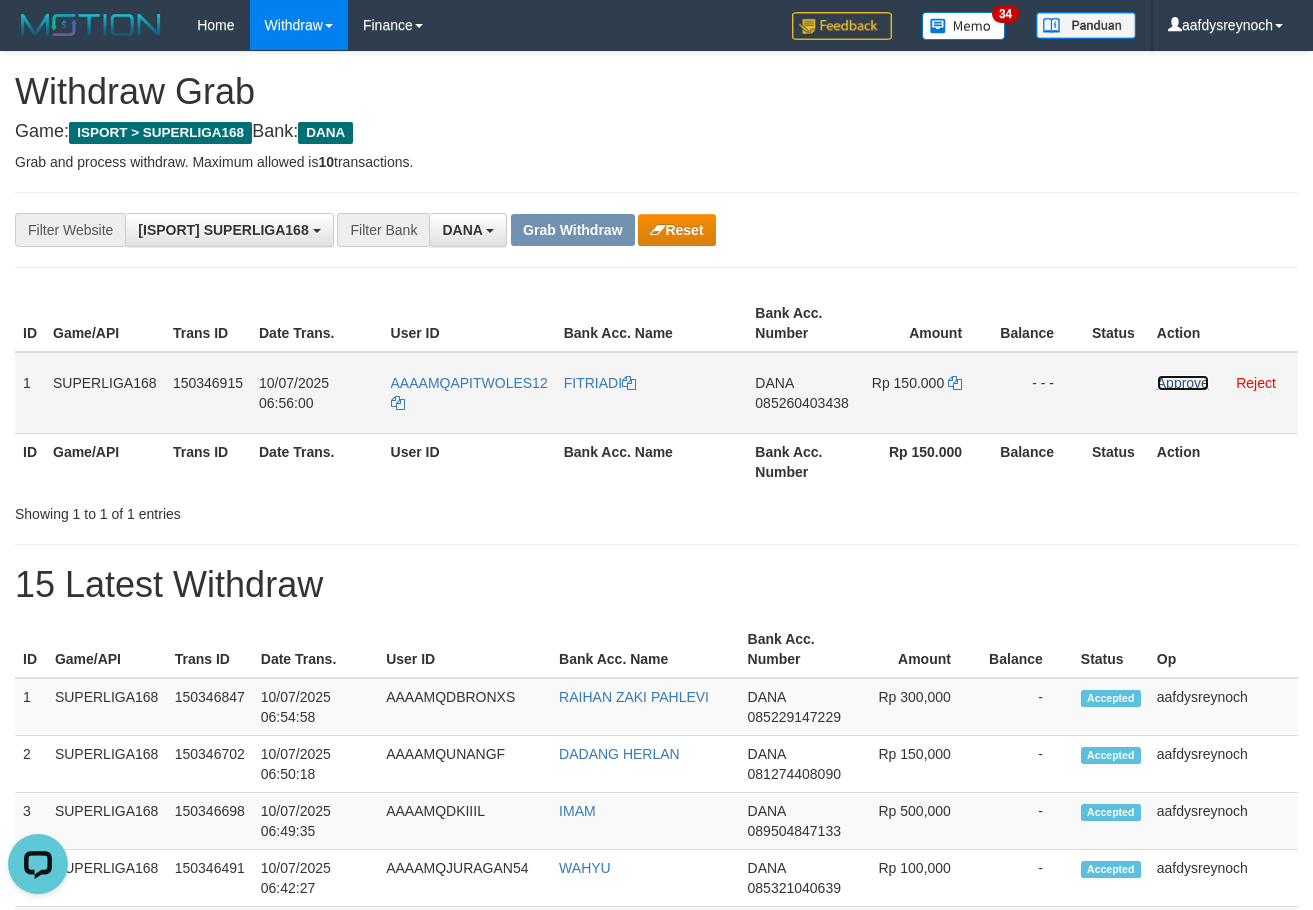 click on "Approve" at bounding box center (1183, 383) 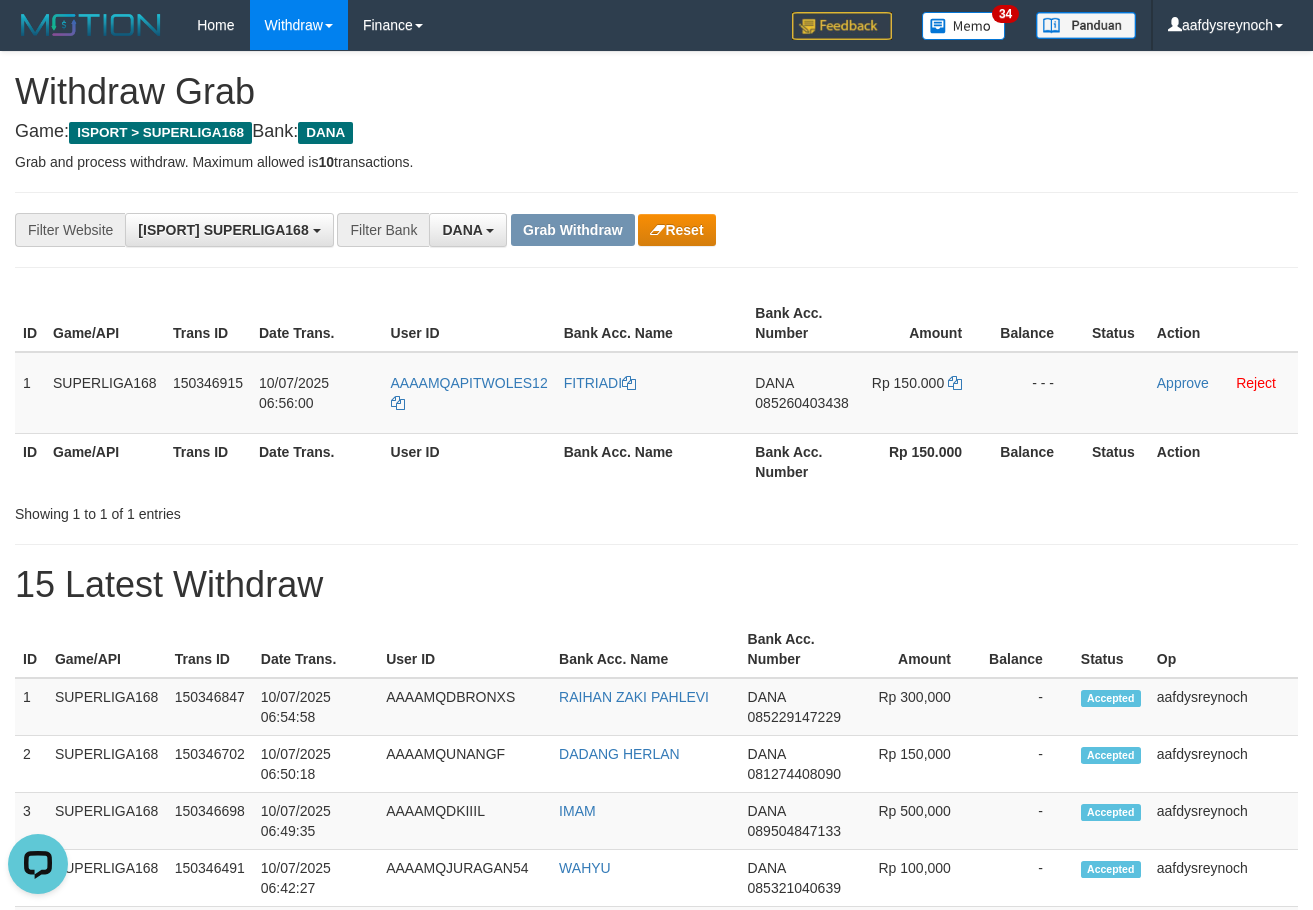 click on "**********" at bounding box center (547, 230) 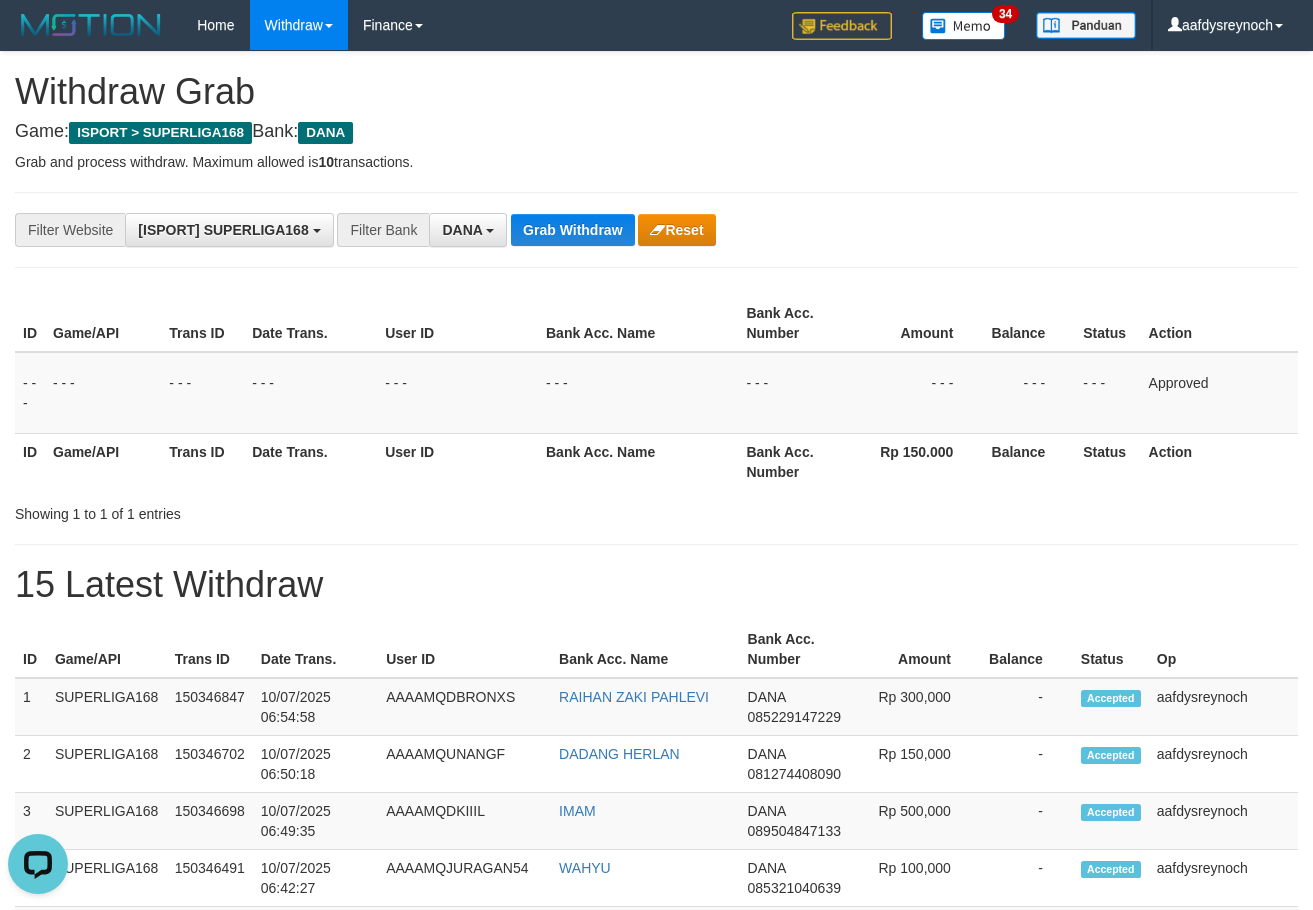 drag, startPoint x: 1186, startPoint y: 254, endPoint x: 1025, endPoint y: 261, distance: 161.1521 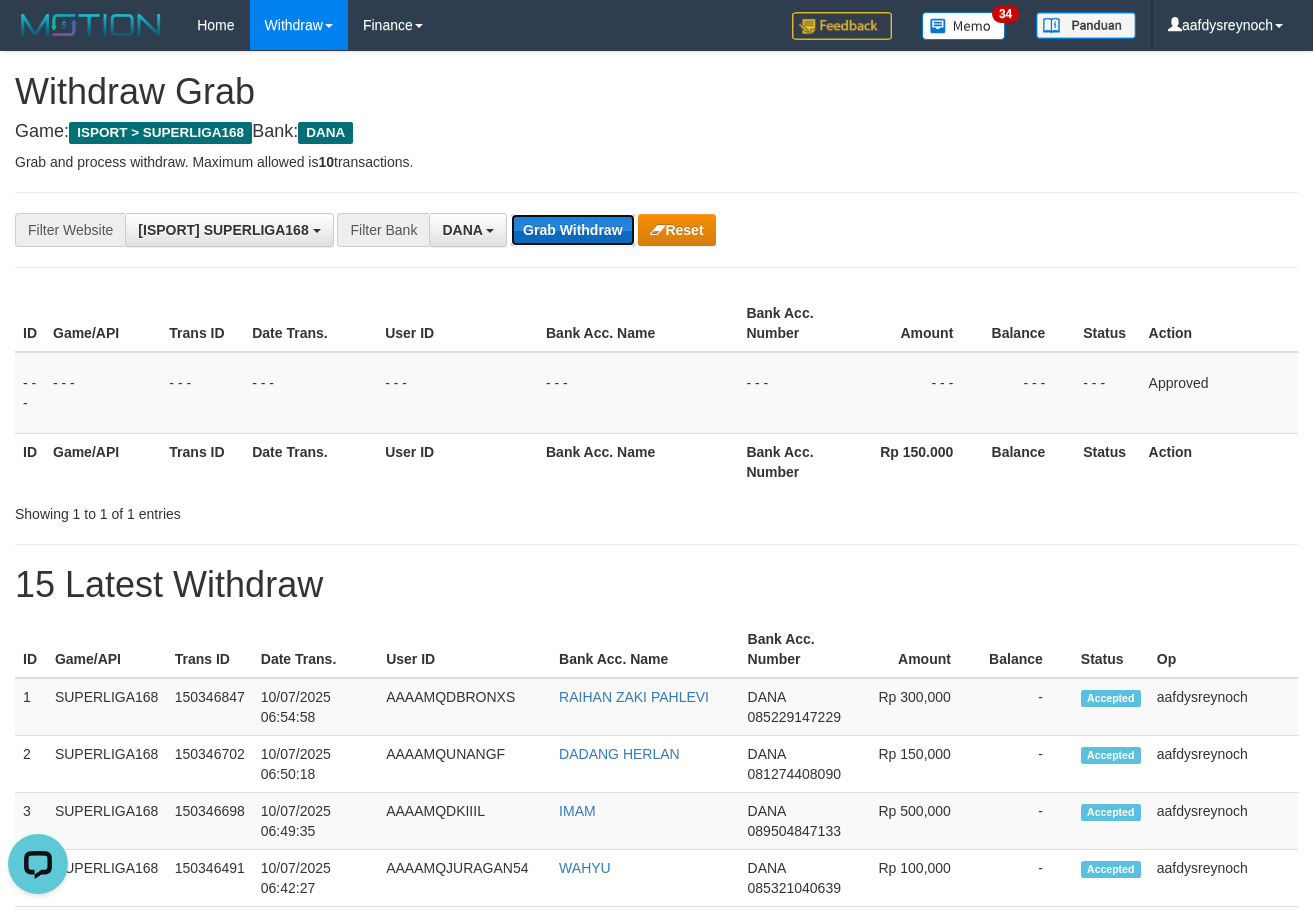 click on "Grab Withdraw" at bounding box center (572, 230) 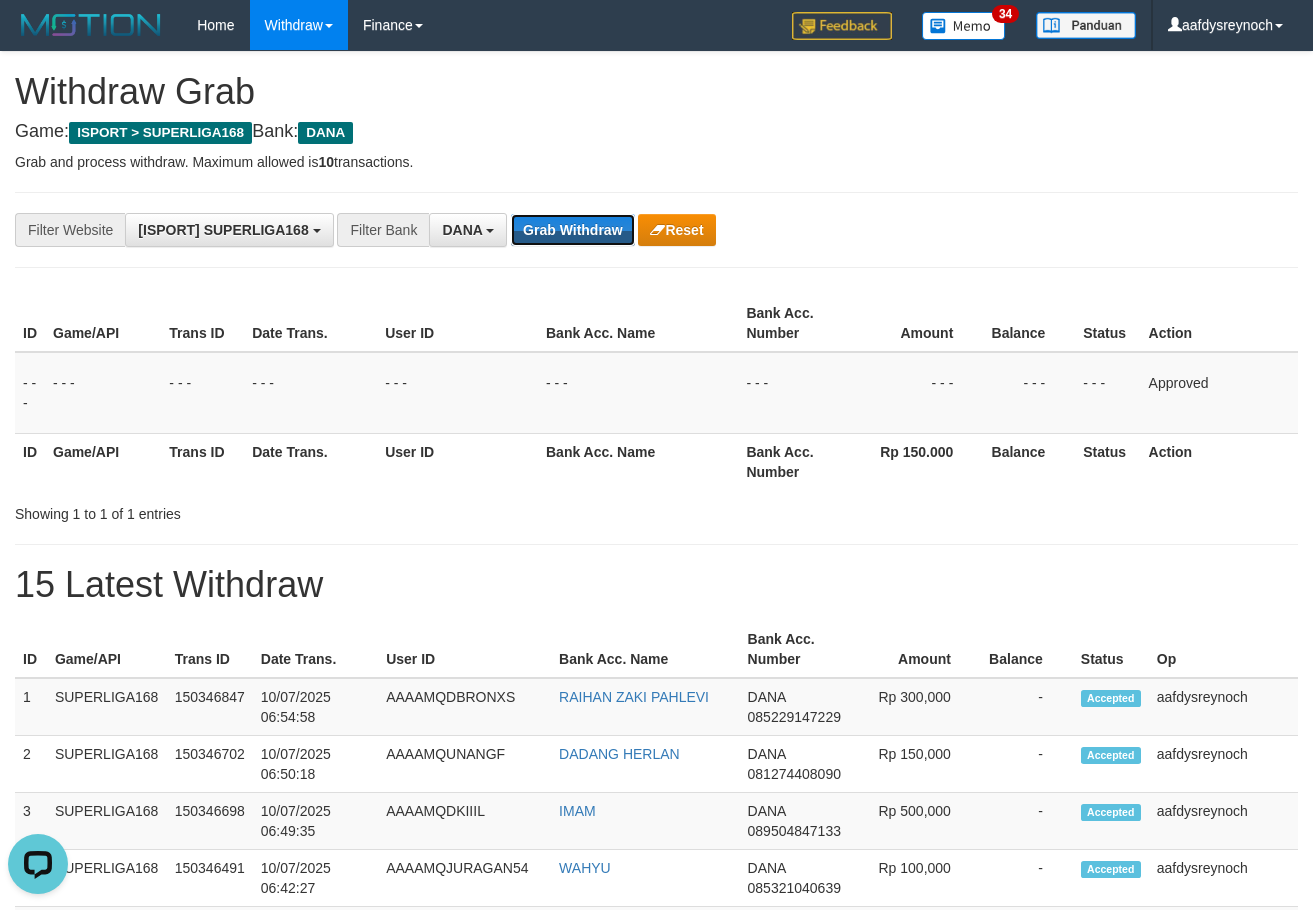 click on "Grab Withdraw" at bounding box center (572, 230) 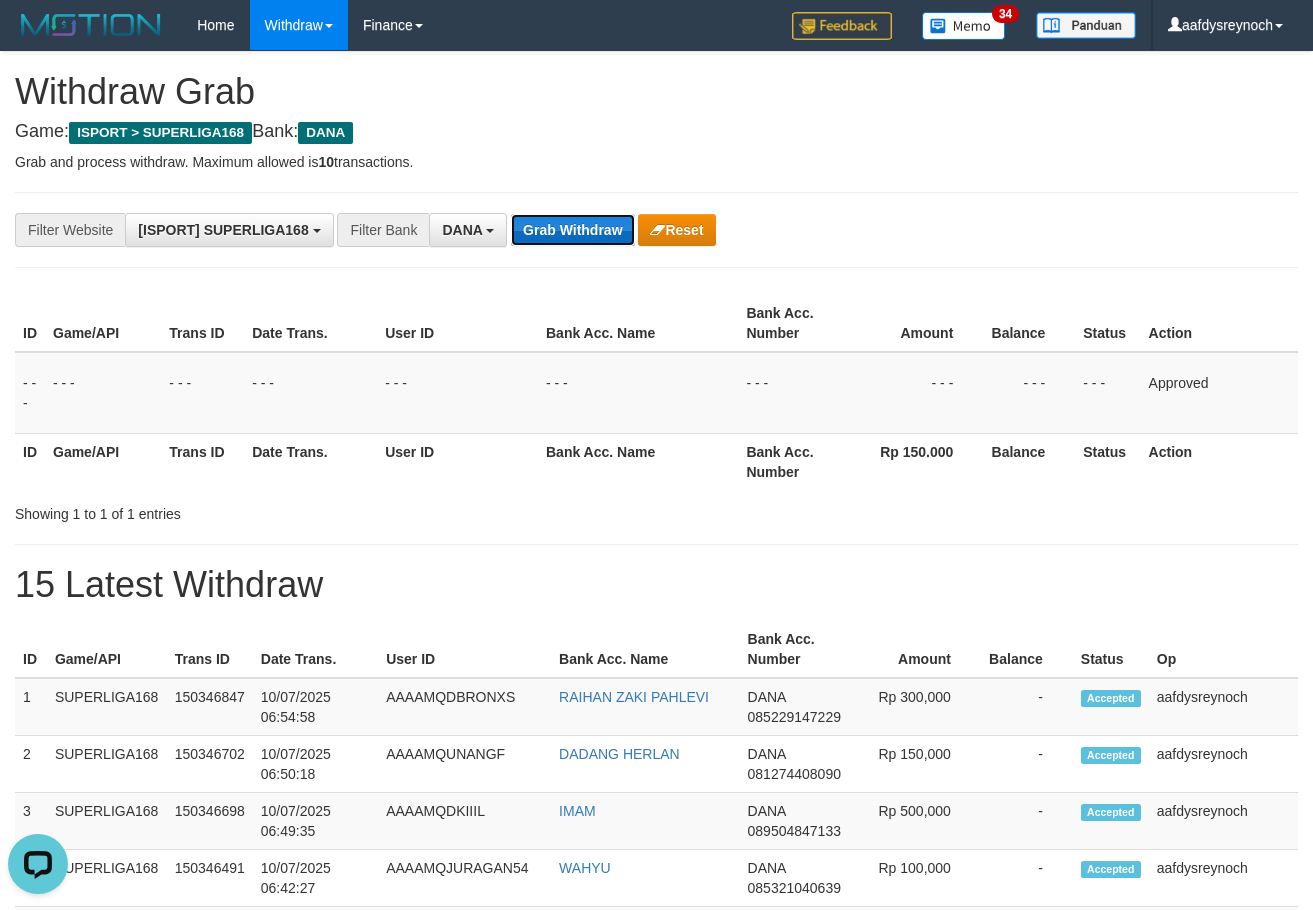 click on "Grab Withdraw" at bounding box center (572, 230) 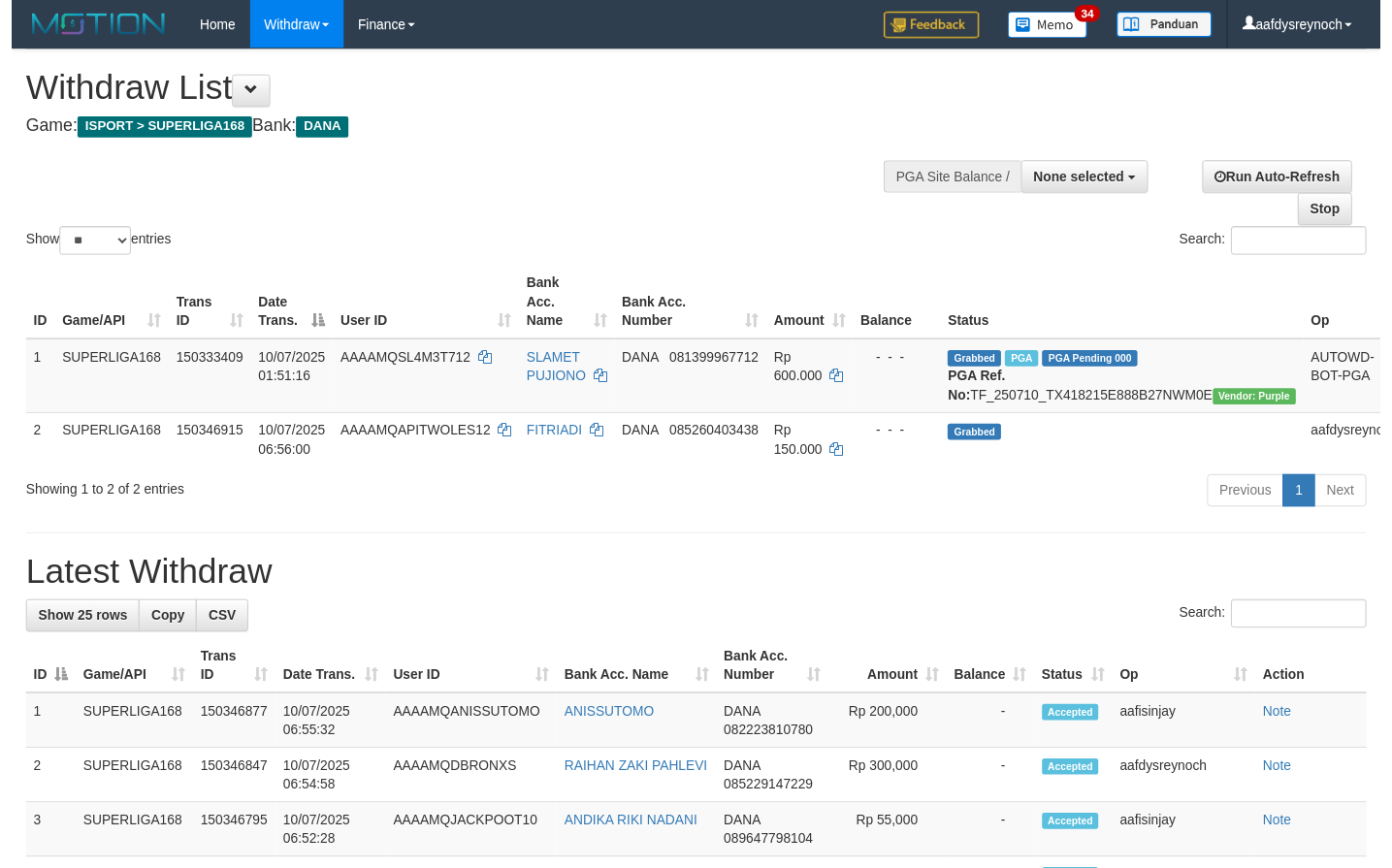 scroll, scrollTop: 194, scrollLeft: 0, axis: vertical 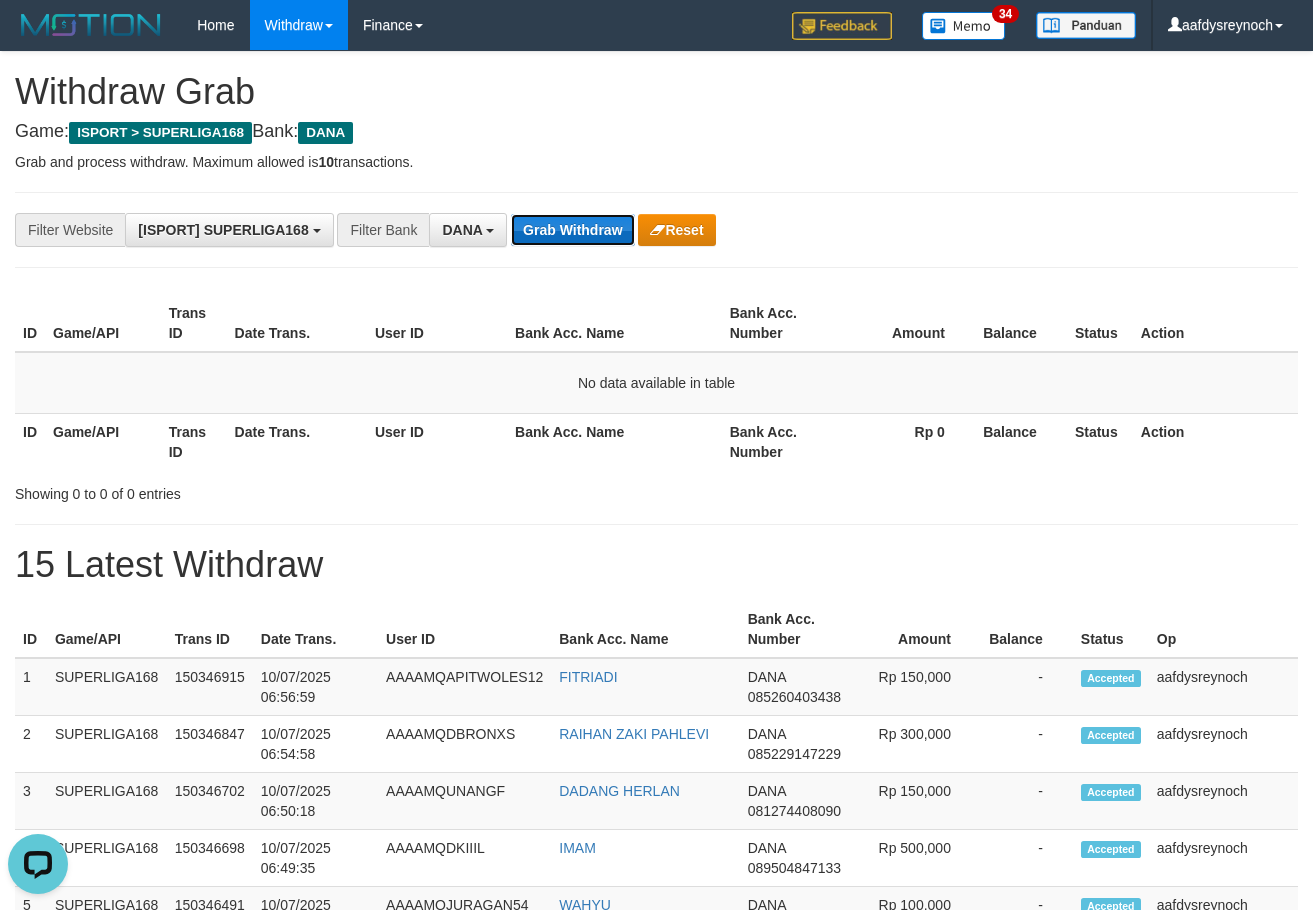 click on "Grab Withdraw" at bounding box center [572, 230] 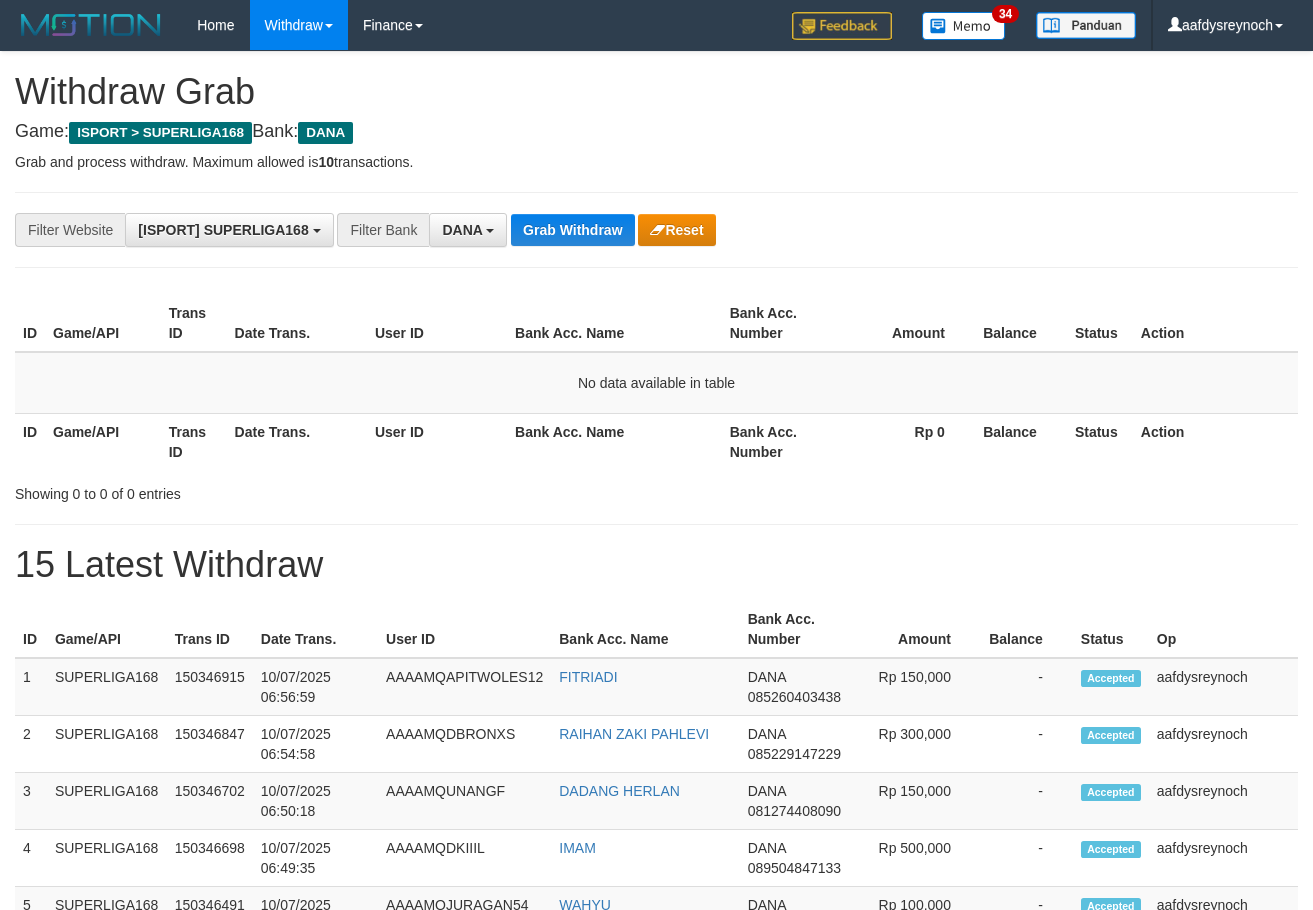 scroll, scrollTop: 0, scrollLeft: 0, axis: both 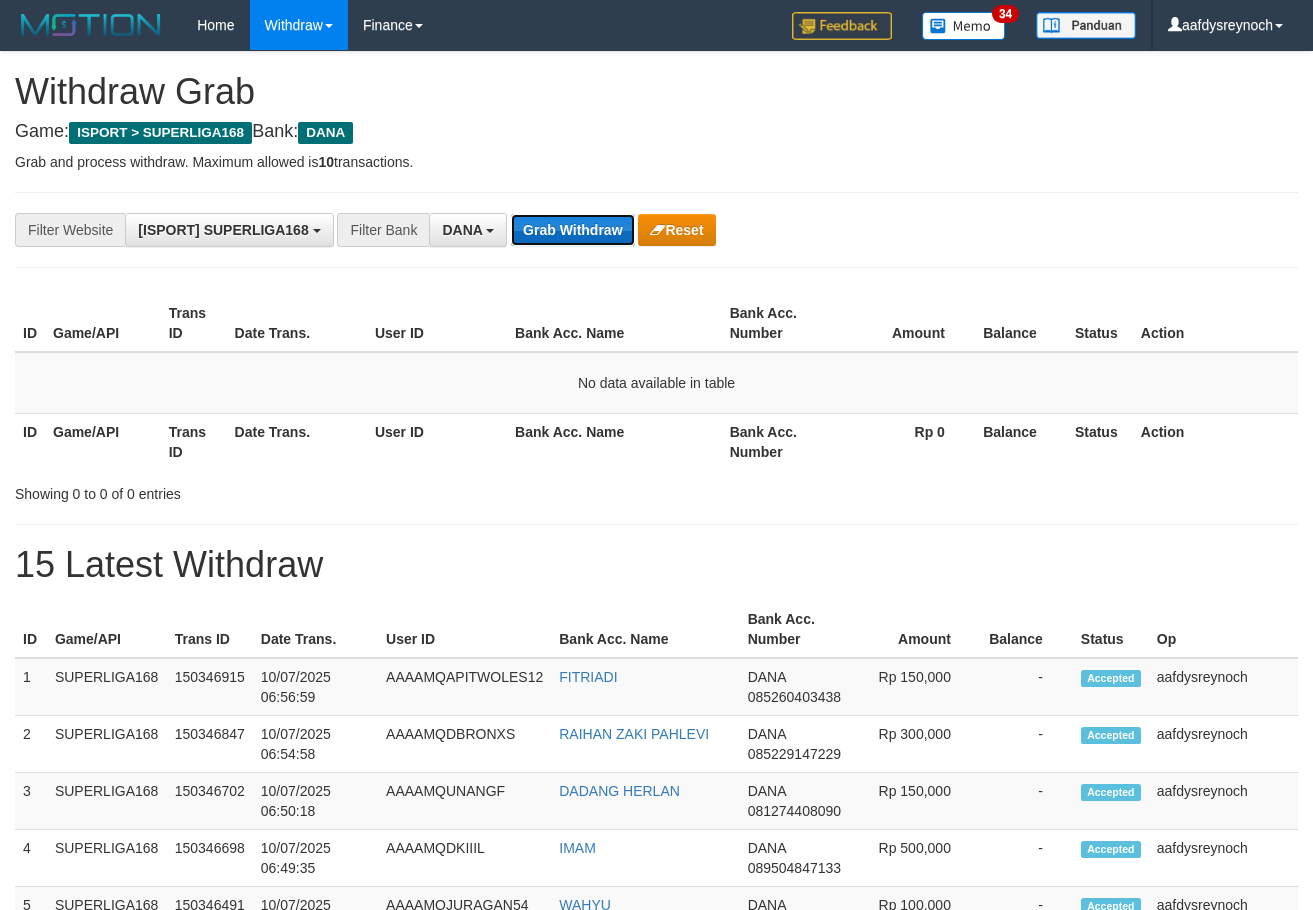 click on "Grab Withdraw" at bounding box center [572, 230] 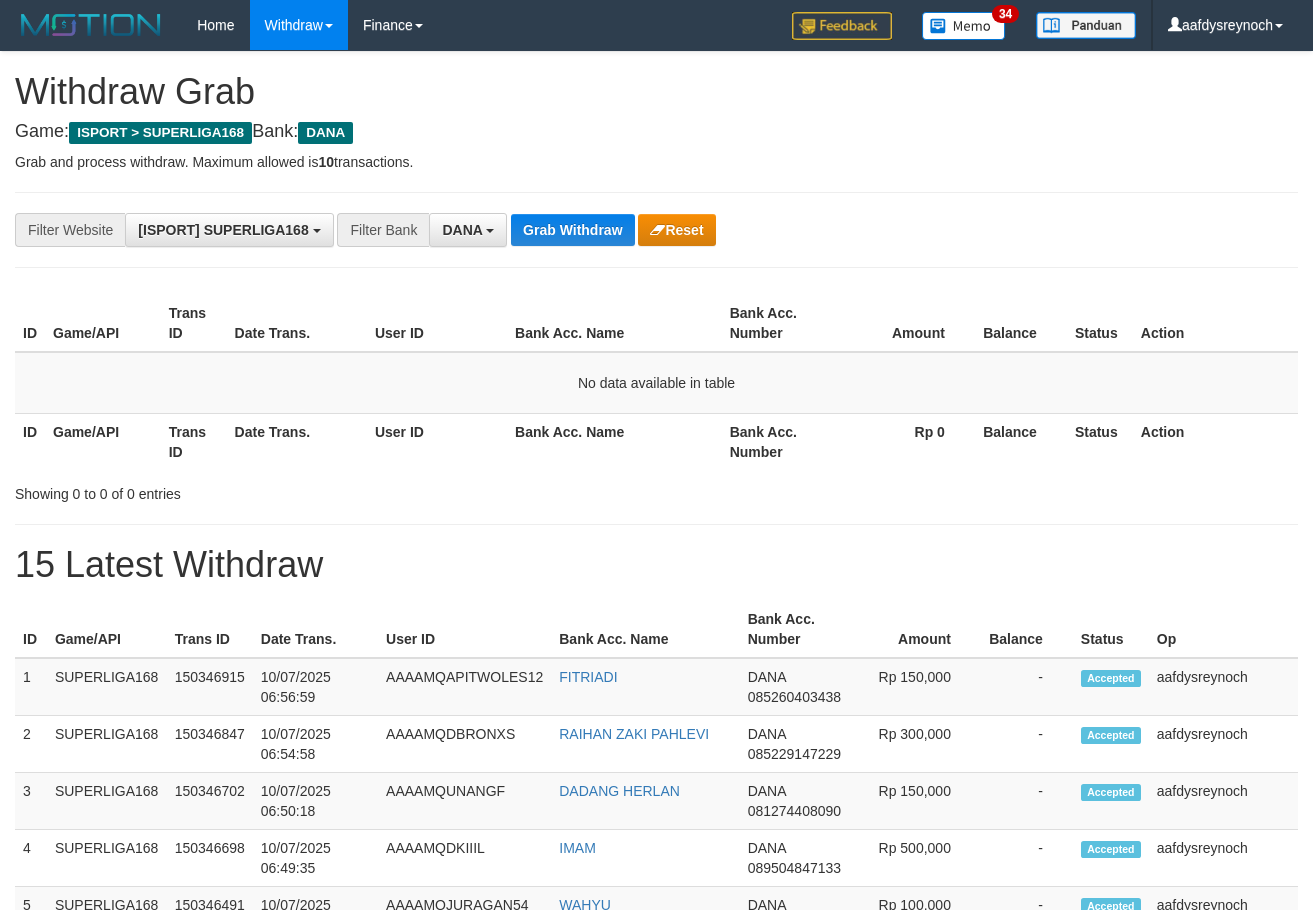 scroll, scrollTop: 0, scrollLeft: 0, axis: both 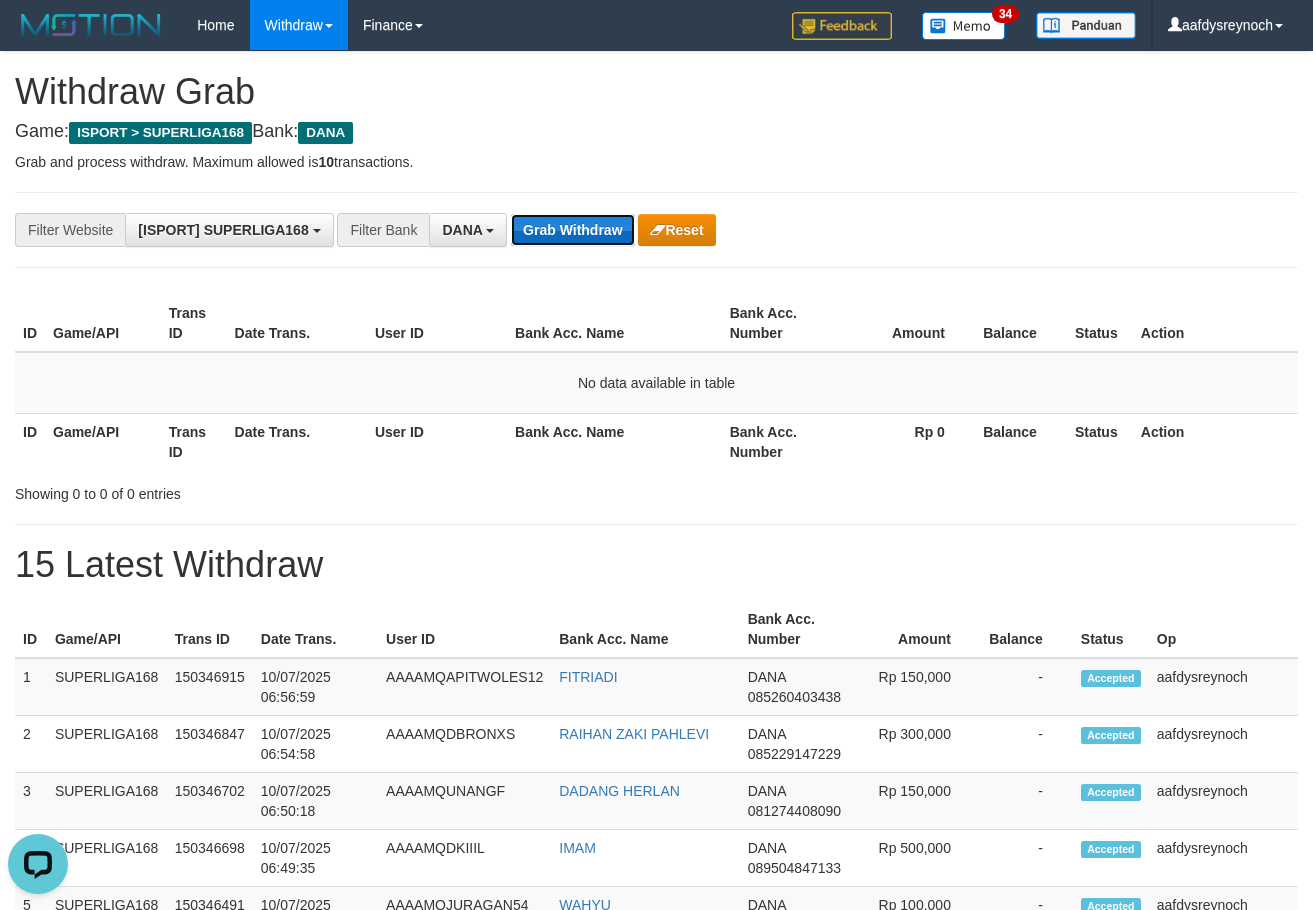 click on "Grab Withdraw" at bounding box center (572, 230) 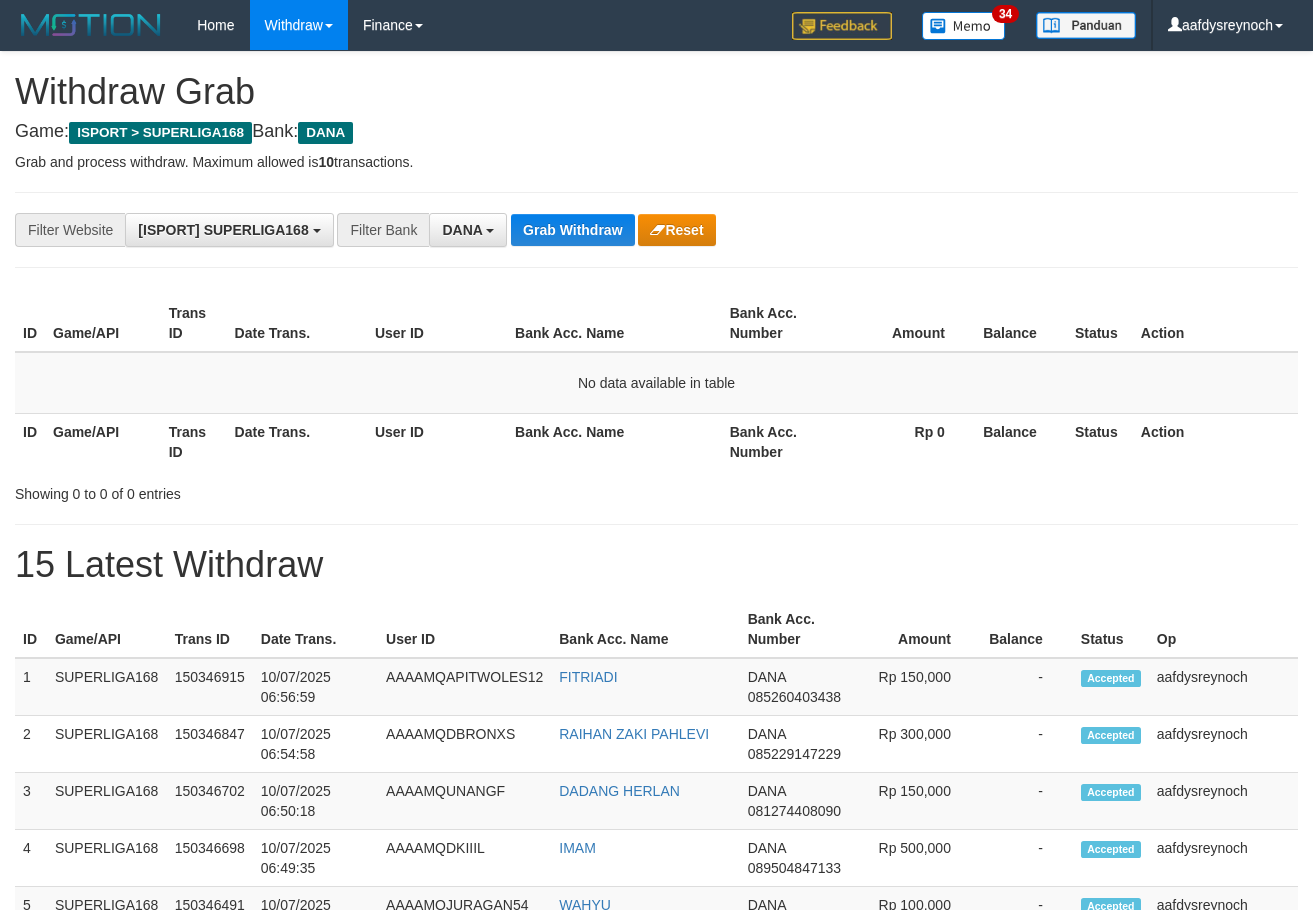 scroll, scrollTop: 0, scrollLeft: 0, axis: both 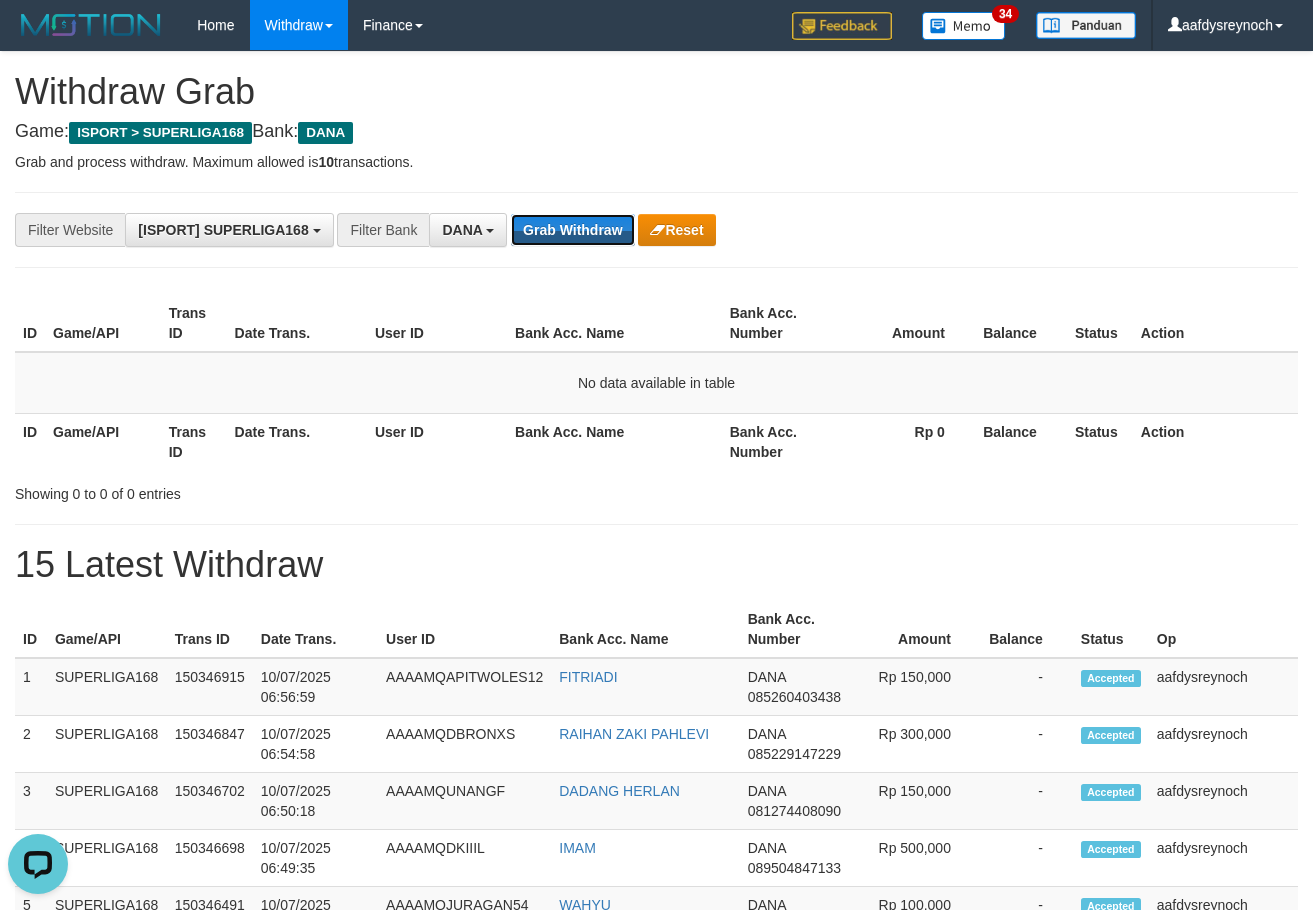 click on "Grab Withdraw" at bounding box center [572, 230] 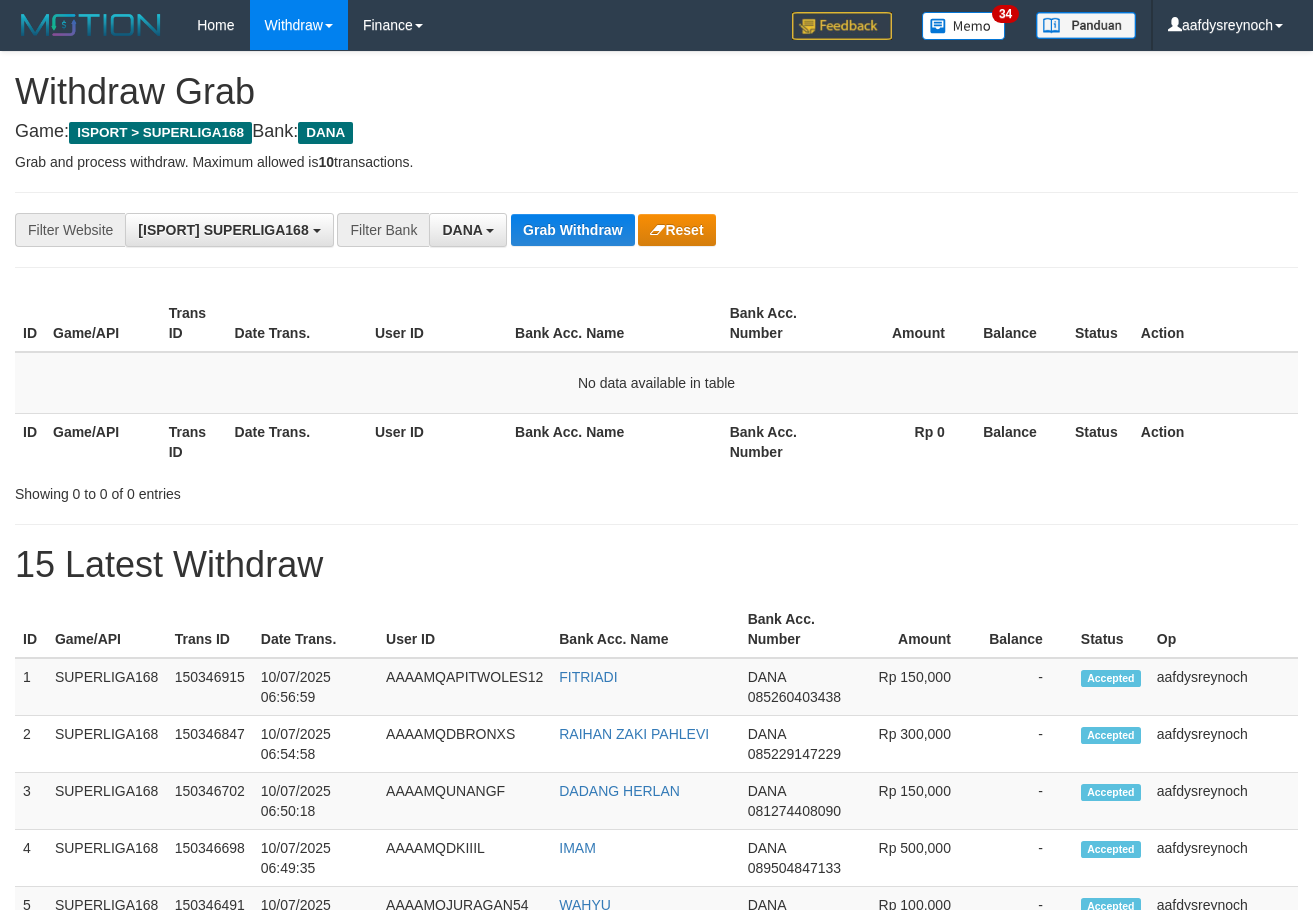 scroll, scrollTop: 0, scrollLeft: 0, axis: both 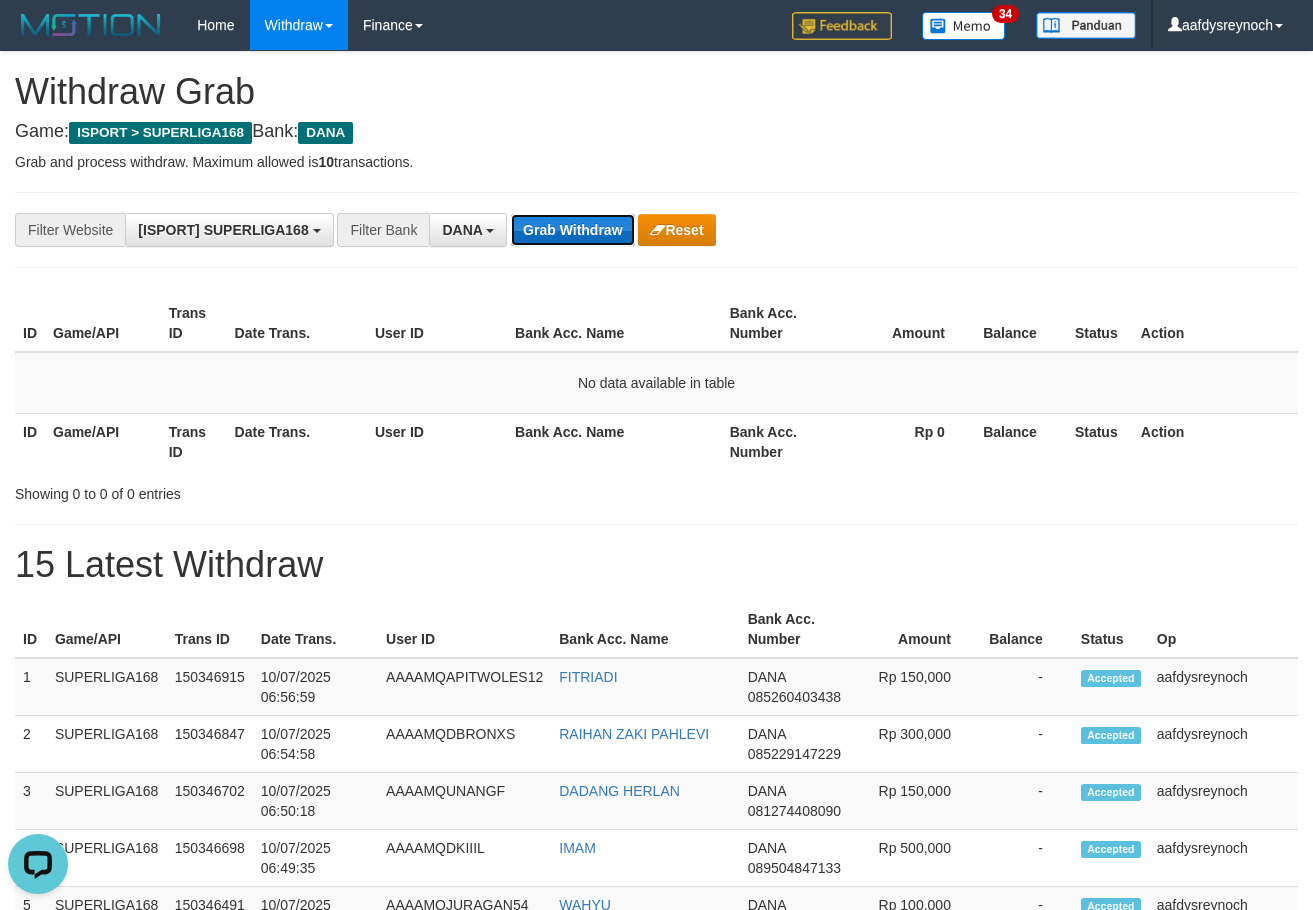 click on "Grab Withdraw" at bounding box center (572, 230) 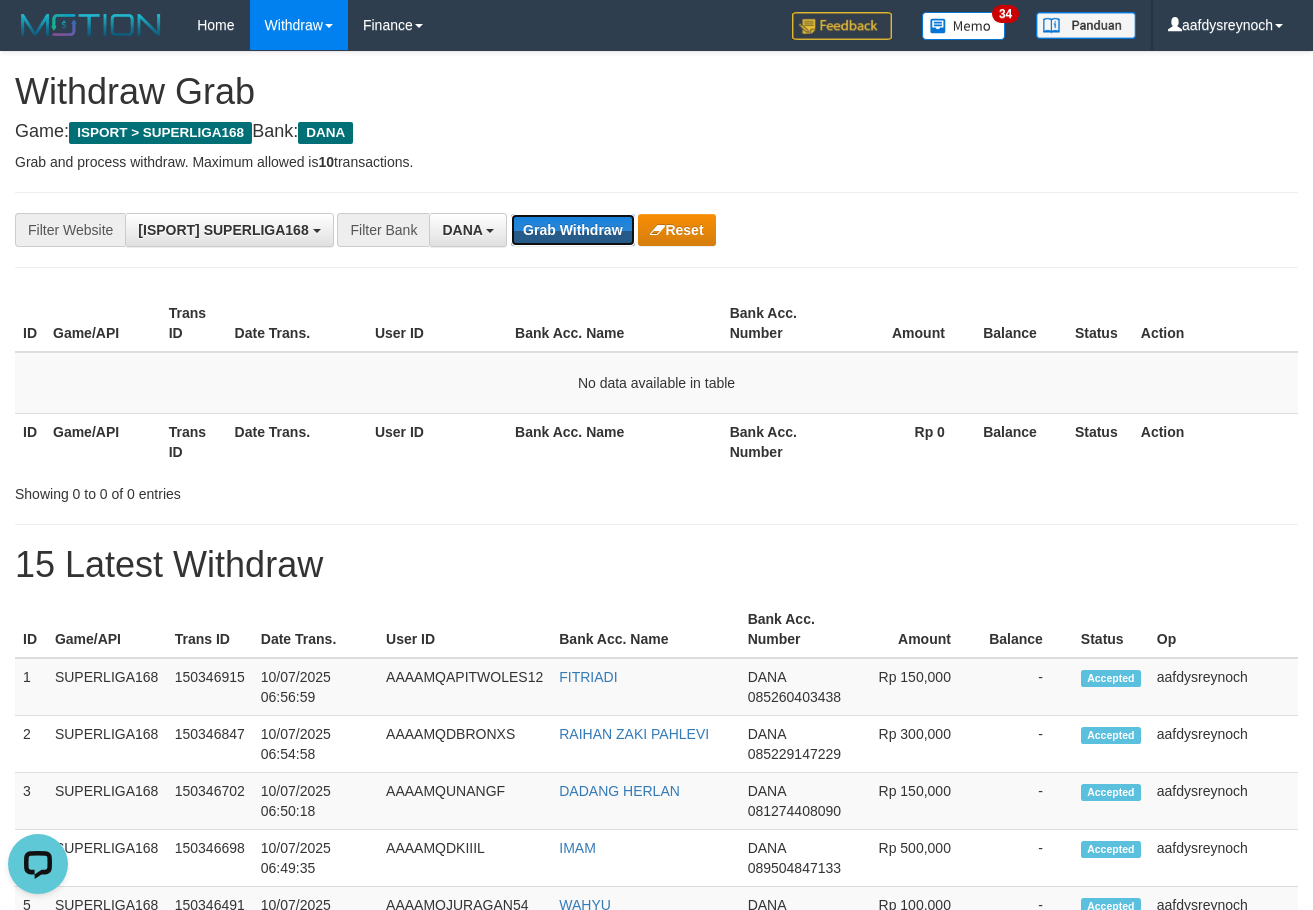 drag, startPoint x: 553, startPoint y: 244, endPoint x: 500, endPoint y: 272, distance: 59.94164 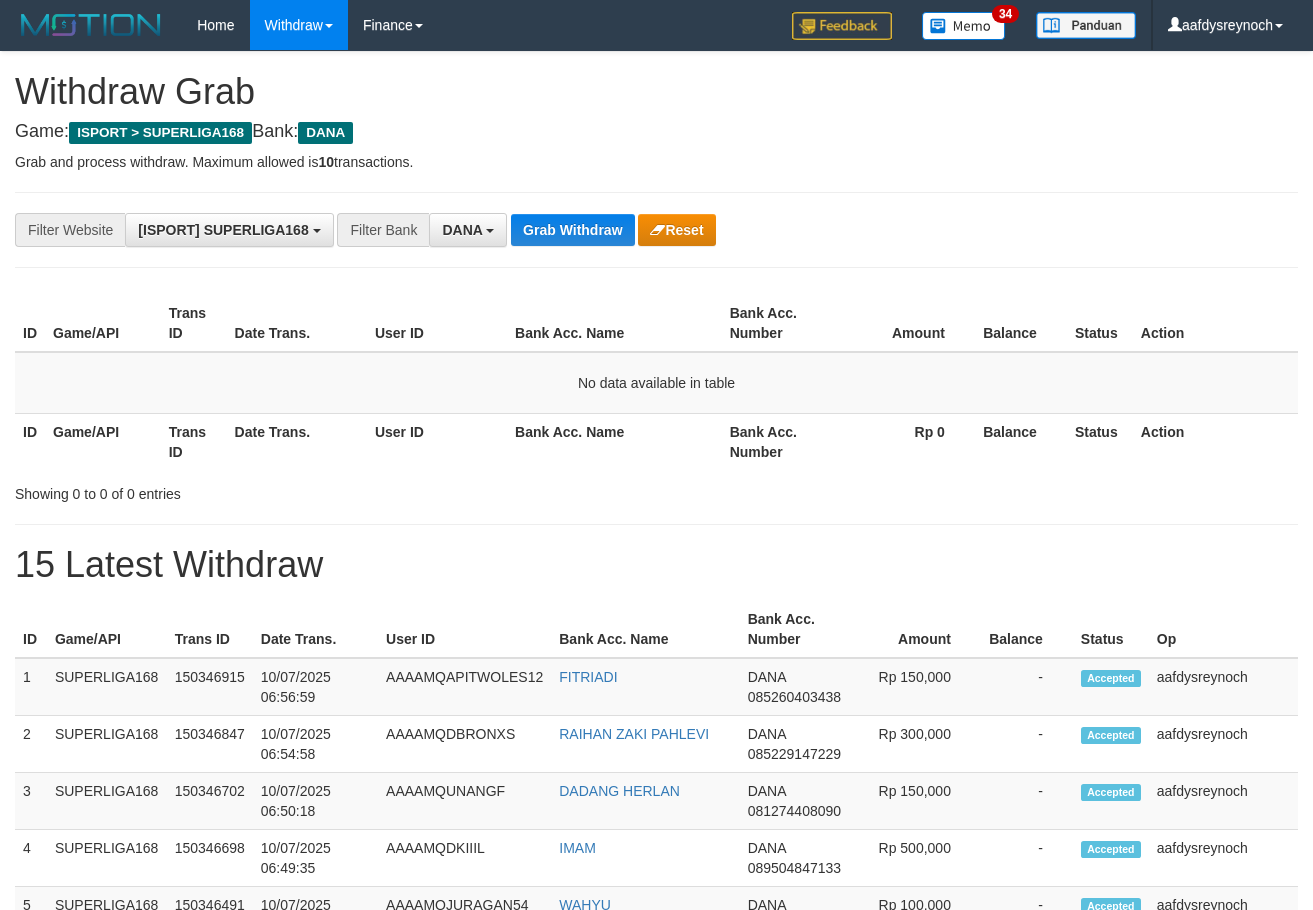scroll, scrollTop: 0, scrollLeft: 0, axis: both 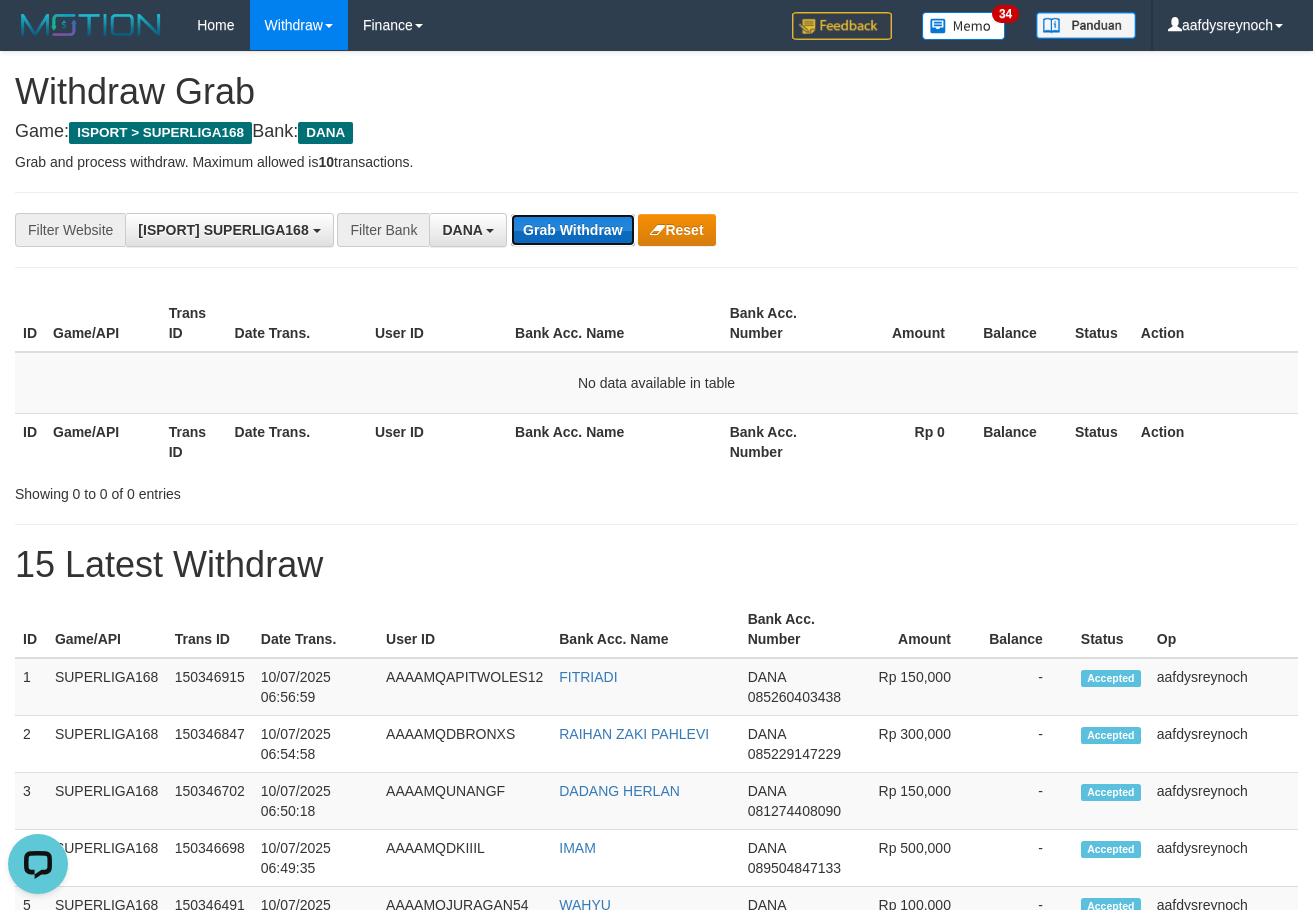 click on "Grab Withdraw" at bounding box center [572, 230] 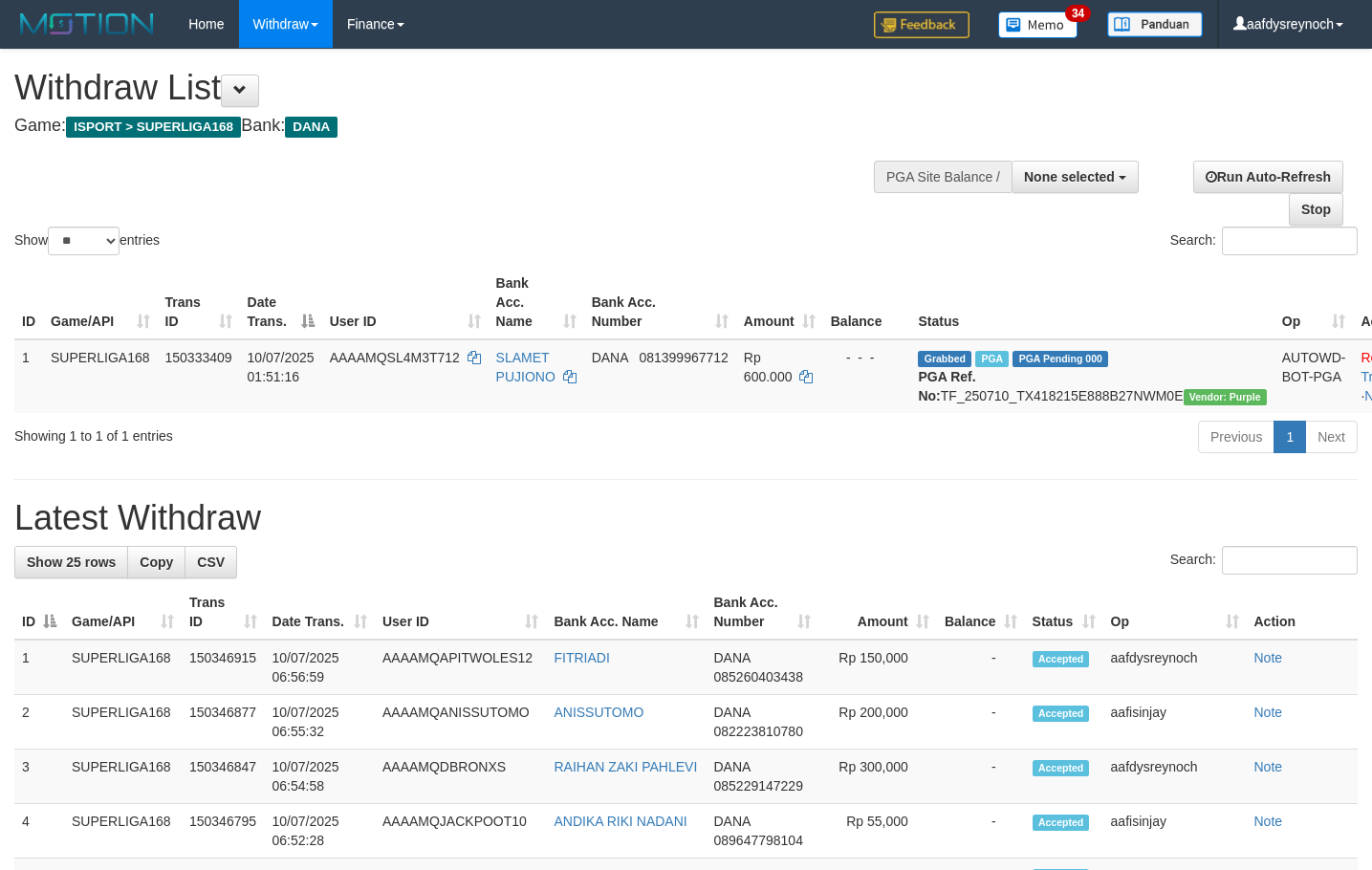 scroll, scrollTop: 191, scrollLeft: 0, axis: vertical 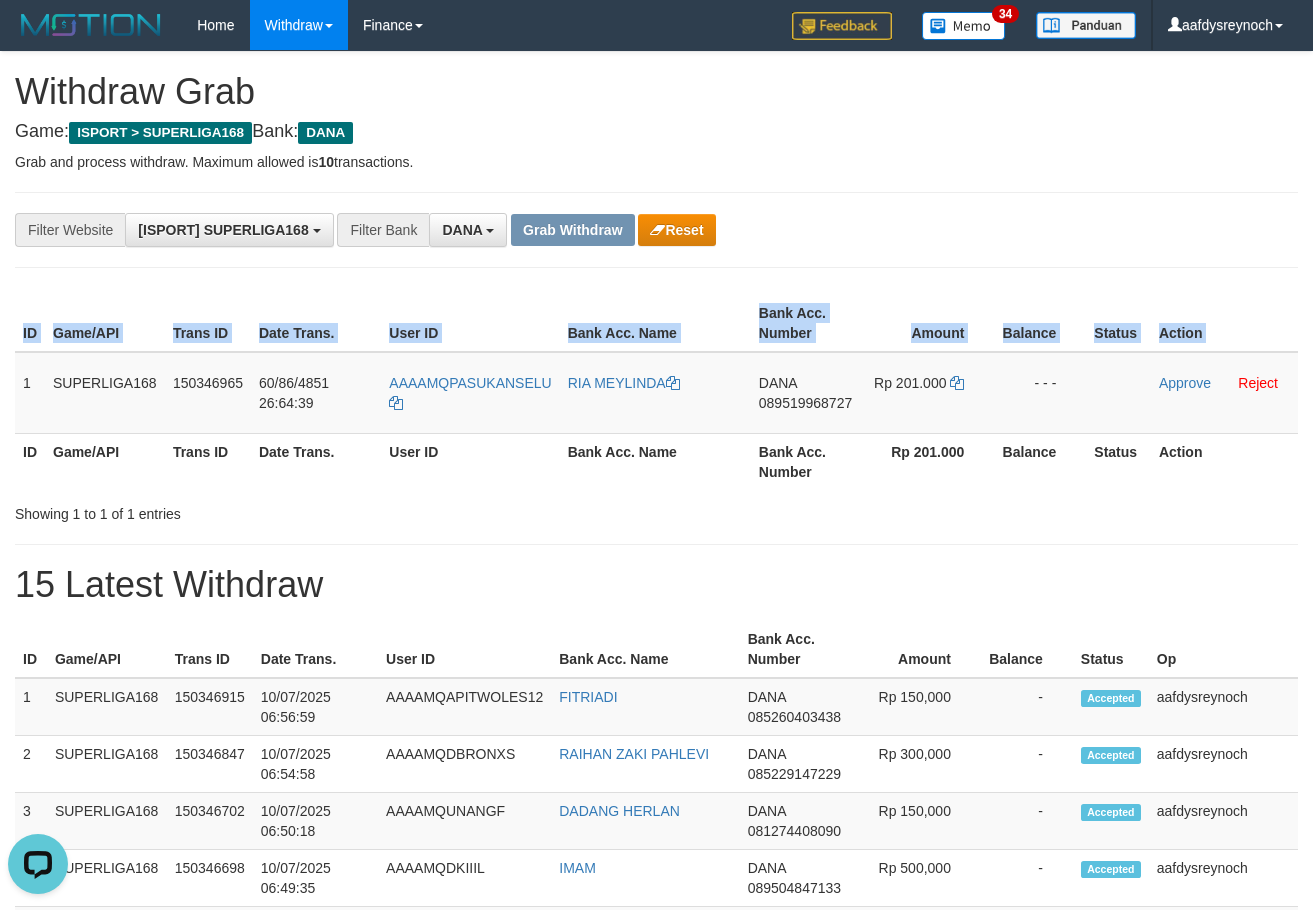 copy on "ID Game/API Trans ID Date Trans. User ID Bank Acc. Name Bank Acc. Number Amount Balance Status Action" 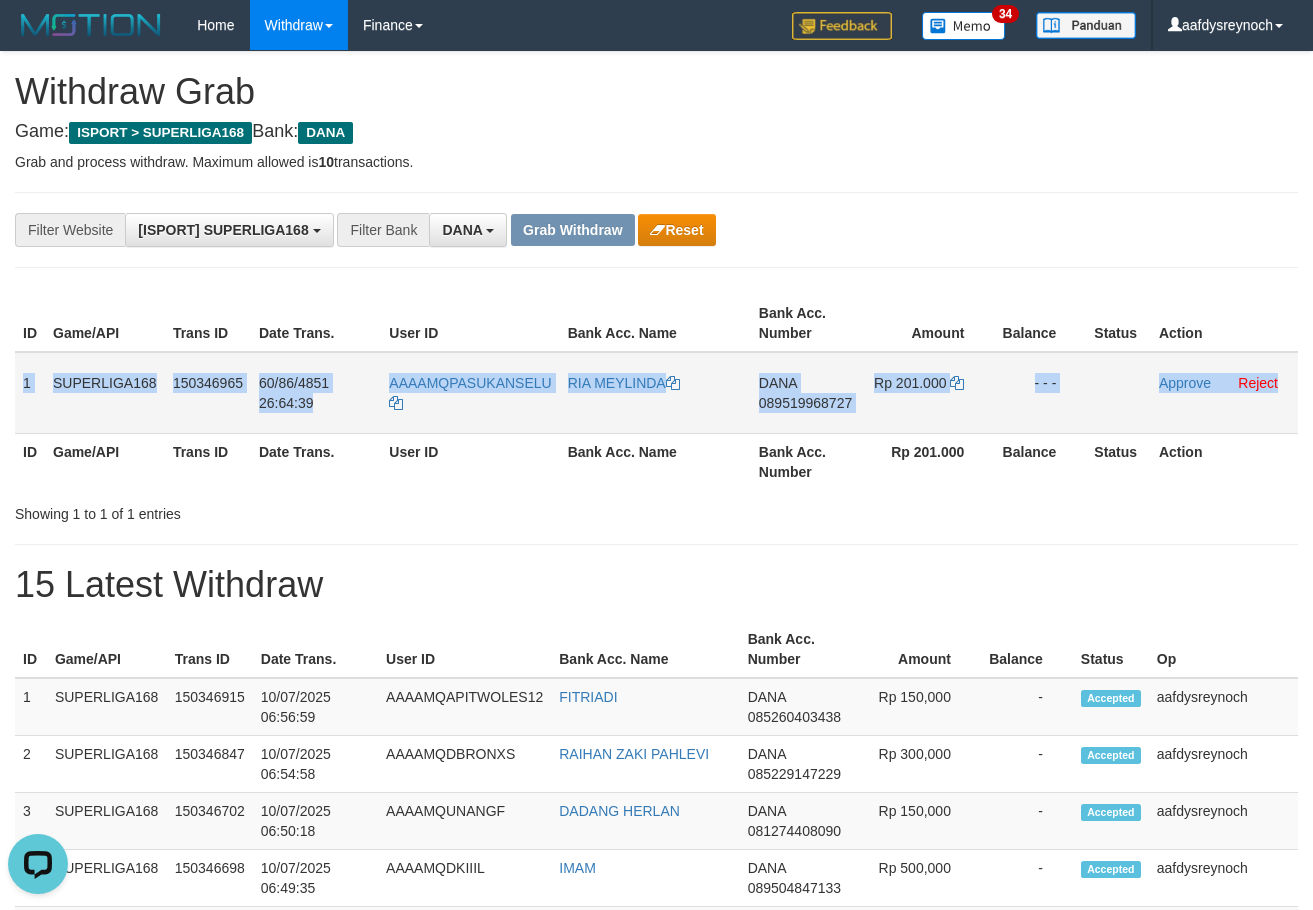 copy on "1
SUPERLIGA168
150346965
10/07/2025 06:57:44
AAAAMQPASUKANSELU
RIA MEYLINDA
DANA
089519968727
Rp 201.000
- - -
Approve
Reject" 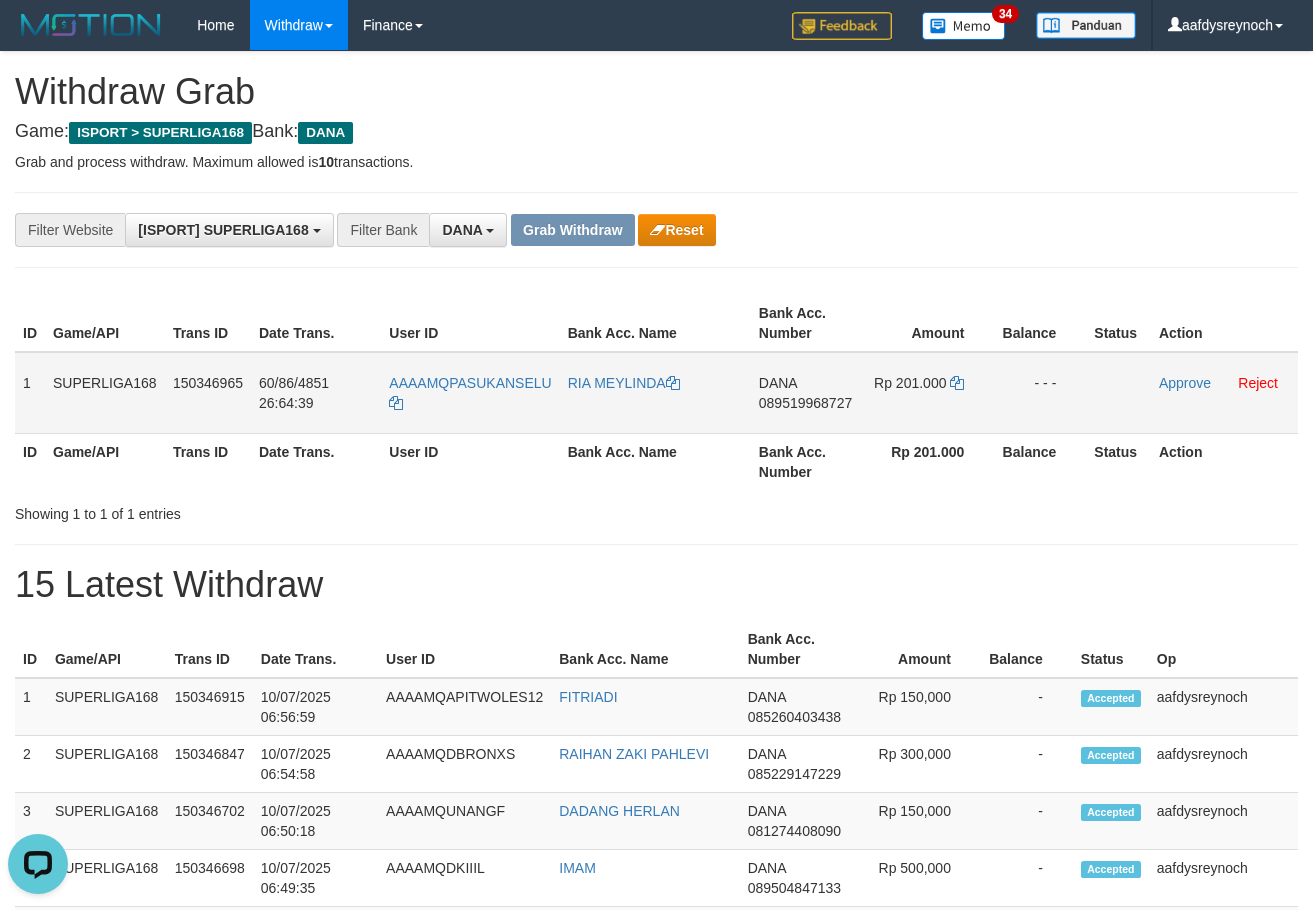 click on "089519968727" at bounding box center [805, 403] 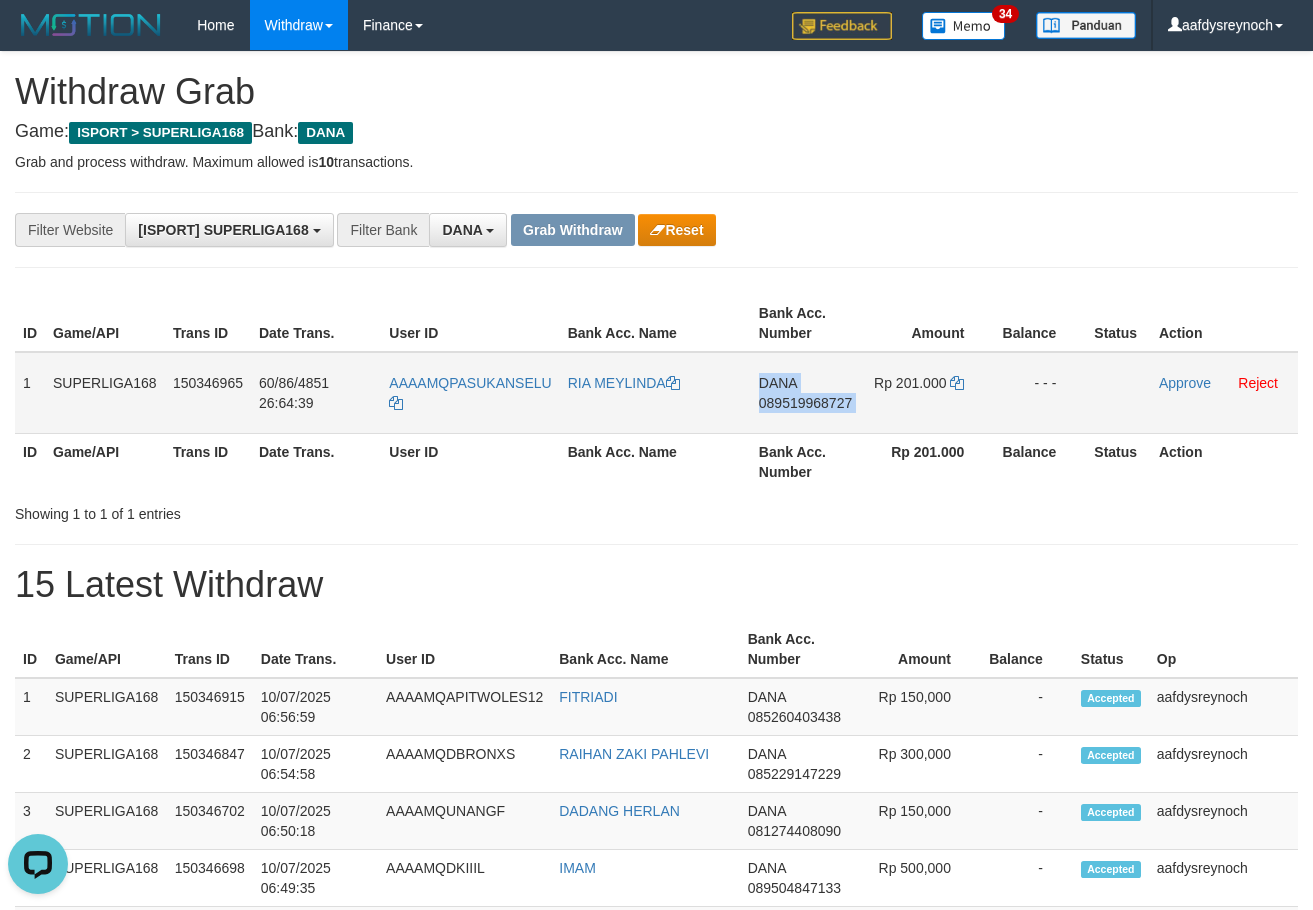 click on "089519968727" at bounding box center (805, 403) 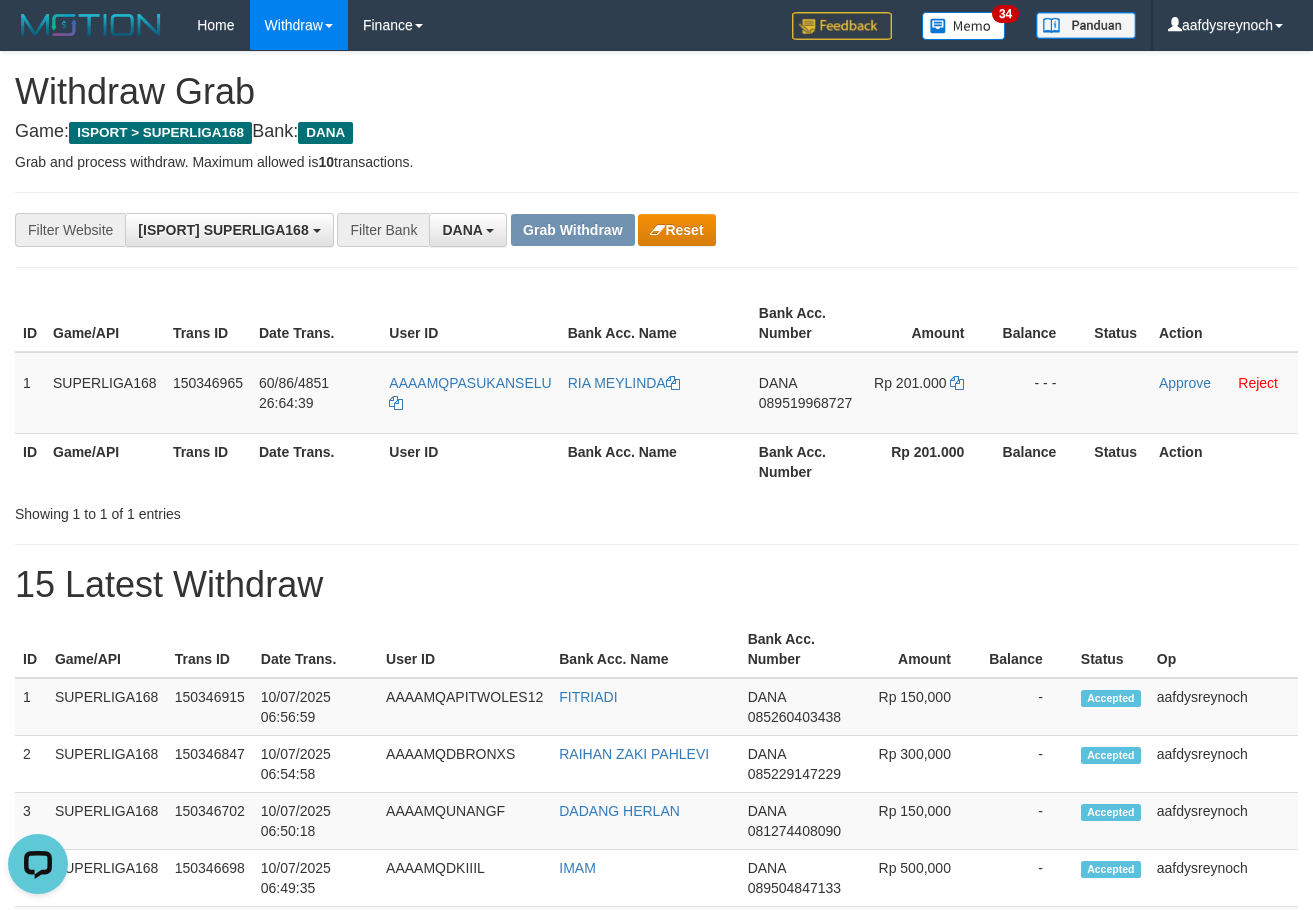 drag, startPoint x: 957, startPoint y: 268, endPoint x: 947, endPoint y: 277, distance: 13.453624 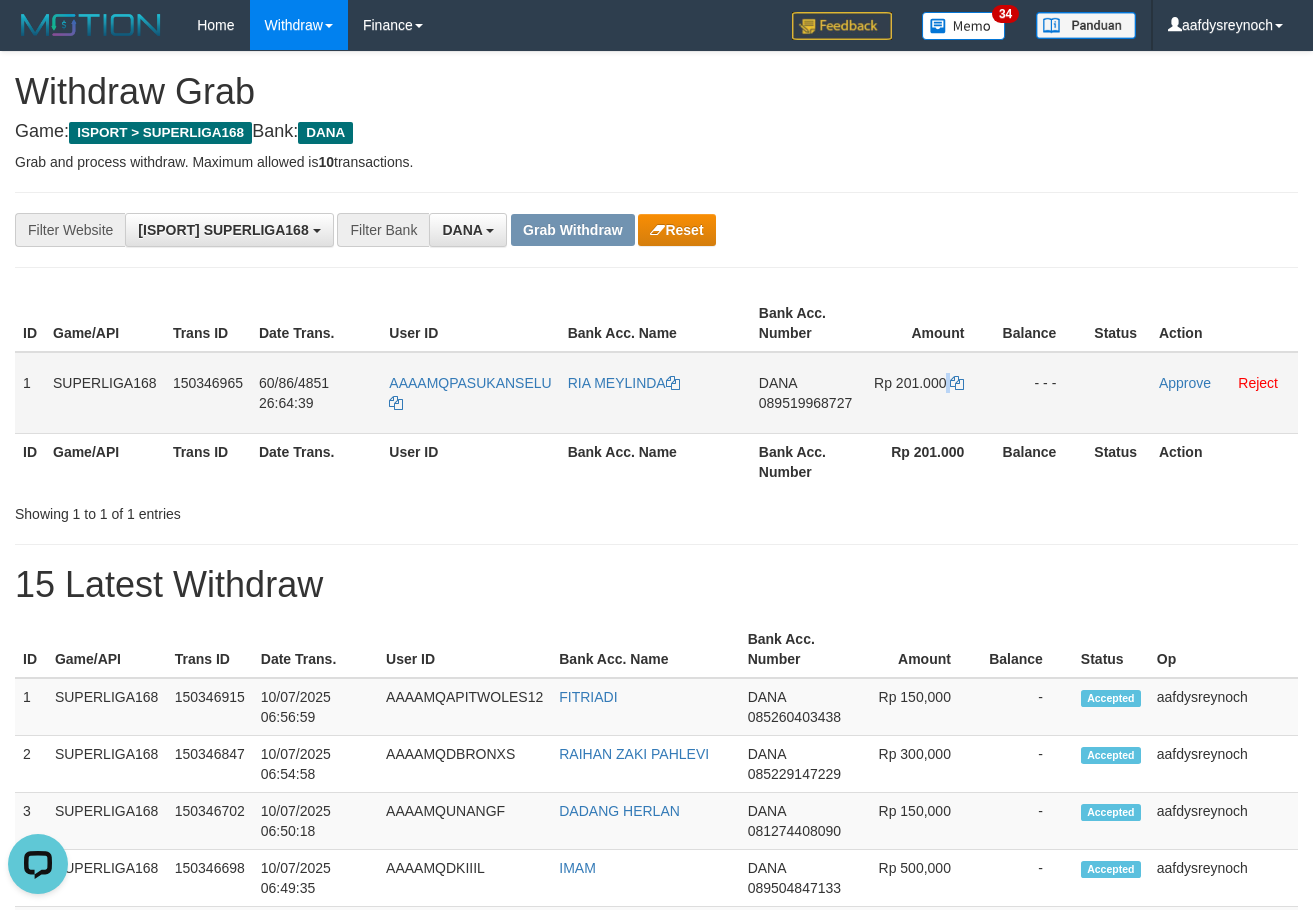 drag, startPoint x: 964, startPoint y: 380, endPoint x: 948, endPoint y: 377, distance: 16.27882 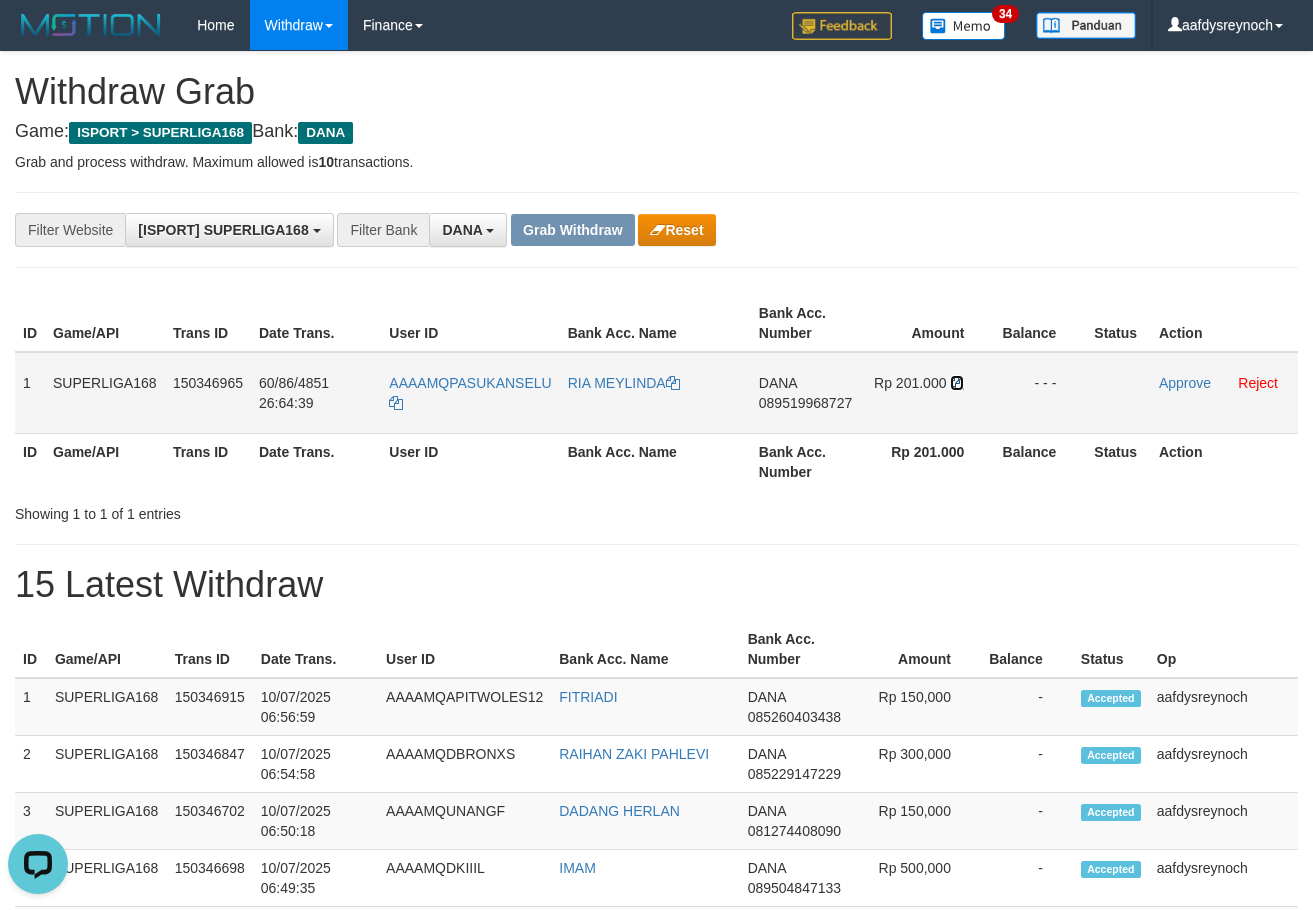 click at bounding box center (673, 383) 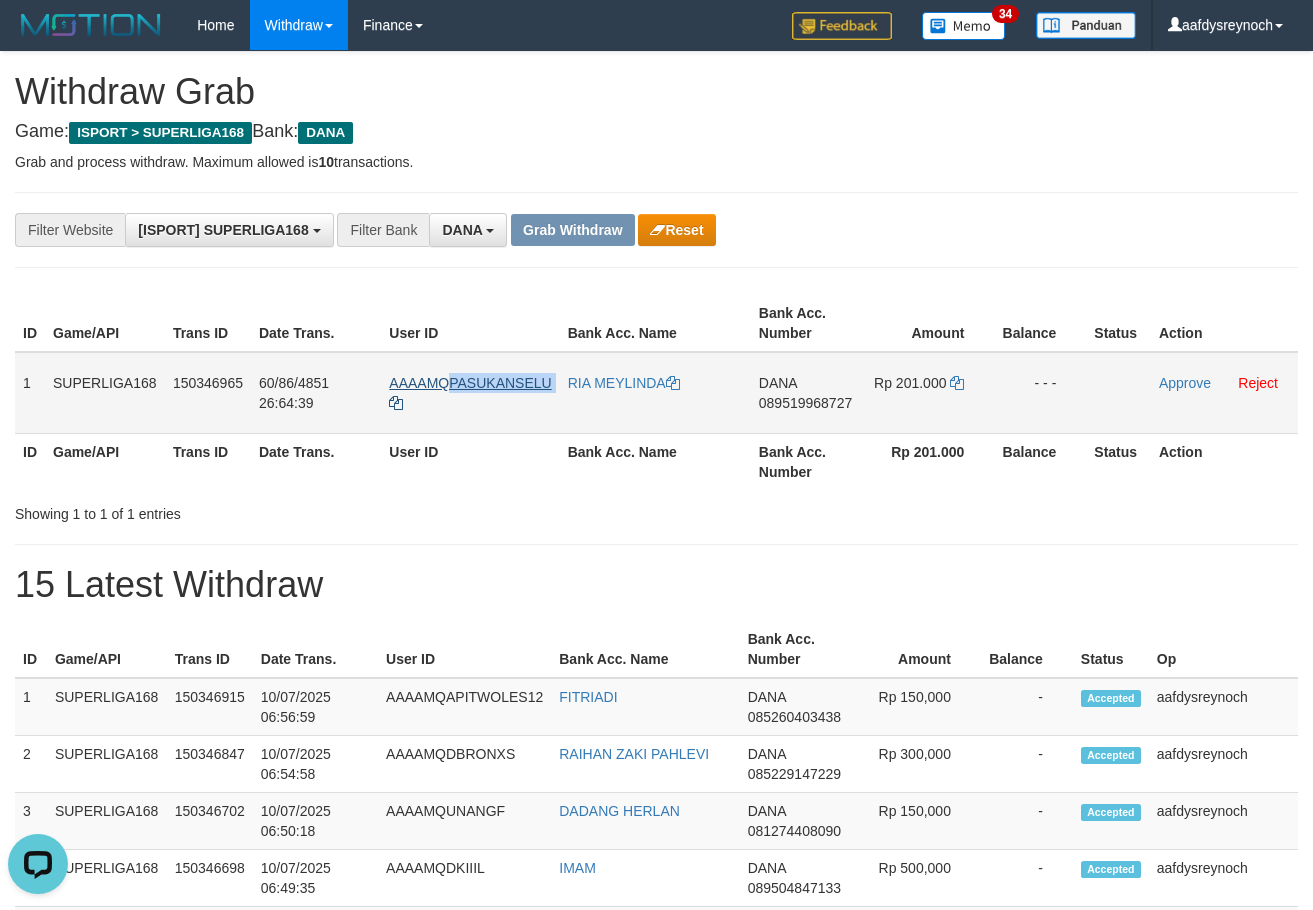 drag, startPoint x: 557, startPoint y: 373, endPoint x: 451, endPoint y: 382, distance: 106.381386 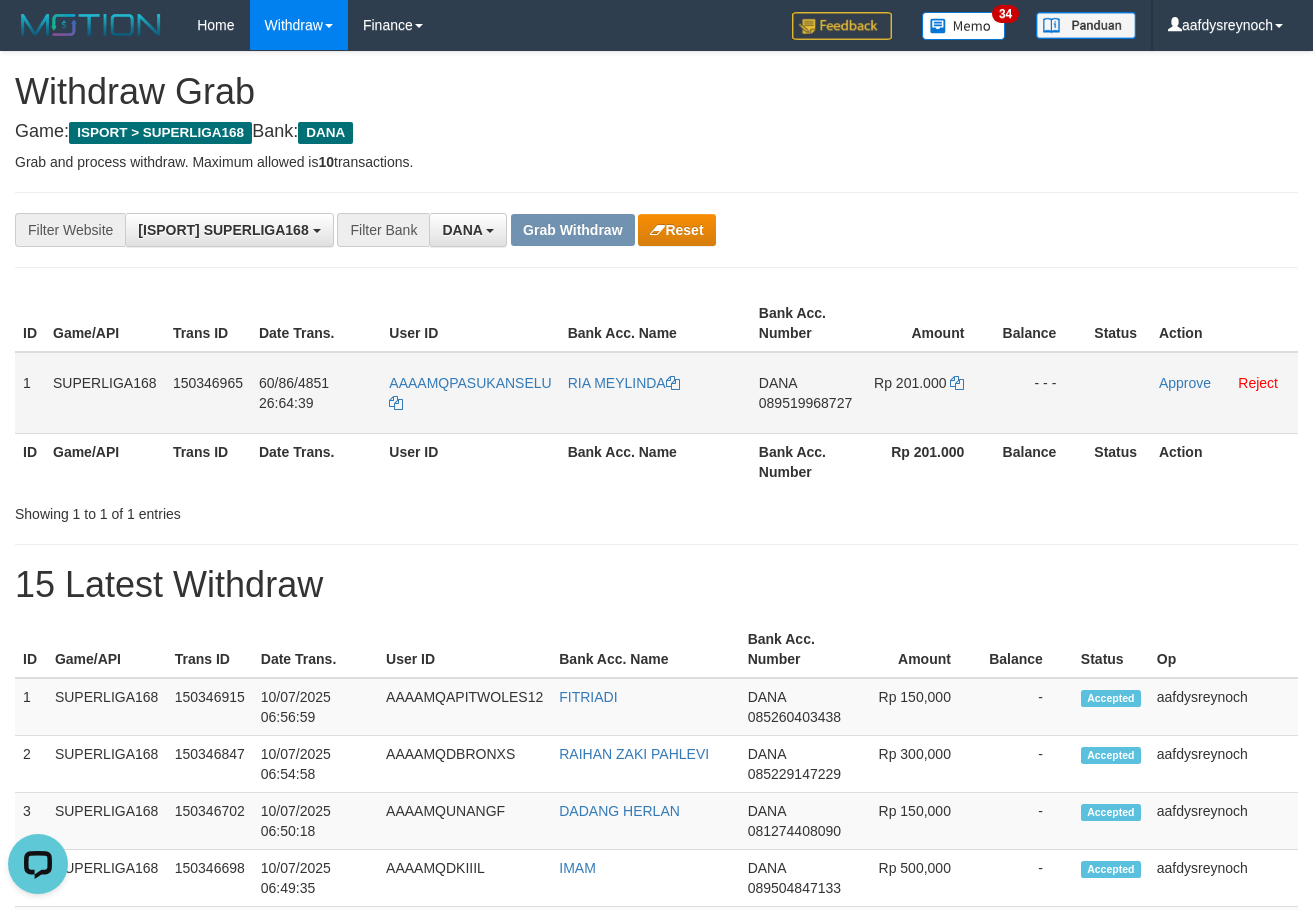 click on "Approve
Reject" at bounding box center [1224, 393] 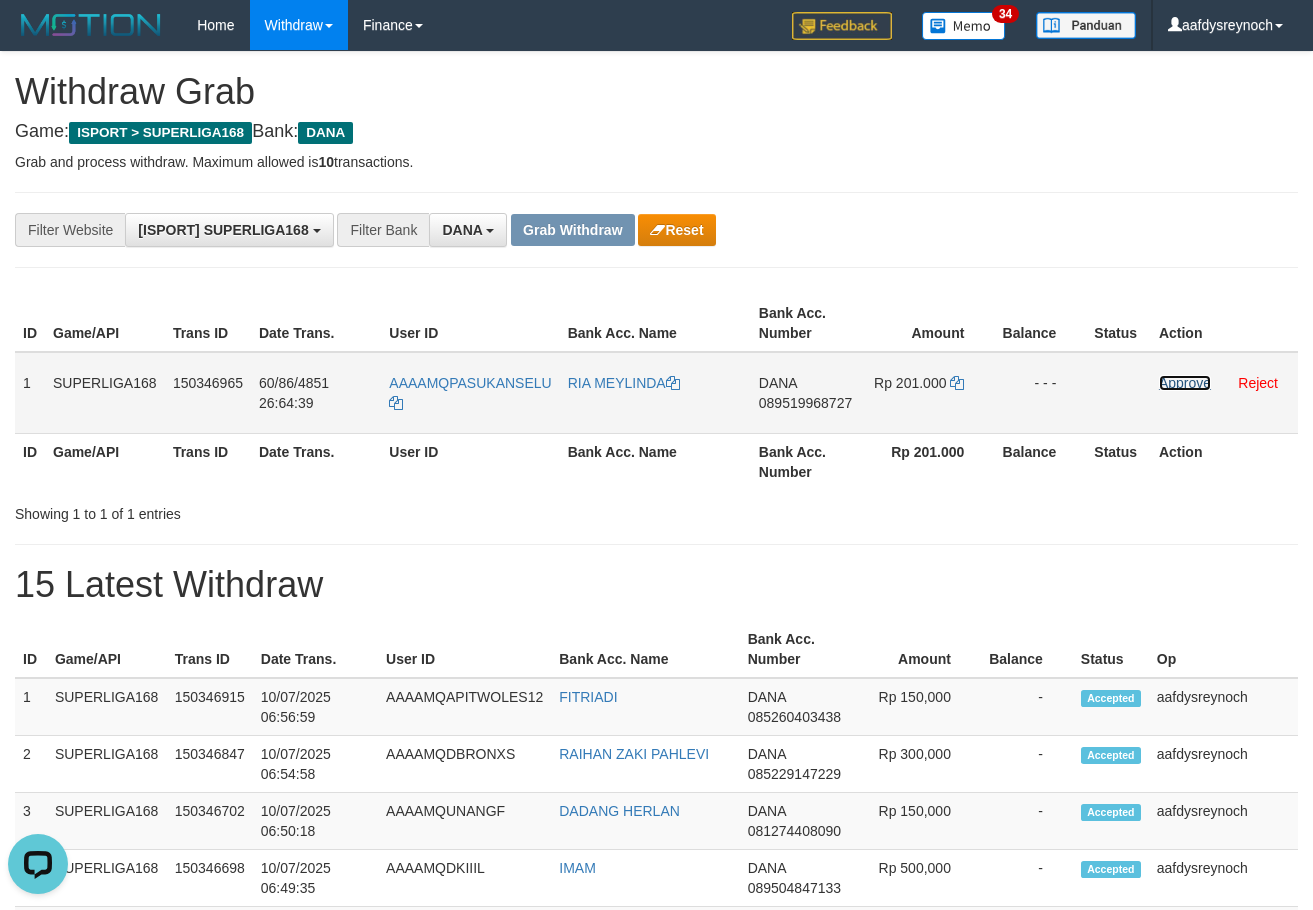 click on "Approve" at bounding box center (1185, 383) 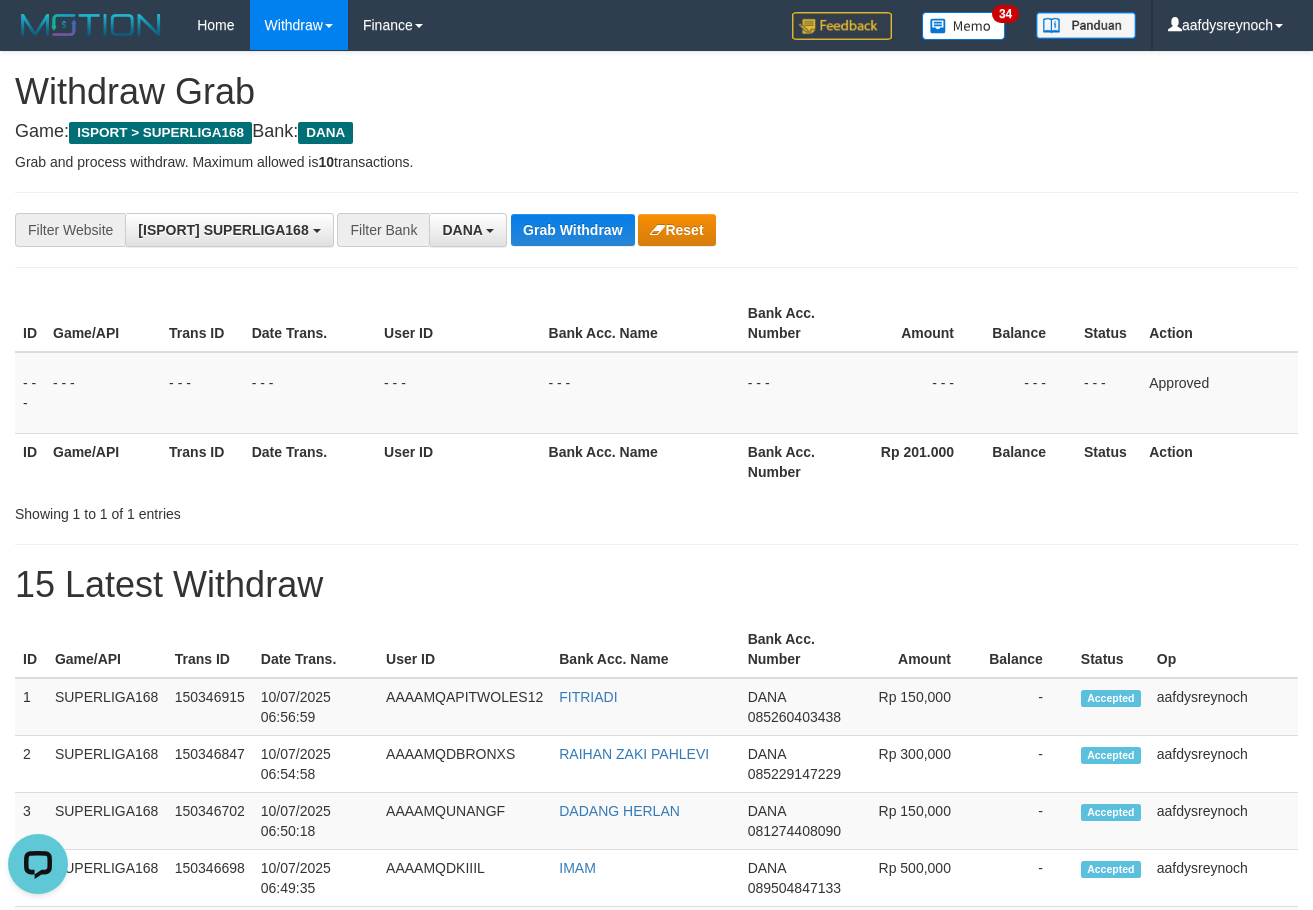 click on "**********" at bounding box center (656, 1123) 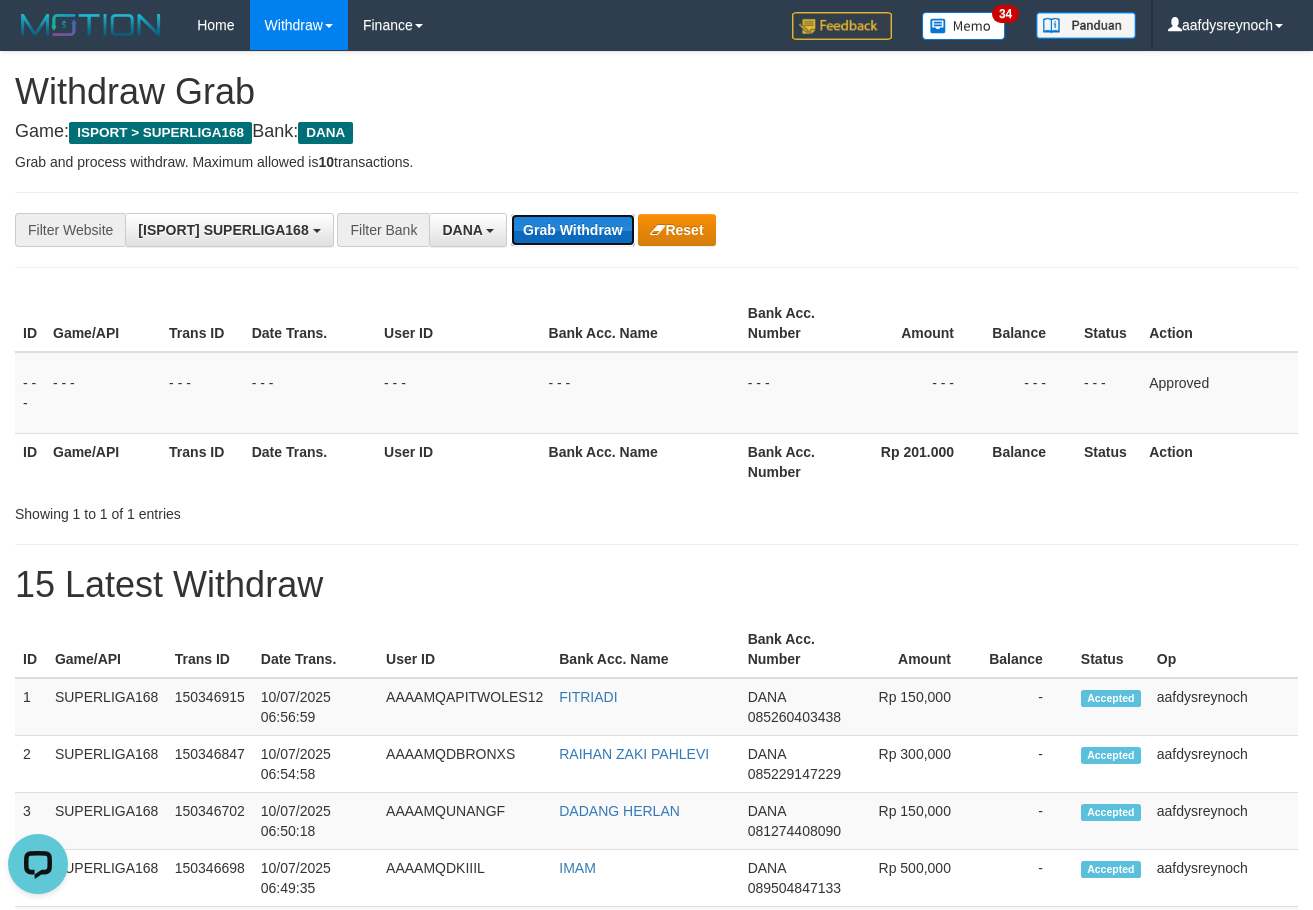 click on "Grab Withdraw" at bounding box center [572, 230] 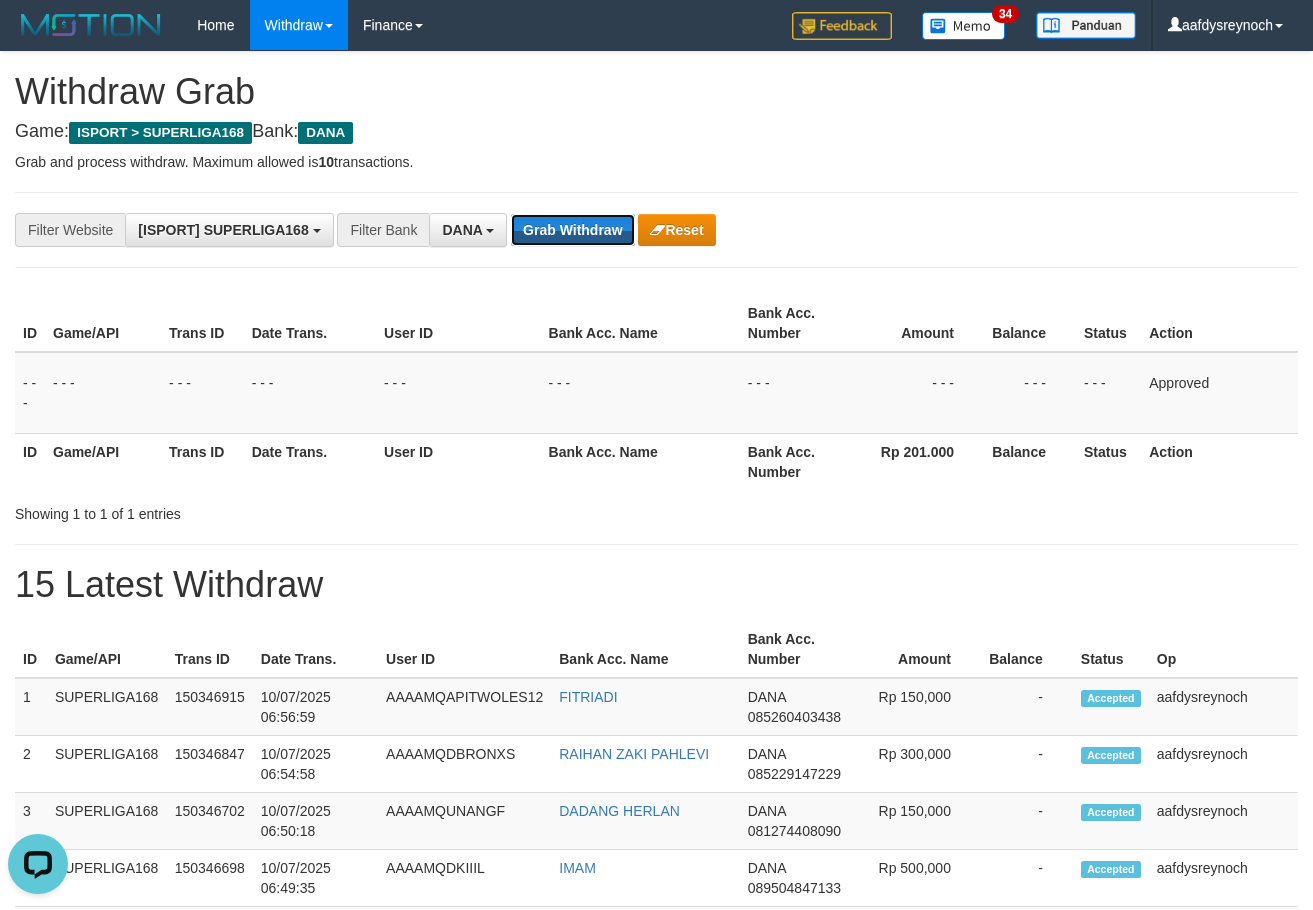 click on "Grab Withdraw" at bounding box center (572, 230) 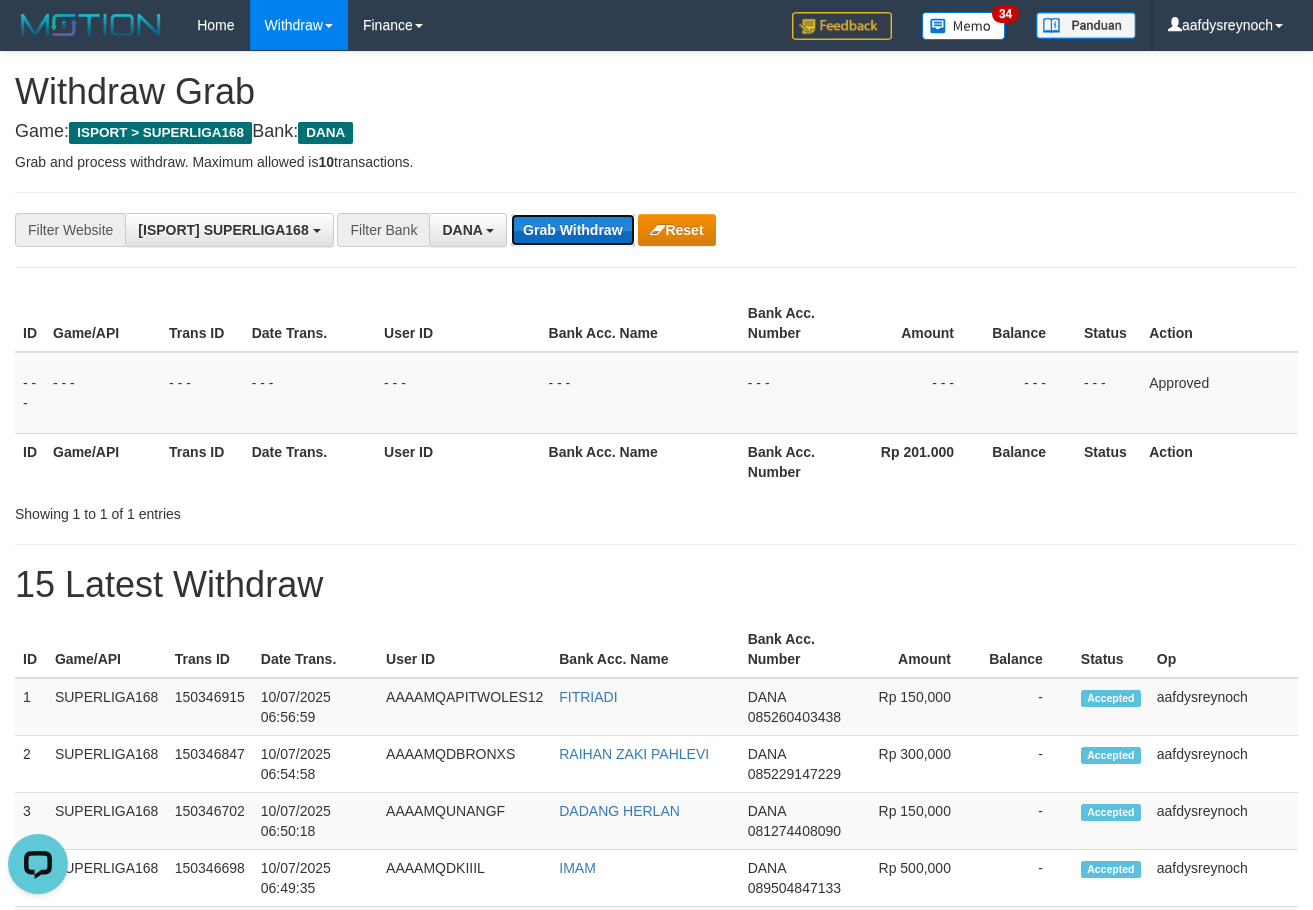 click on "Grab Withdraw" at bounding box center [572, 230] 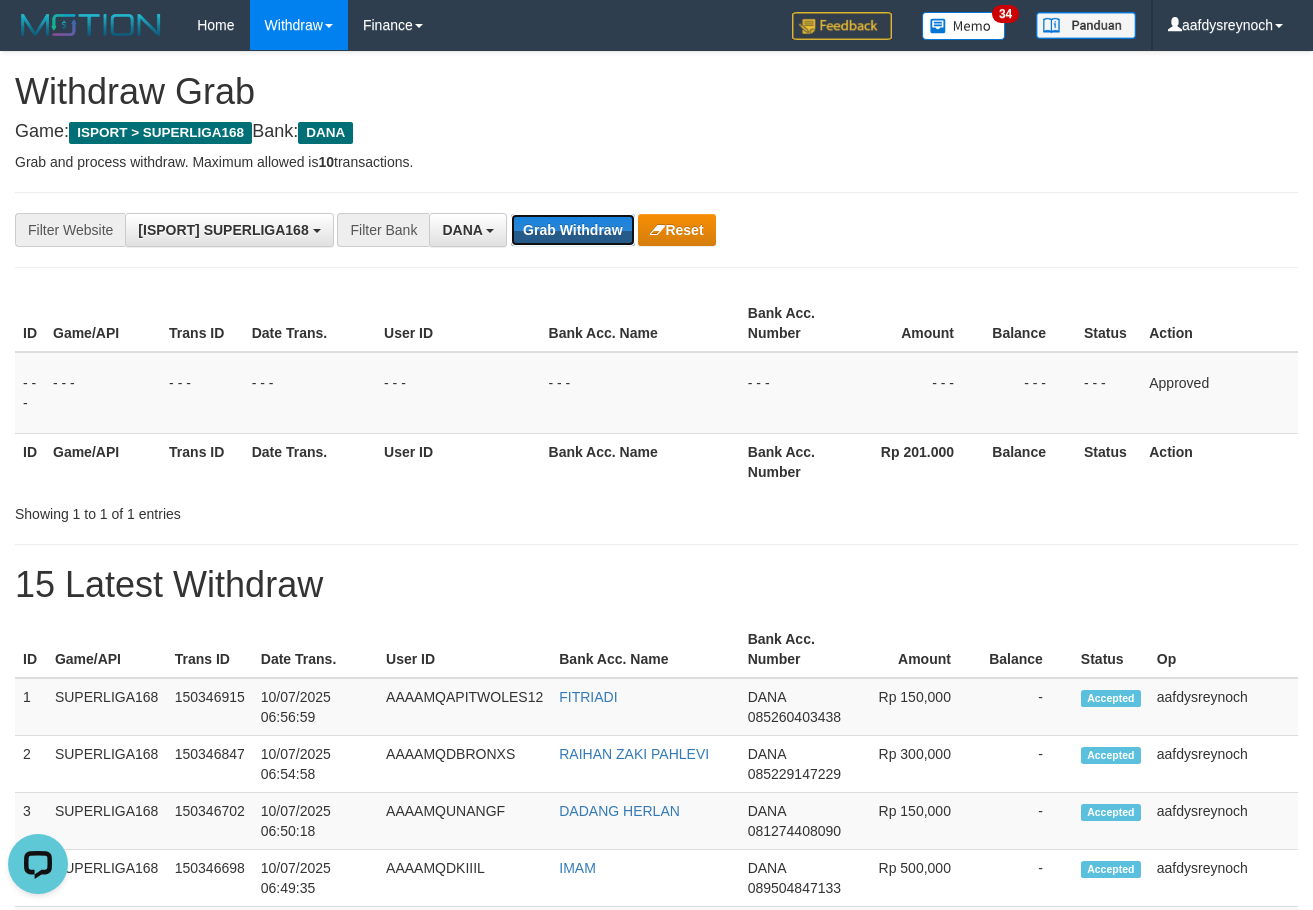 click on "Grab Withdraw" at bounding box center [572, 230] 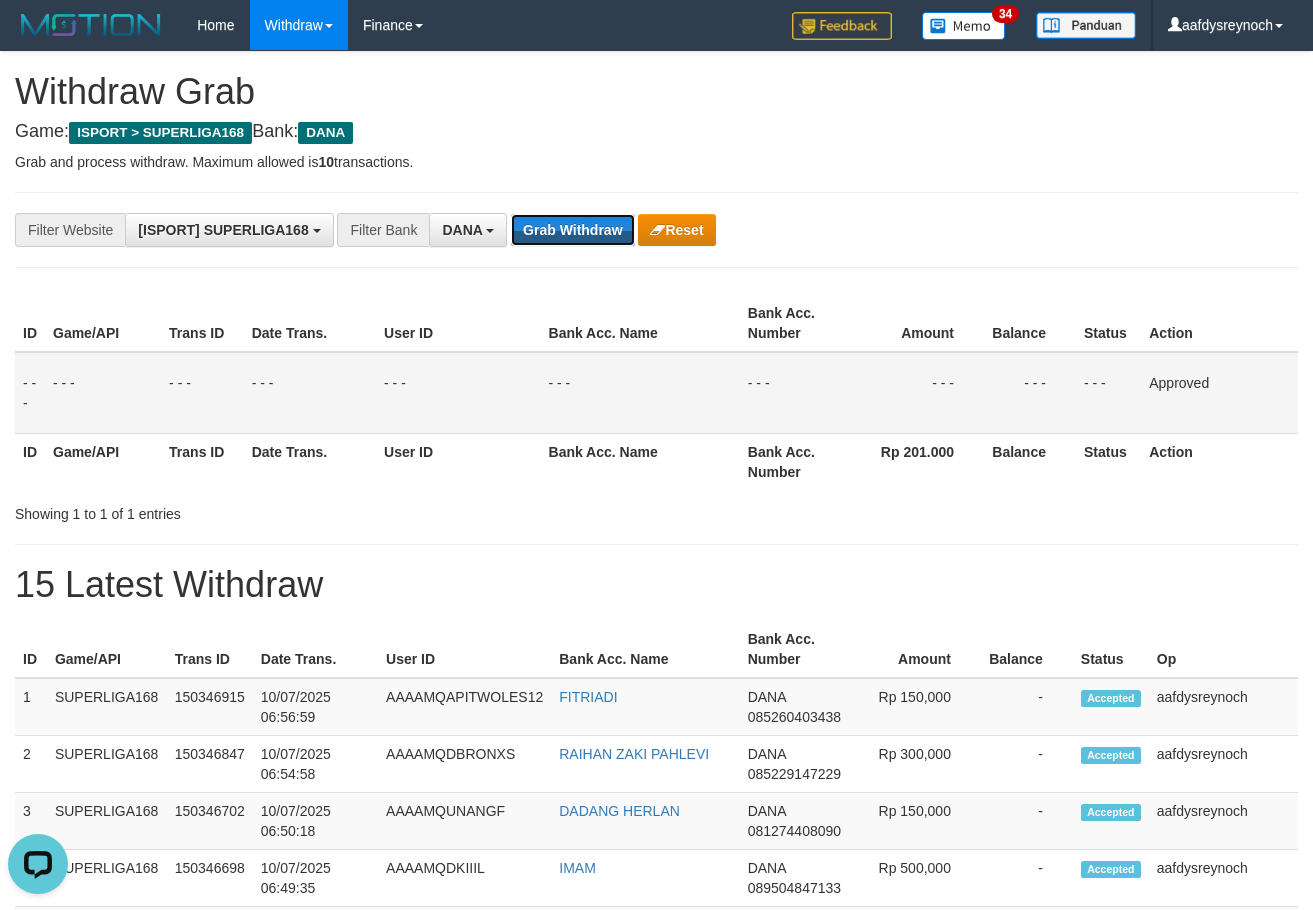 click on "Grab Withdraw" at bounding box center (572, 230) 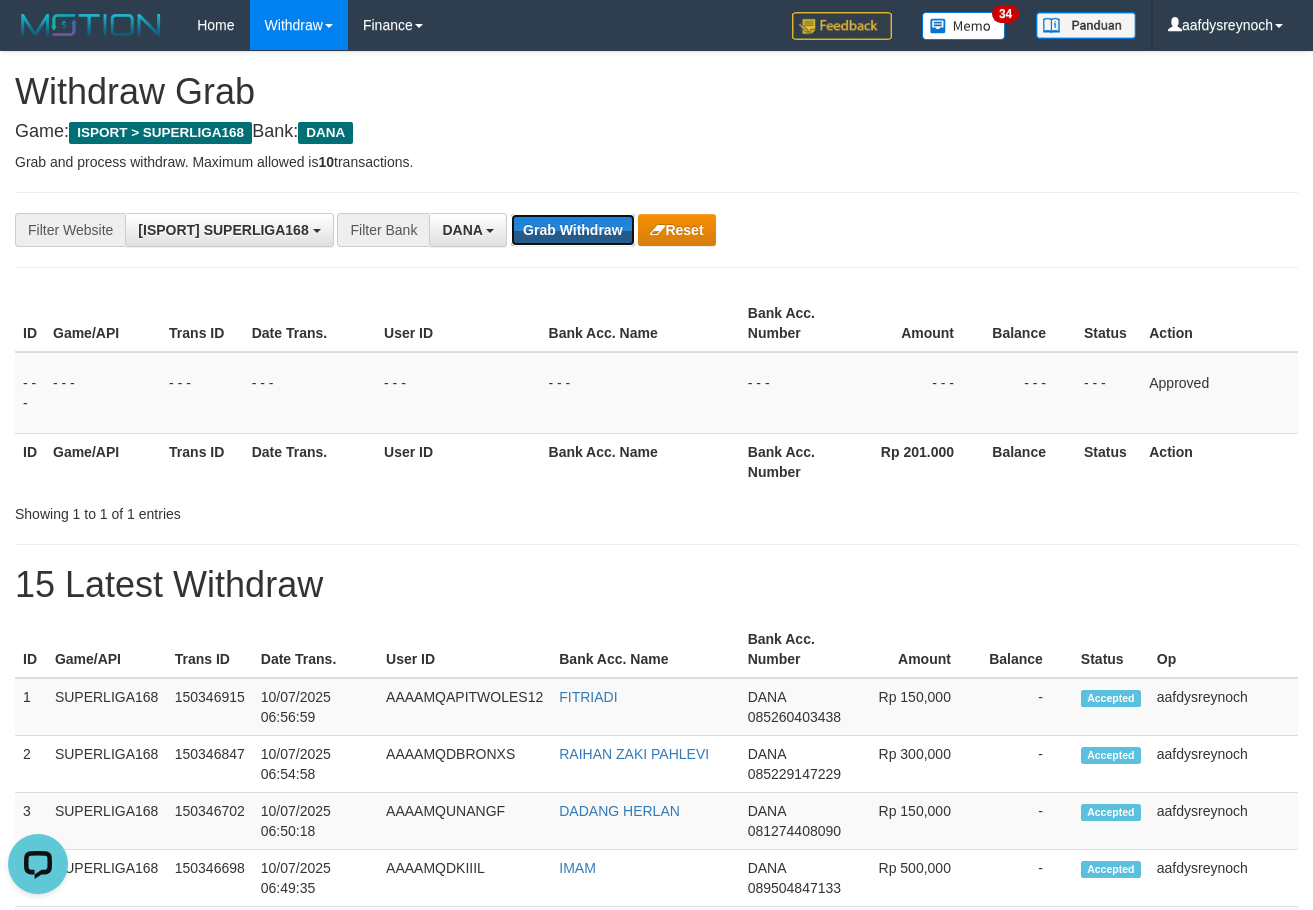 click on "Grab Withdraw" at bounding box center [572, 230] 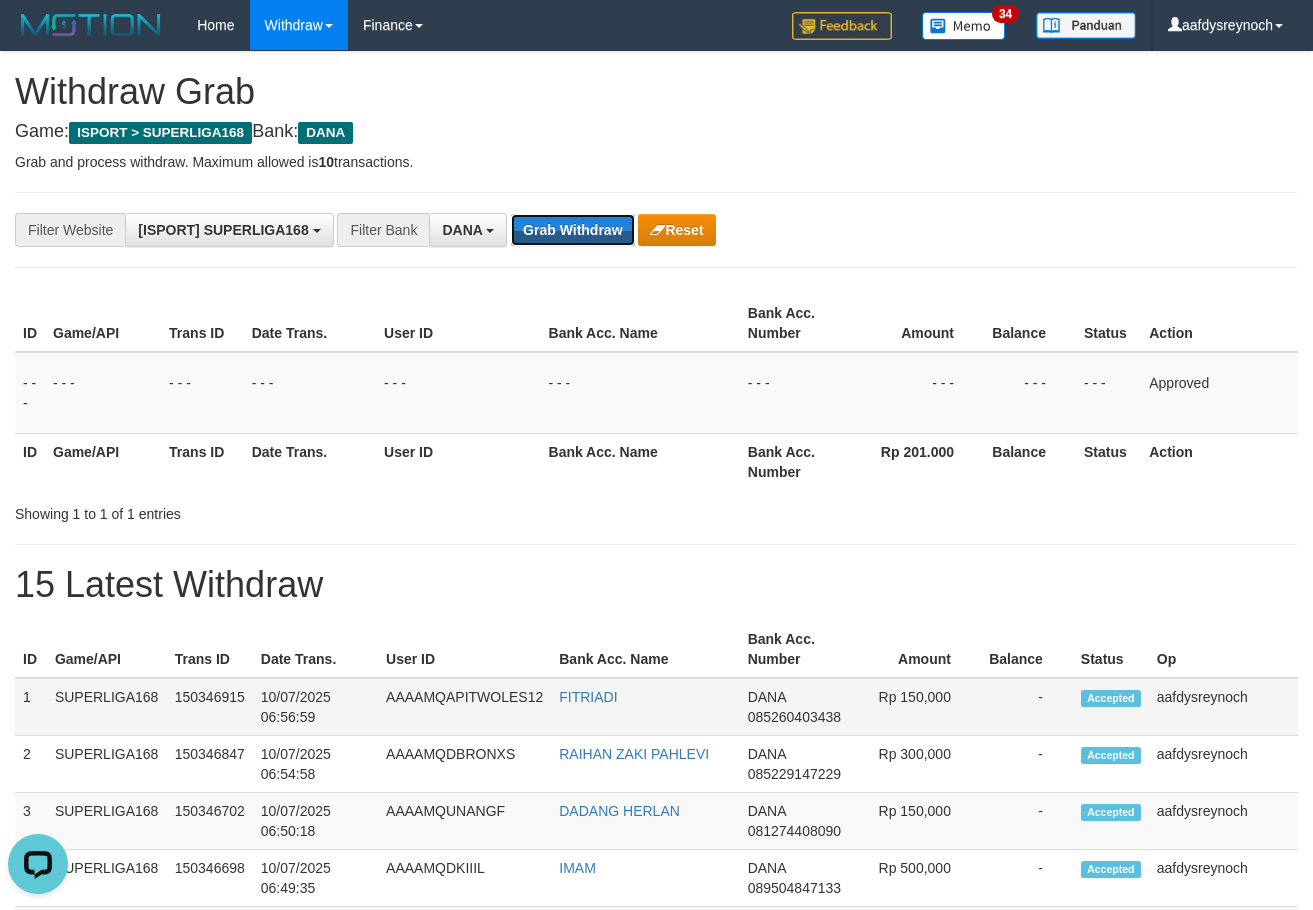 click on "Grab Withdraw" at bounding box center (572, 230) 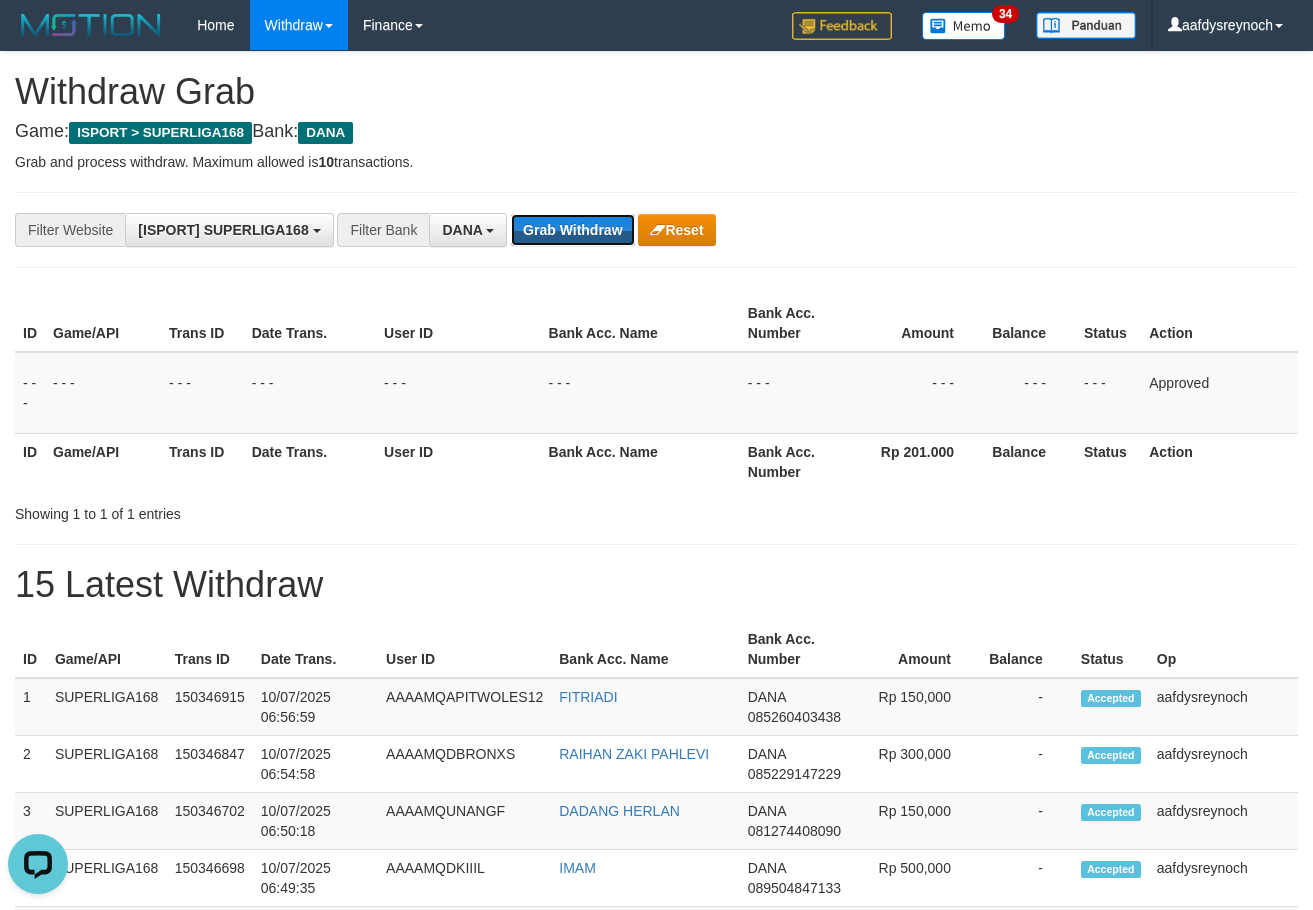 click on "Grab Withdraw" at bounding box center [572, 230] 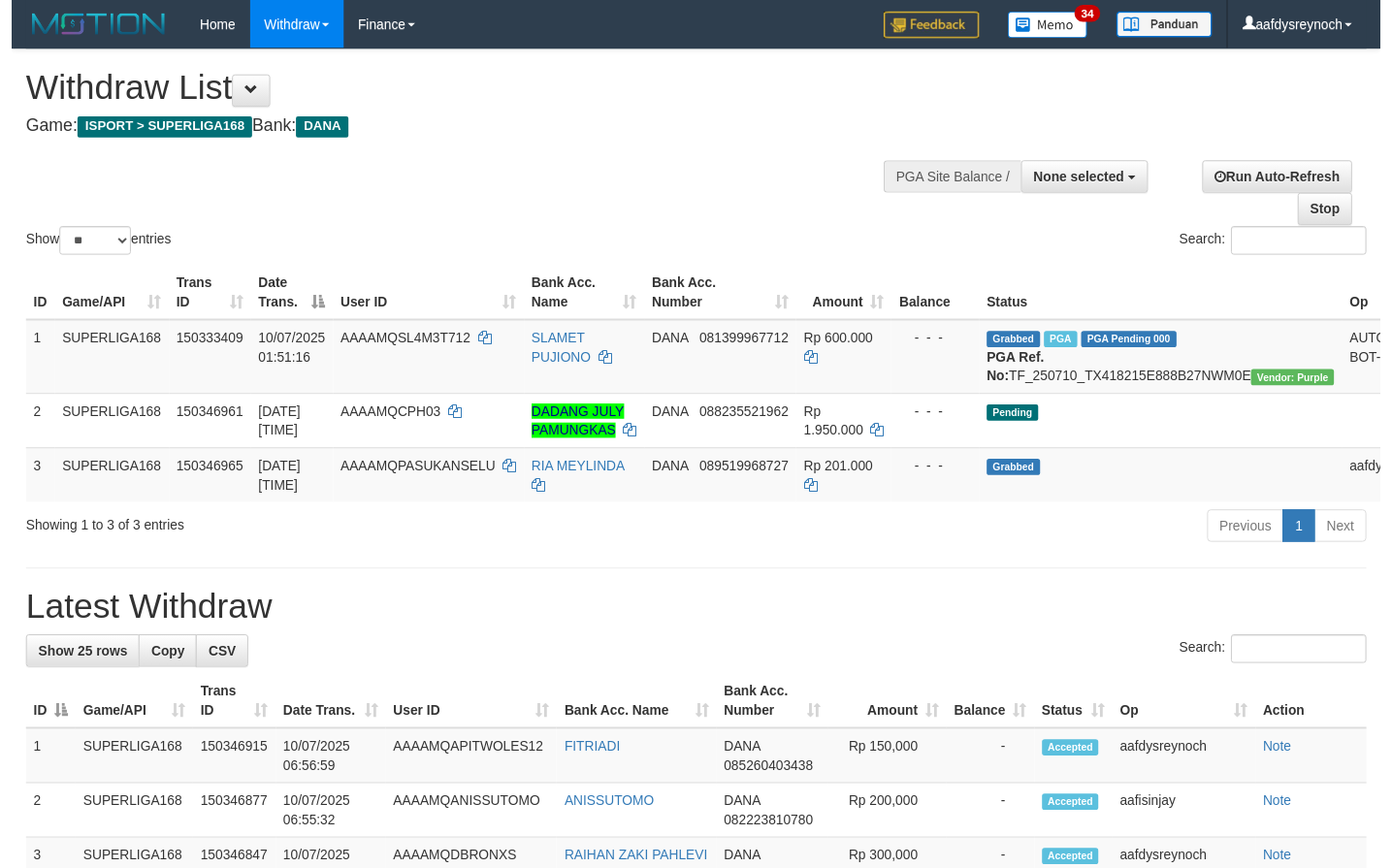 scroll, scrollTop: 194, scrollLeft: 0, axis: vertical 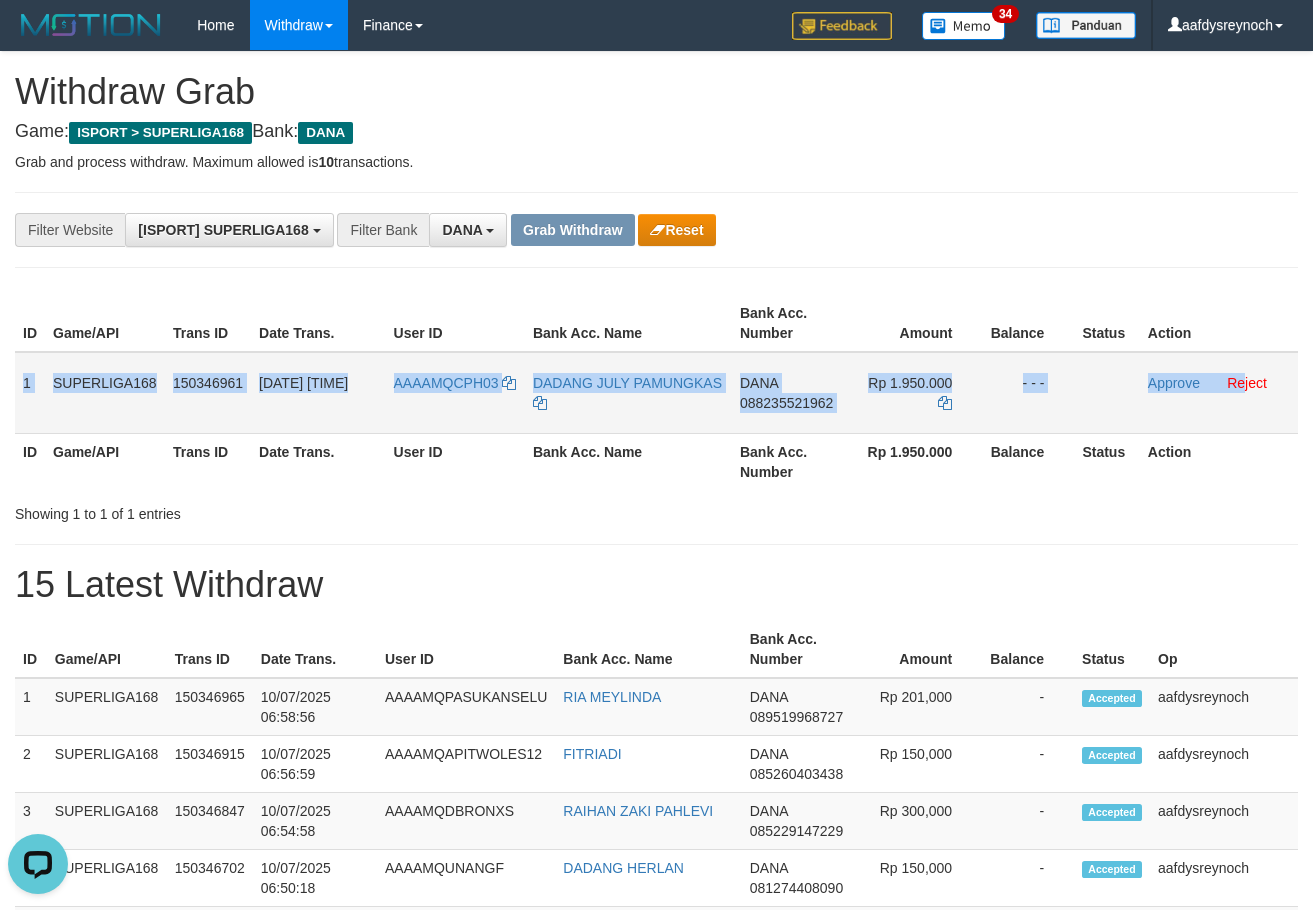 copy on "1
SUPERLIGA168
150346961
[DATE] [TIME]
AAAAMQCPH03
[FIRST] [LAST] [LAST]
DANA
[PHONE]
Rp 1.950.000
- - -
Approve
Re" 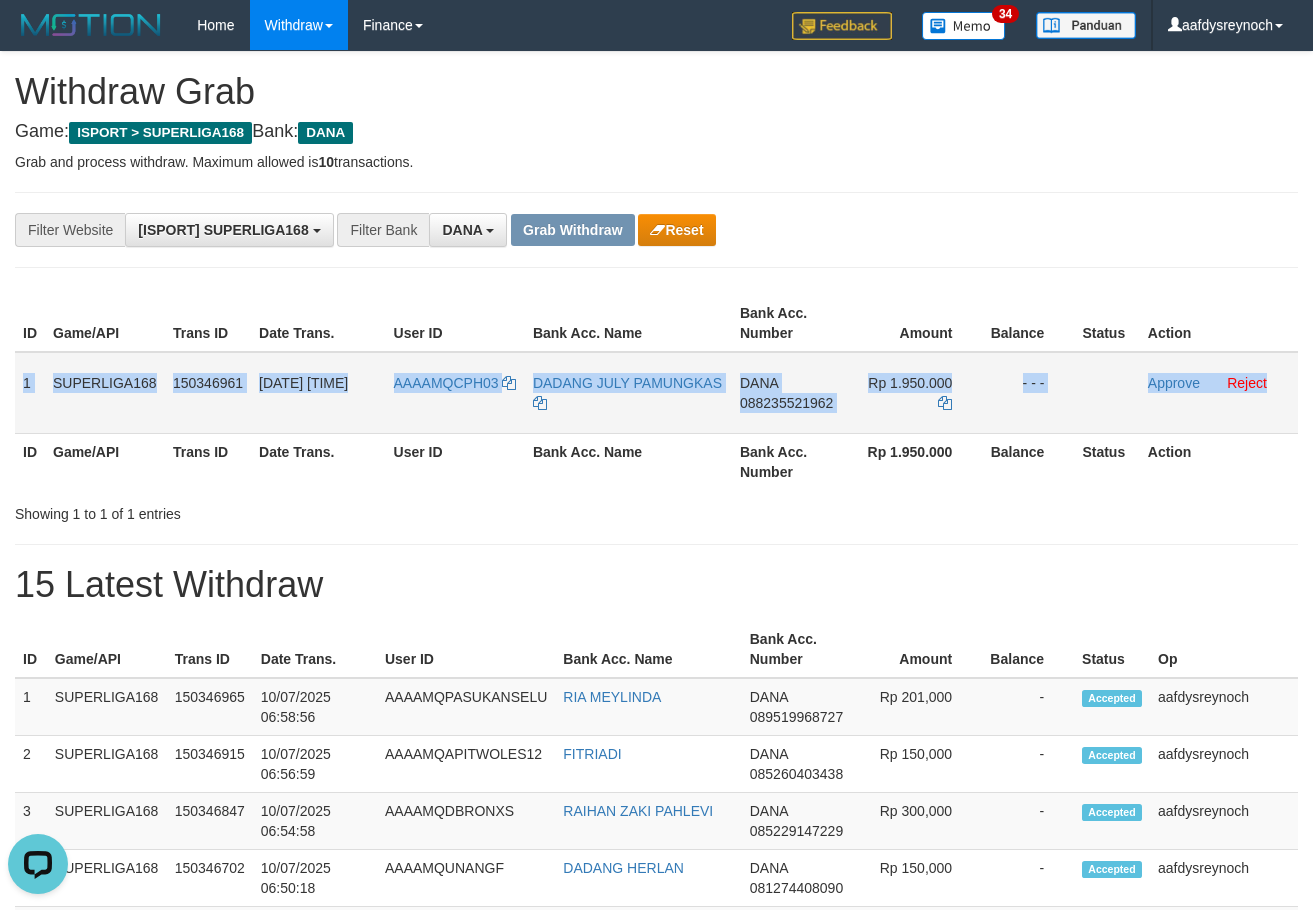 copy on "1
SUPERLIGA168
150346961
[DATE] [TIME]
AAAAMQCPH03
[FIRST] [LAST] [LAST]
DANA
[PHONE]
Rp 1.950.000
- - -
Approve
Reject" 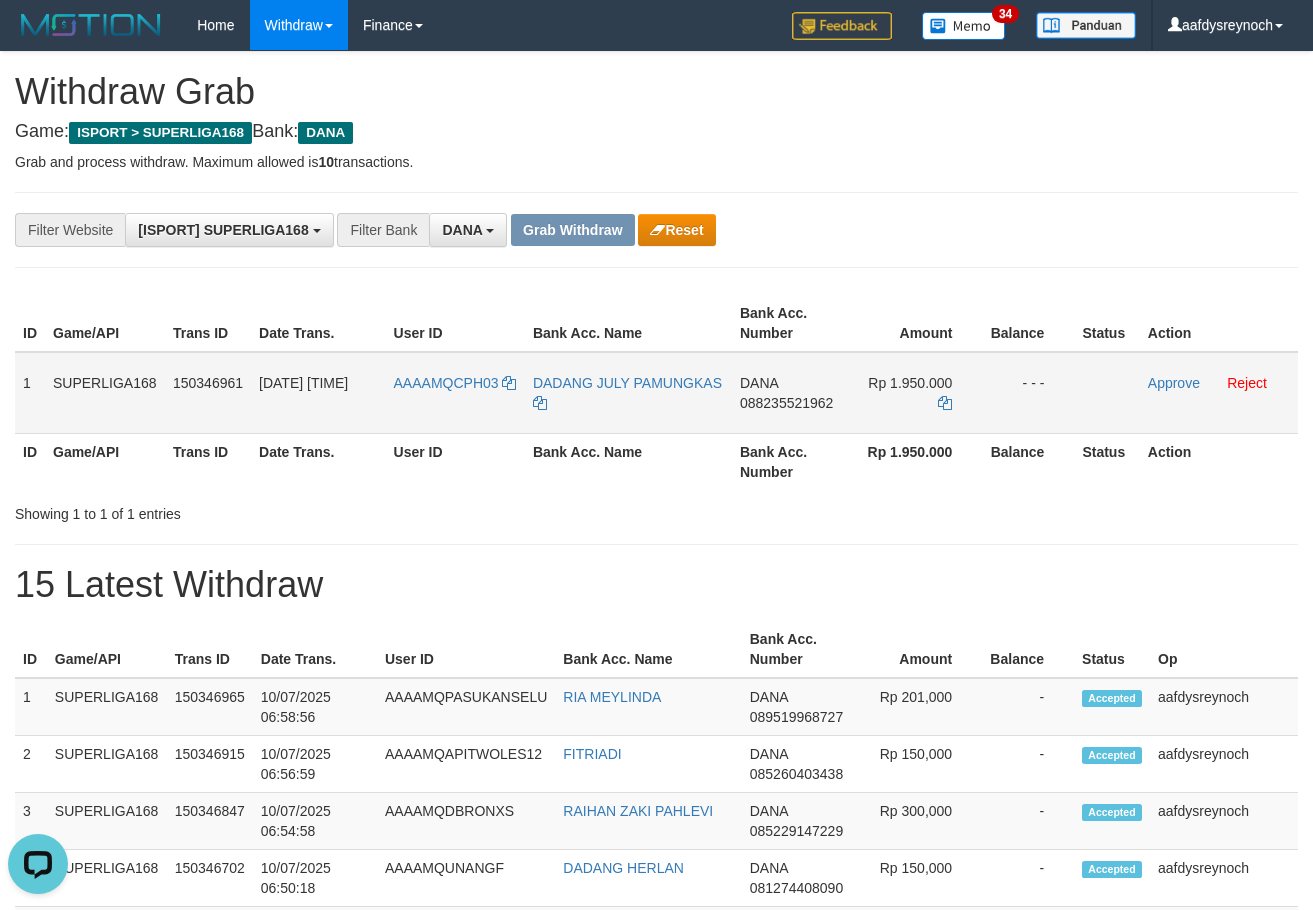 click on "088235521962" at bounding box center [786, 403] 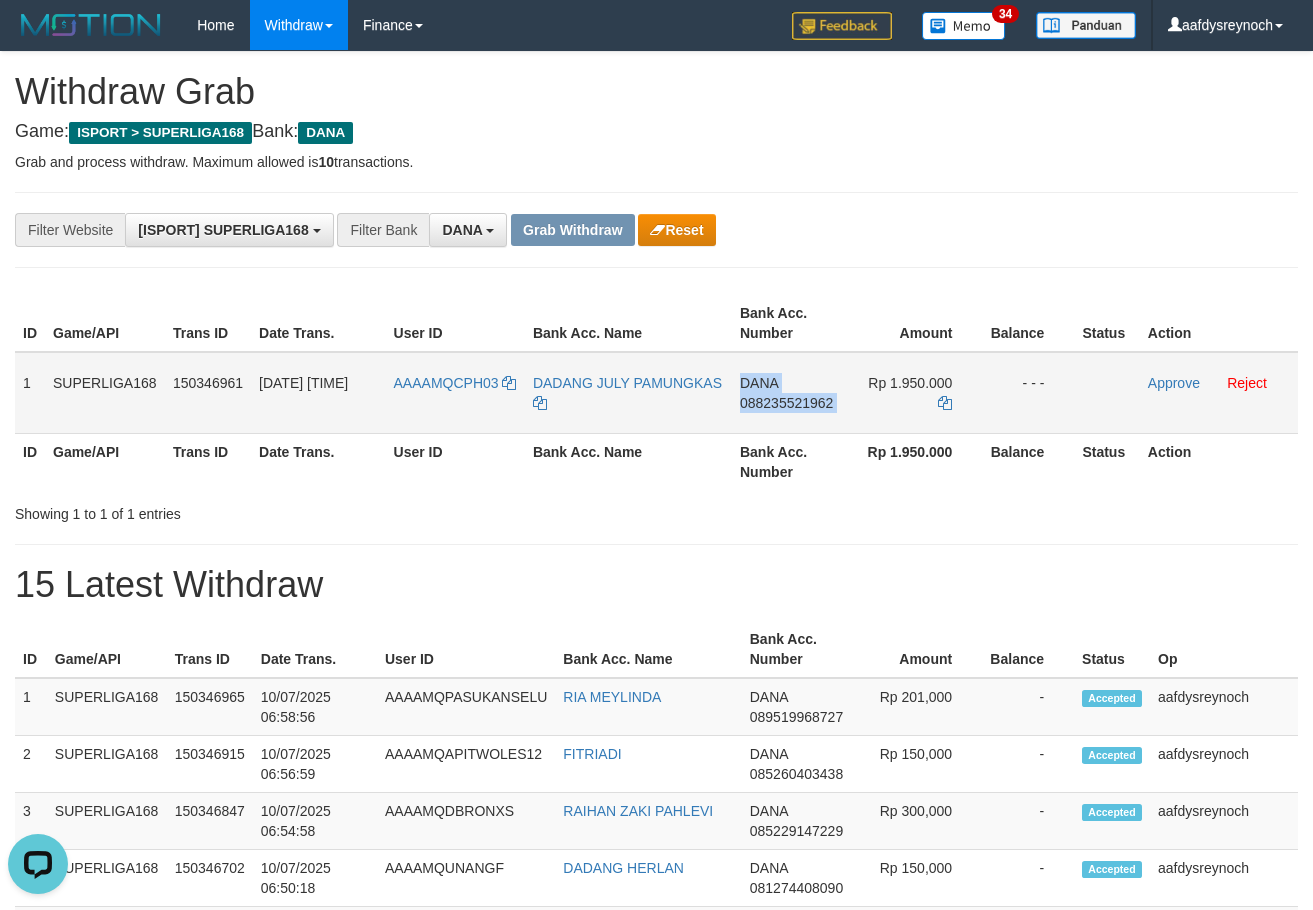 click on "088235521962" at bounding box center [786, 403] 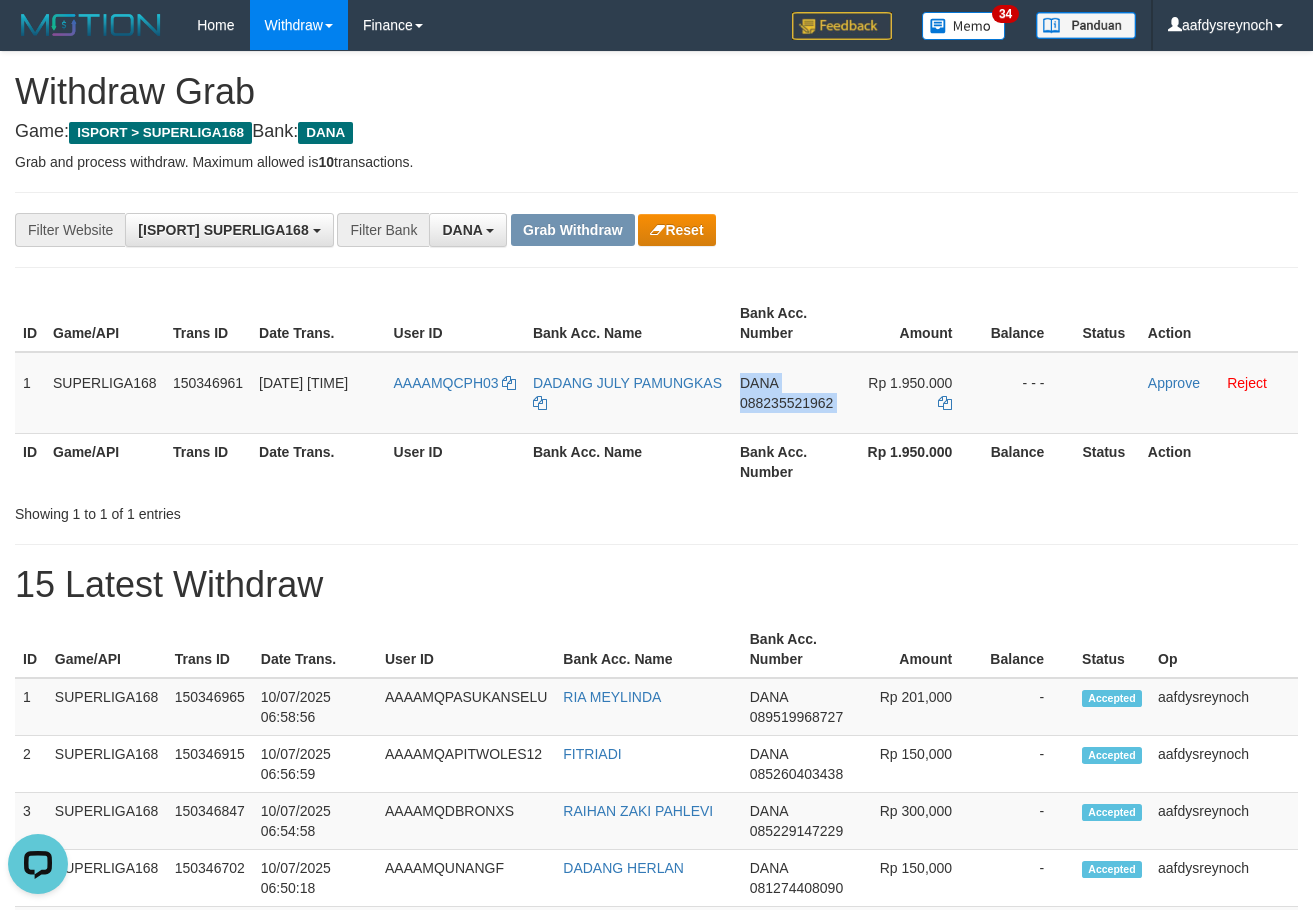 drag, startPoint x: 796, startPoint y: 395, endPoint x: 1318, endPoint y: 479, distance: 528.71545 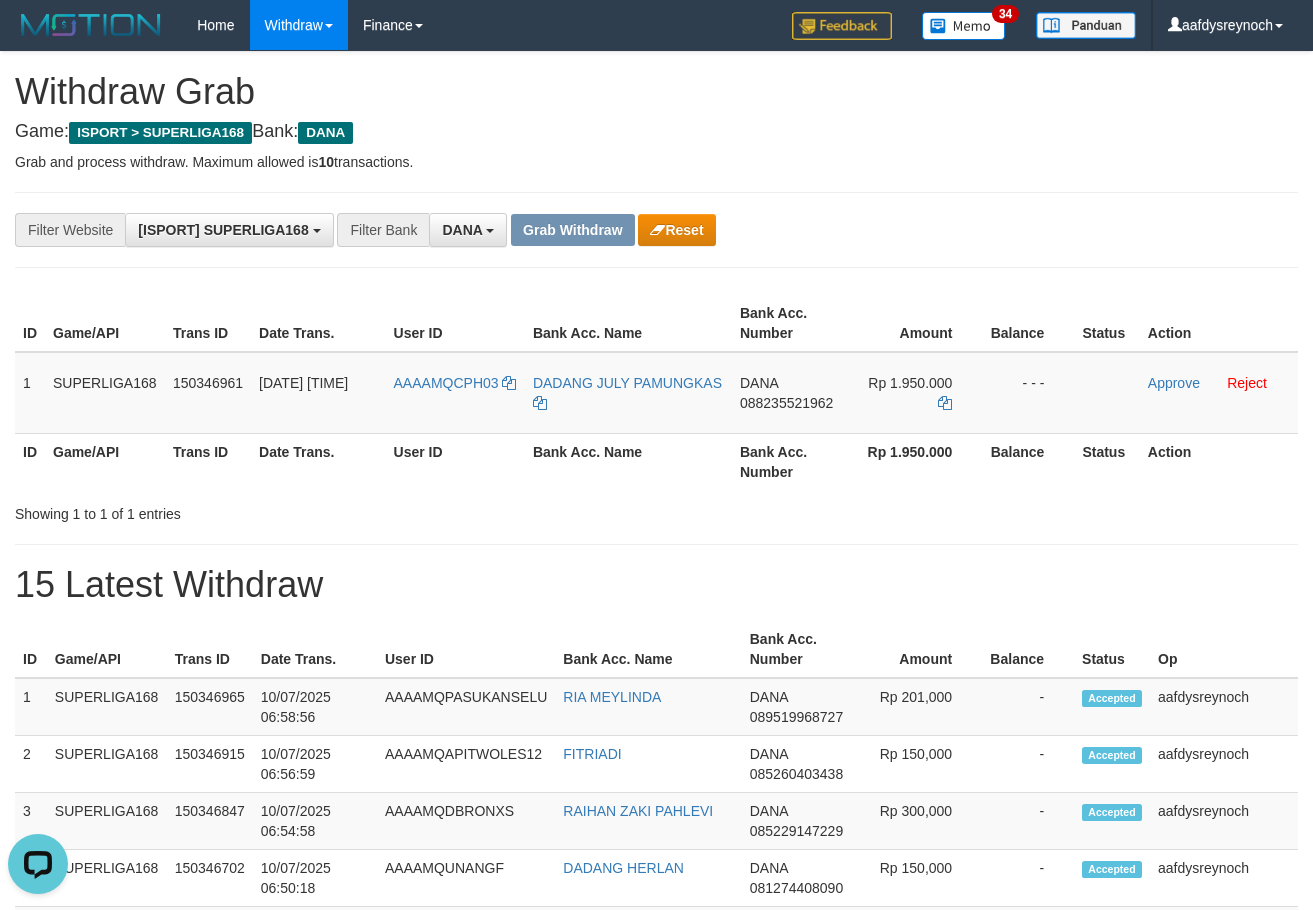 click on "Amount" at bounding box center [914, 323] 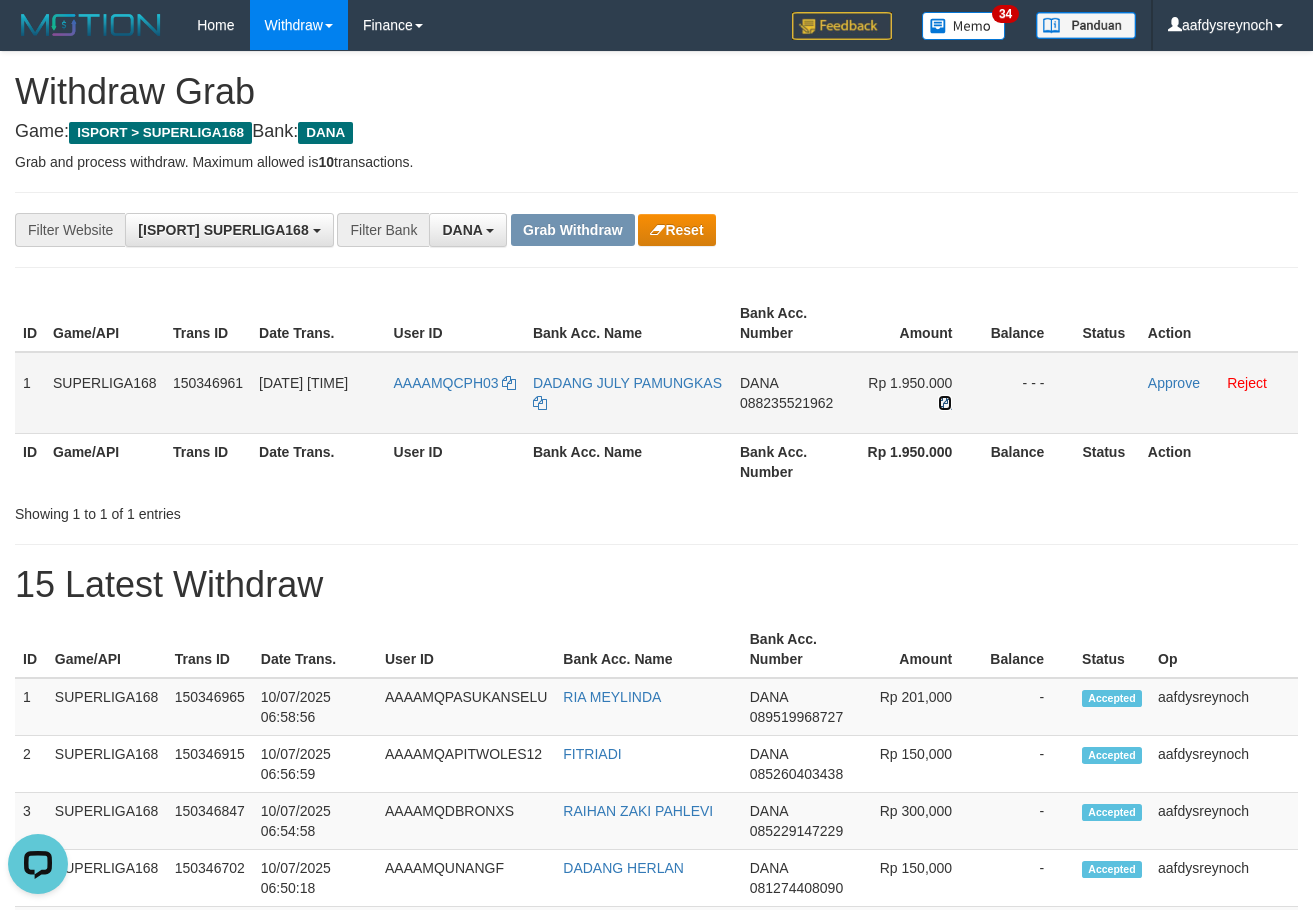 click at bounding box center (540, 403) 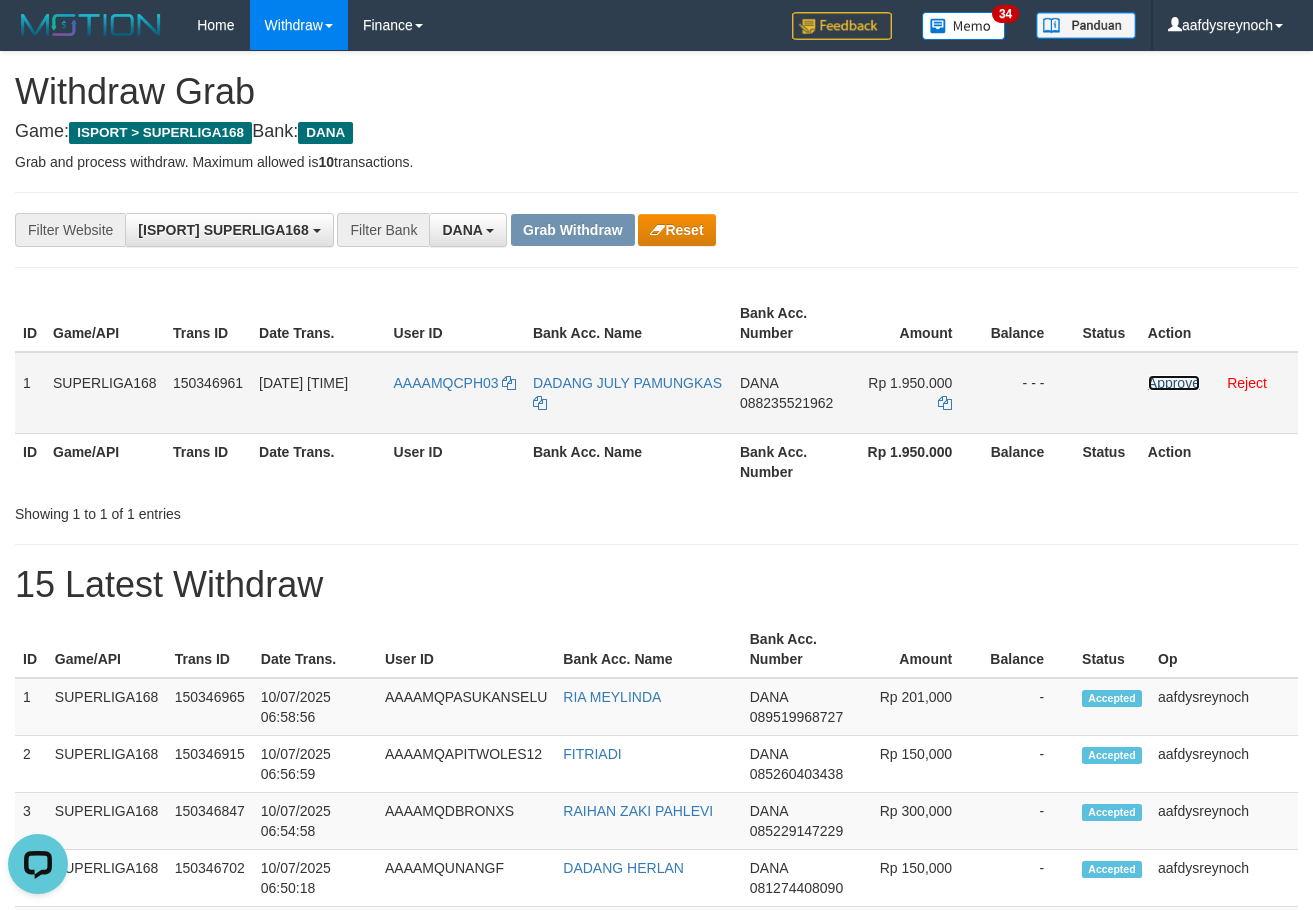 click on "Approve" at bounding box center (1174, 383) 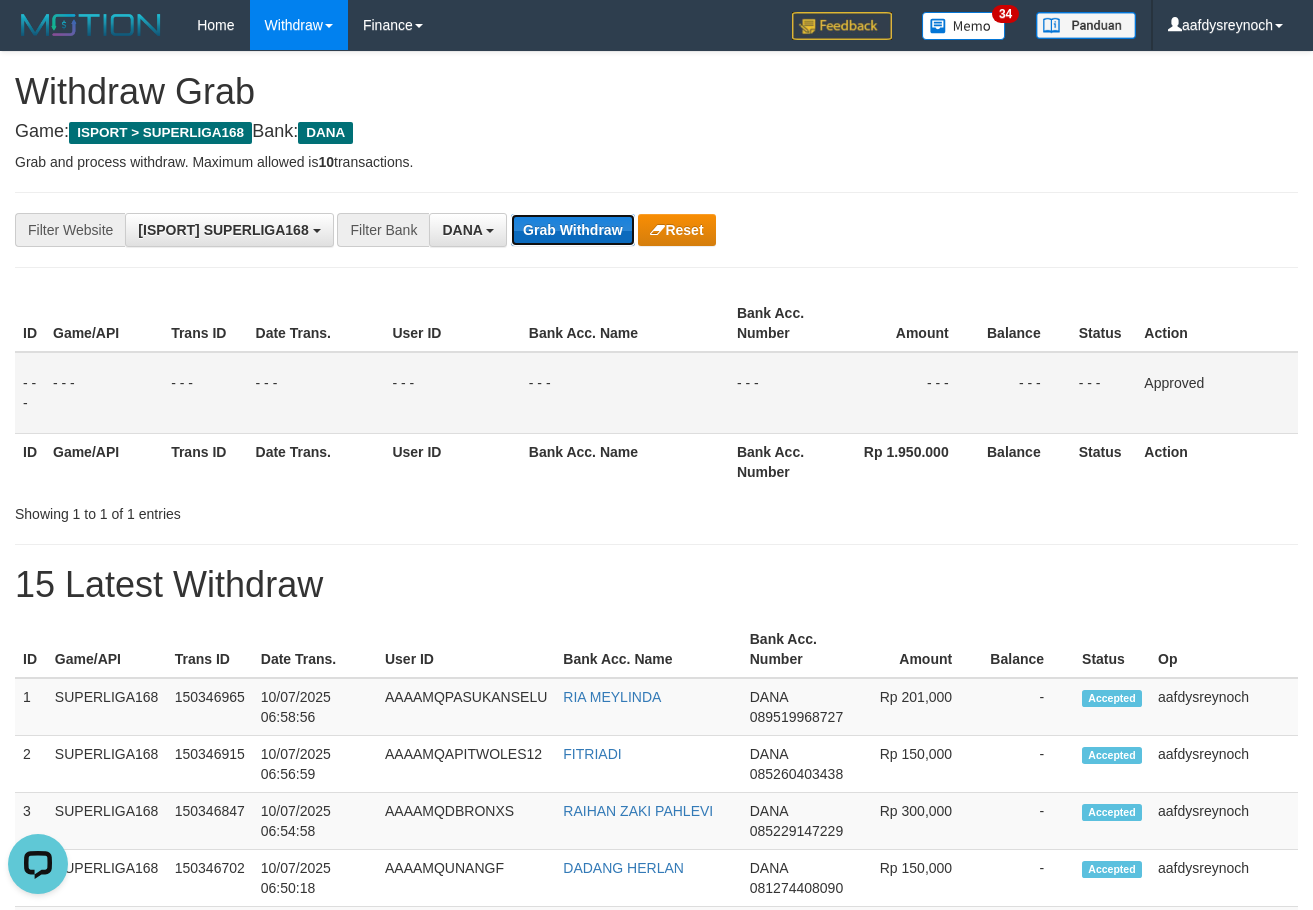 click on "Grab Withdraw" at bounding box center [572, 230] 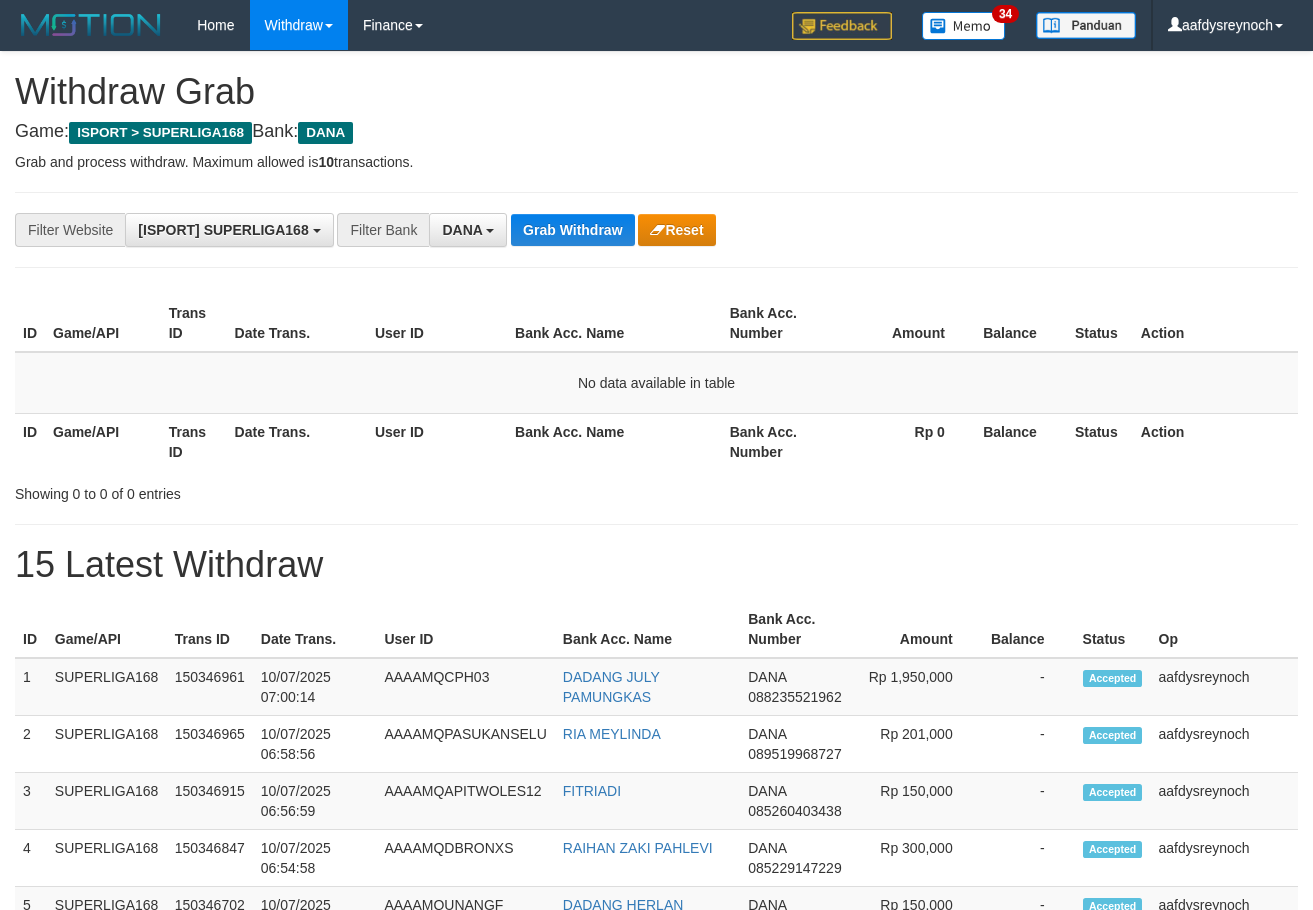 scroll, scrollTop: 0, scrollLeft: 0, axis: both 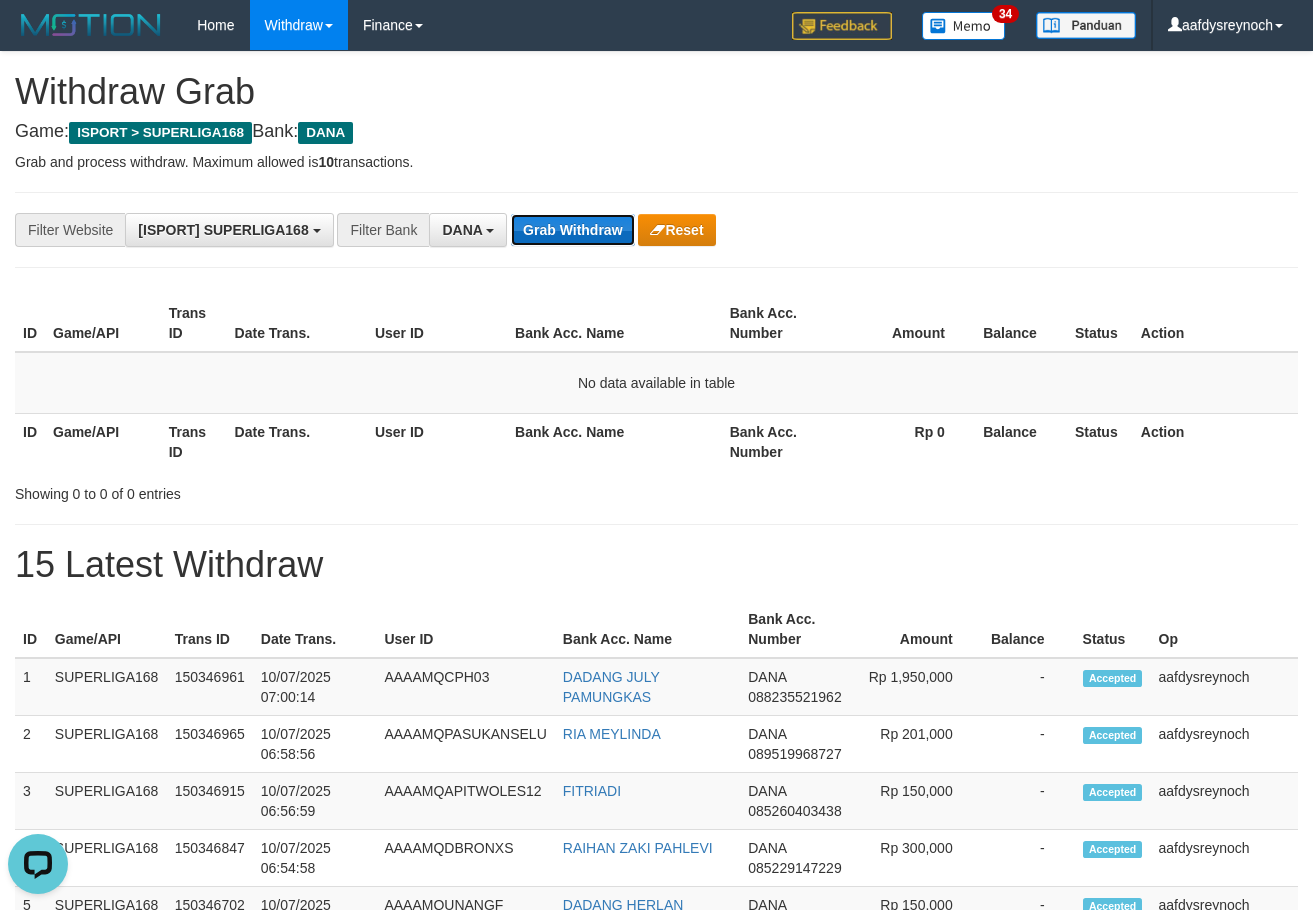 click on "Grab Withdraw" at bounding box center [572, 230] 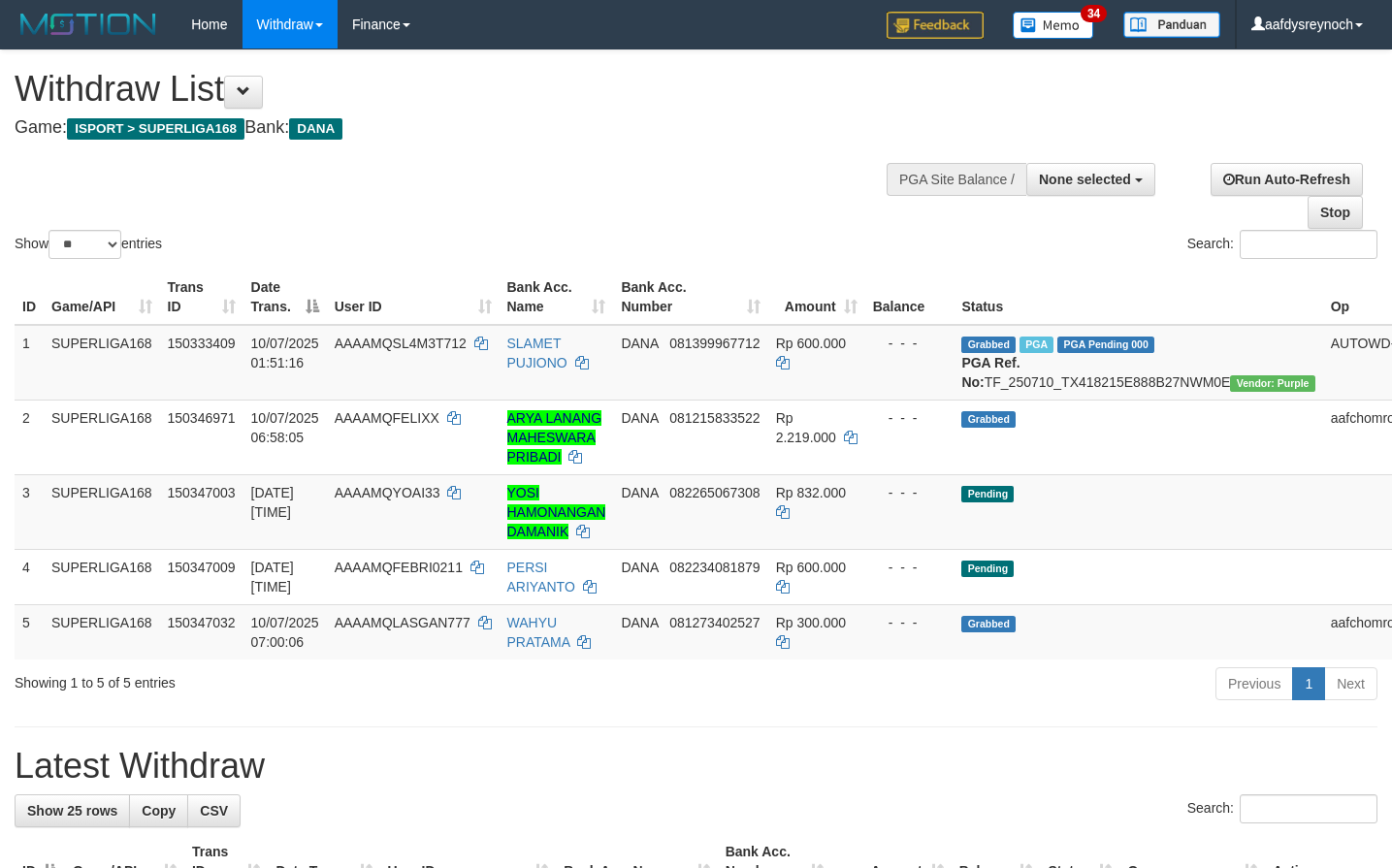 scroll, scrollTop: 194, scrollLeft: 0, axis: vertical 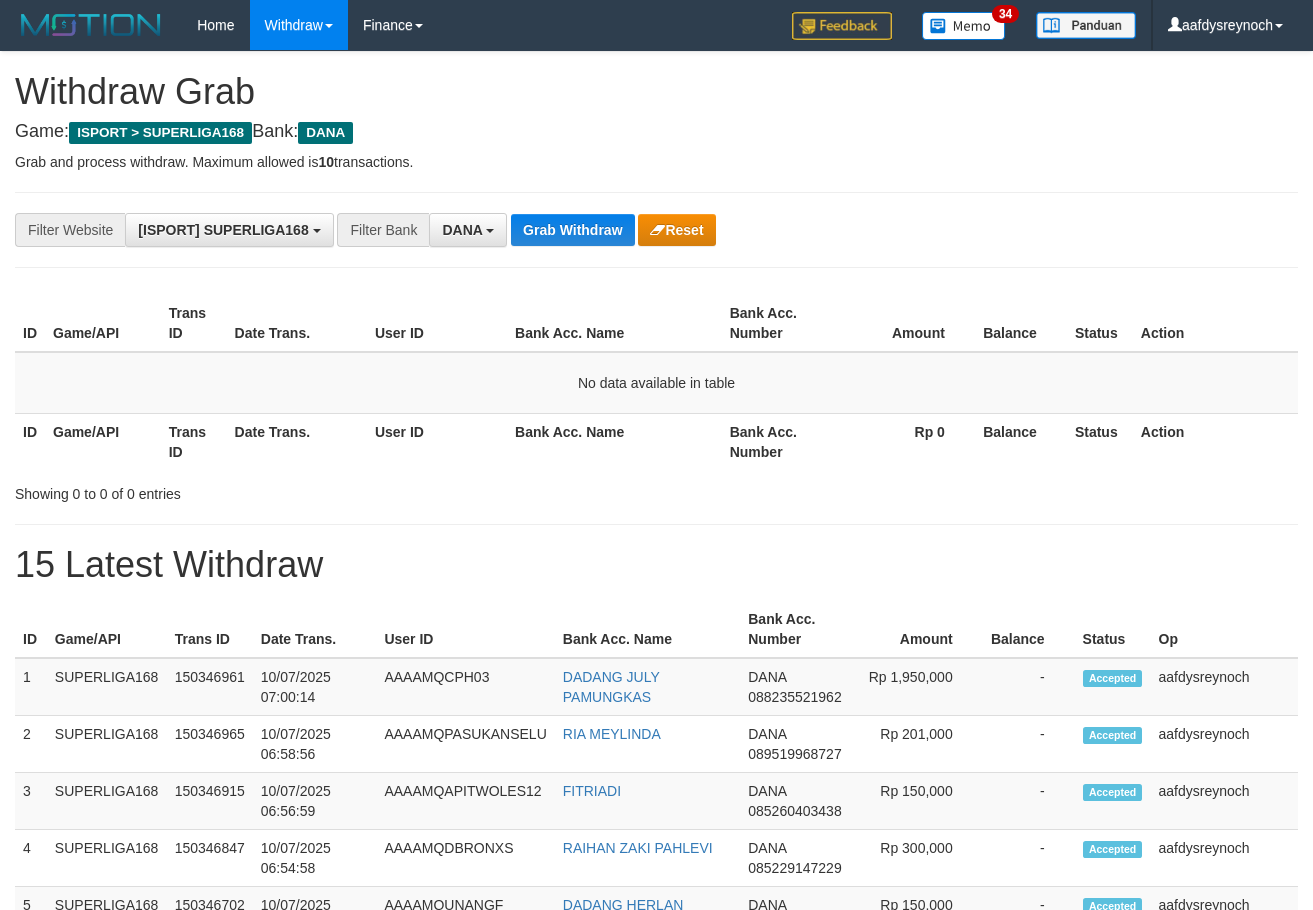 click on "Grab Withdraw" at bounding box center (572, 230) 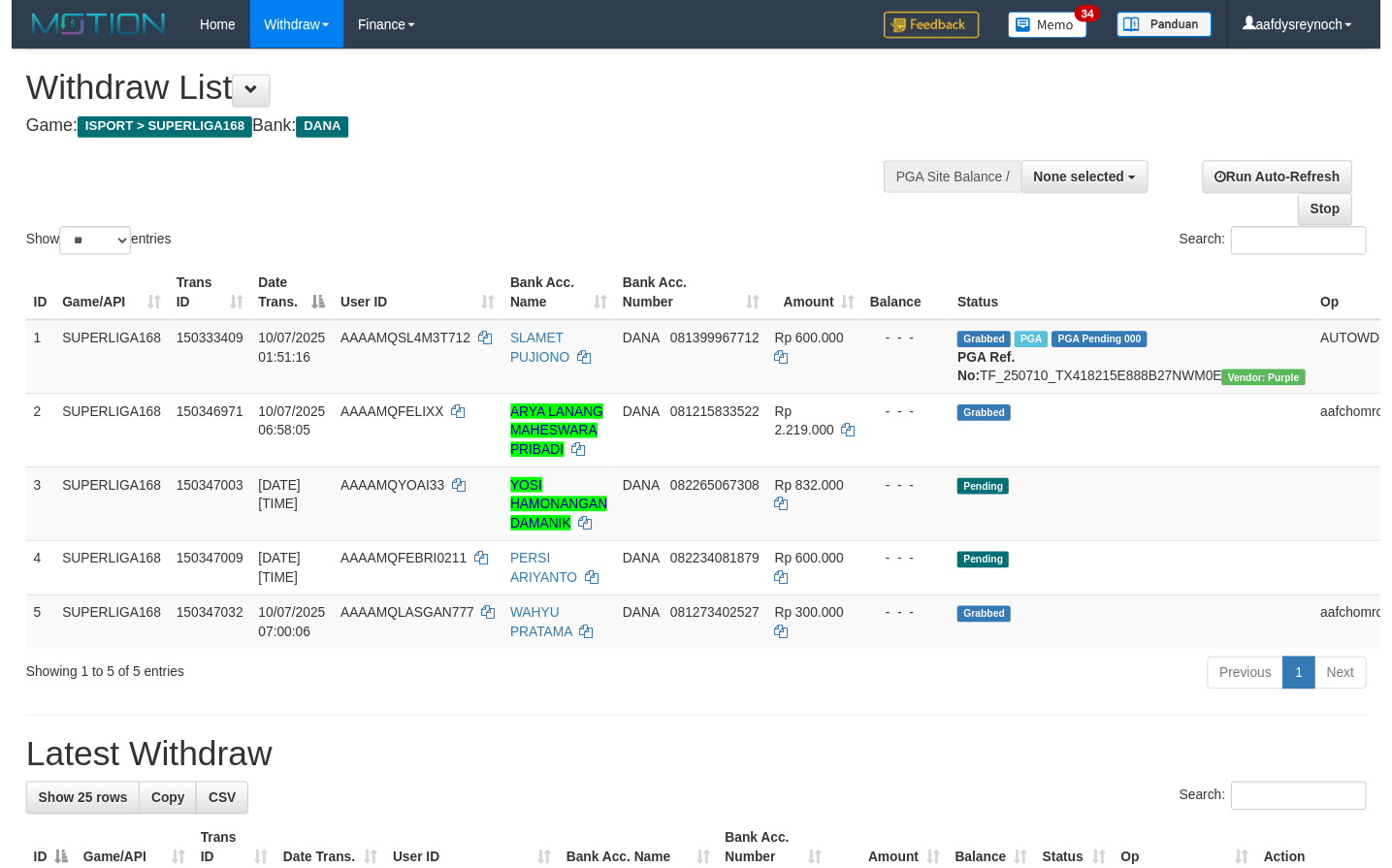 scroll, scrollTop: 194, scrollLeft: 0, axis: vertical 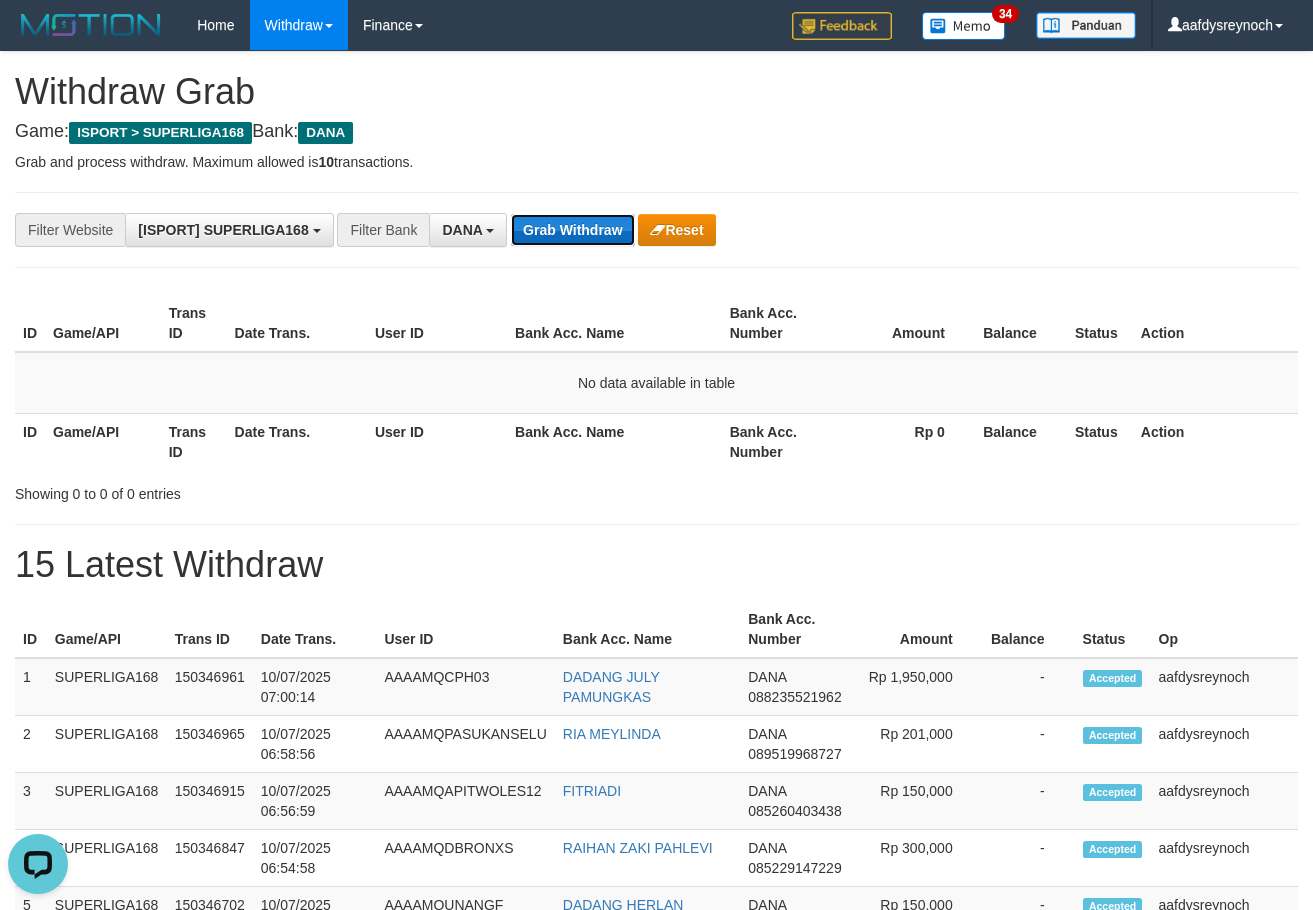 click on "Grab Withdraw" at bounding box center [572, 230] 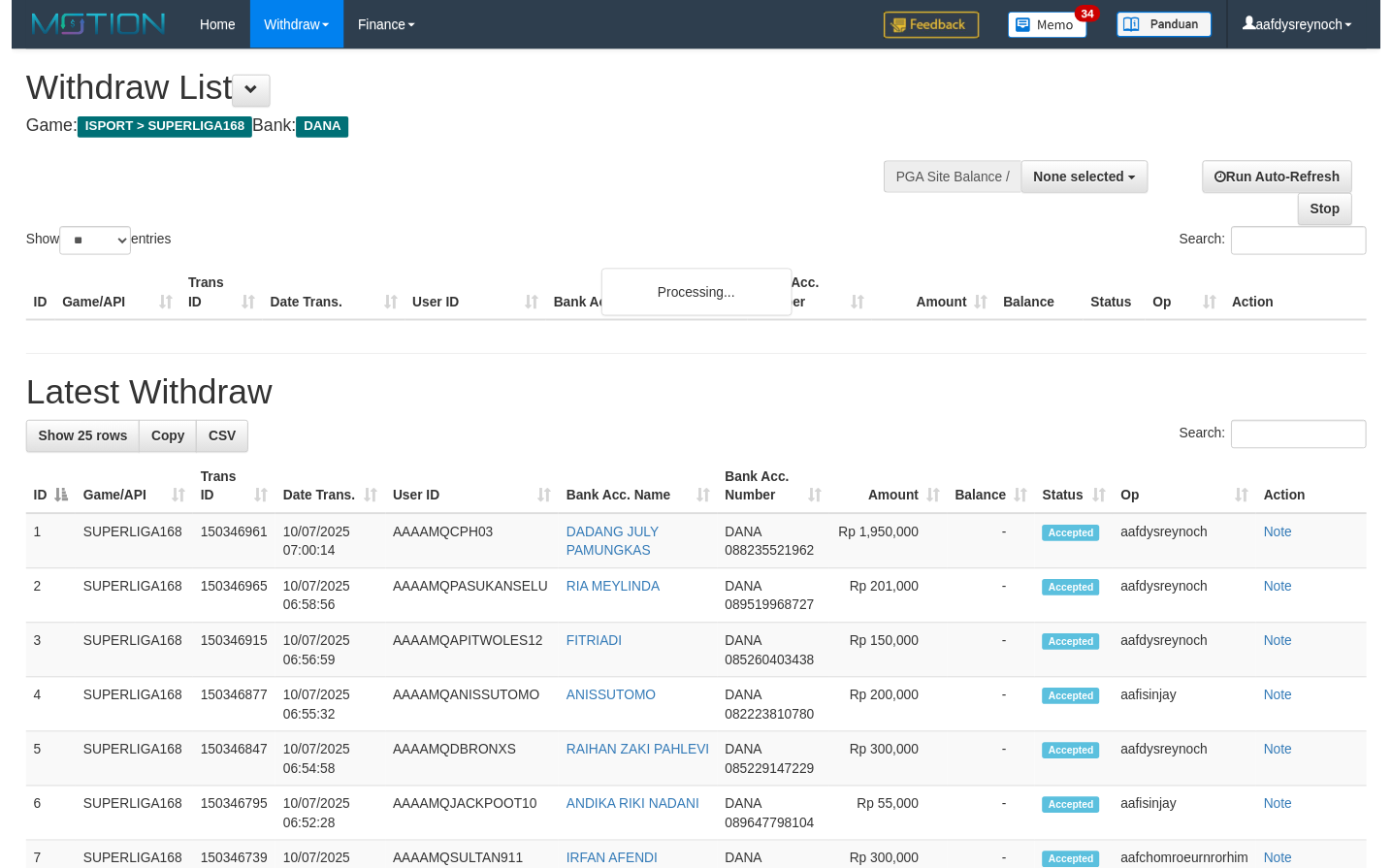 scroll, scrollTop: 194, scrollLeft: 0, axis: vertical 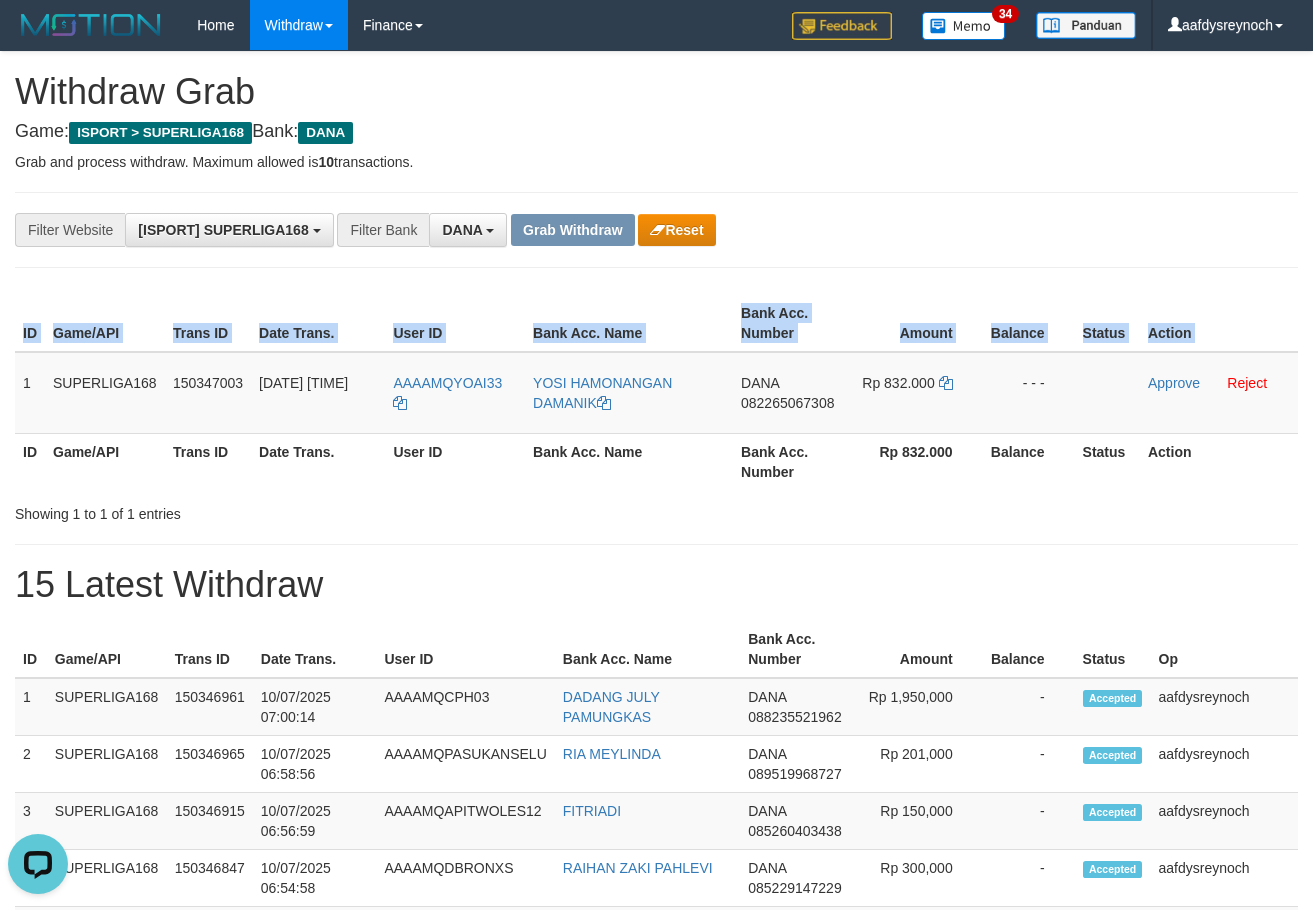 copy on "ID Game/API Trans ID Date Trans. User ID Bank Acc. Name Bank Acc. Number Amount Balance Status Action" 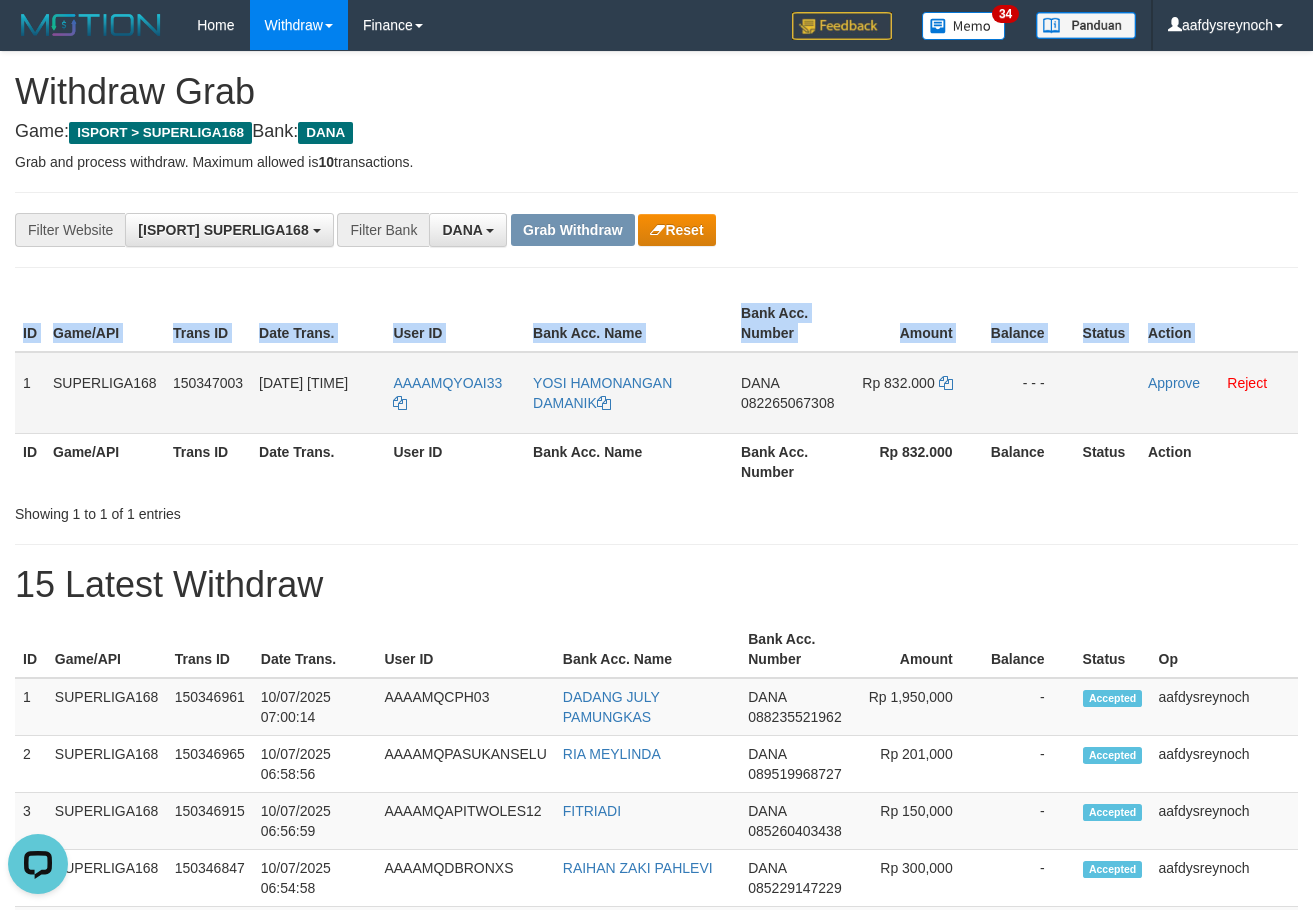 click on "DANA
082265067308" at bounding box center (790, 393) 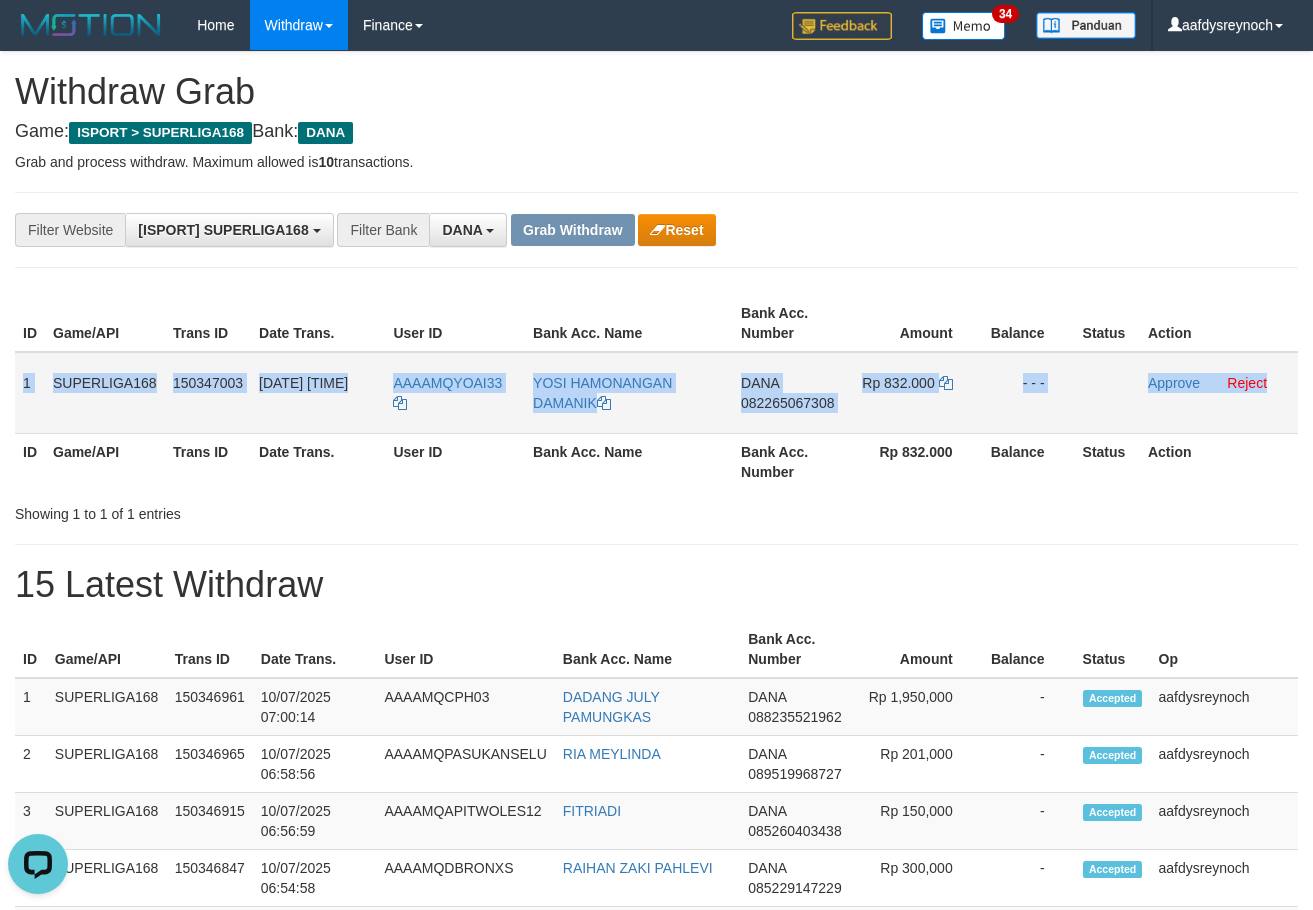 copy on "1
SUPERLIGA168
150347003
10/07/2025 06:59:06
AAAAMQYOAI33
YOSI HAMONANGAN DAMANIK
DANA
082265067308
Rp 832.000
- - -
Approve
Reject" 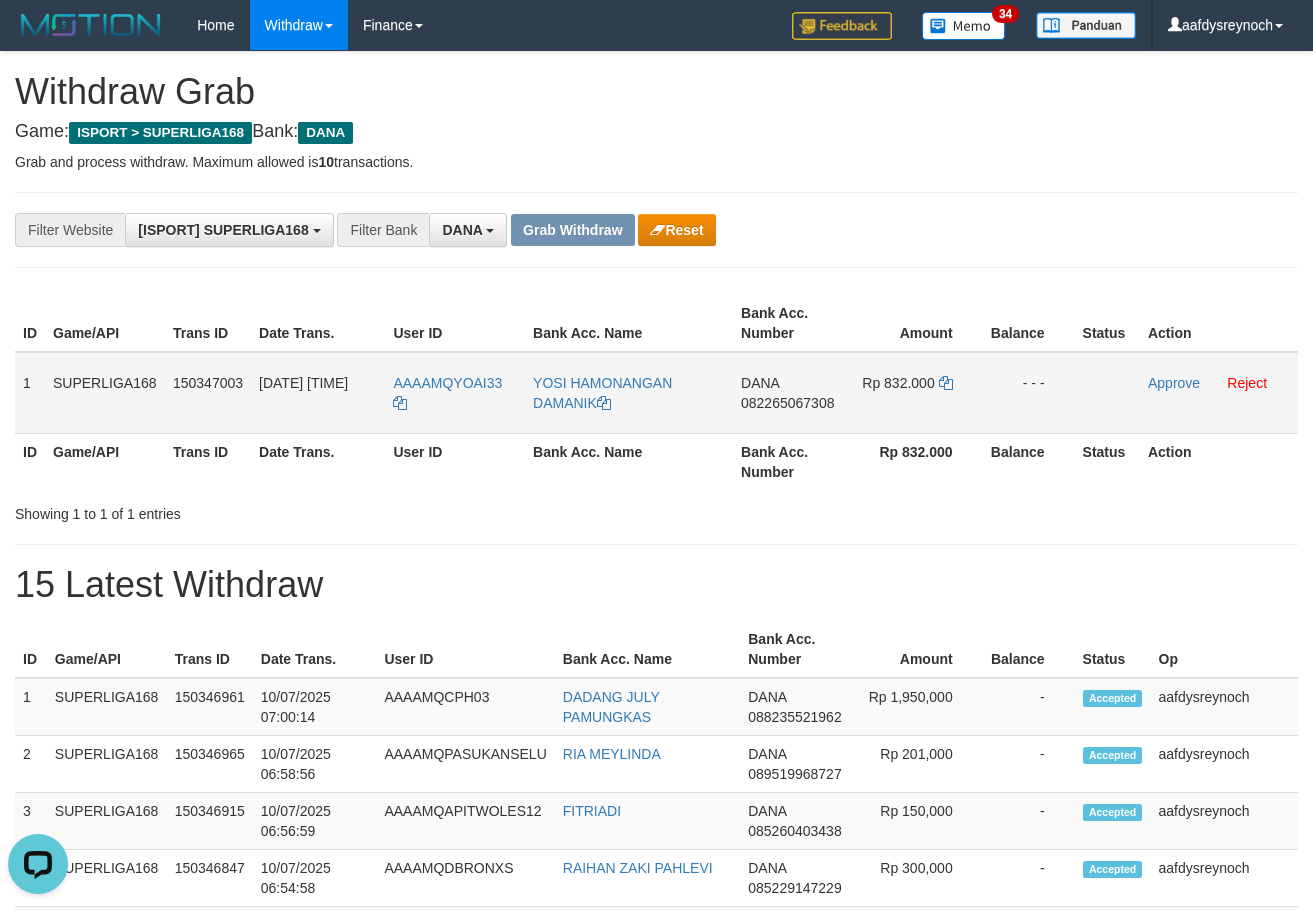 click on "082265067308" at bounding box center [787, 403] 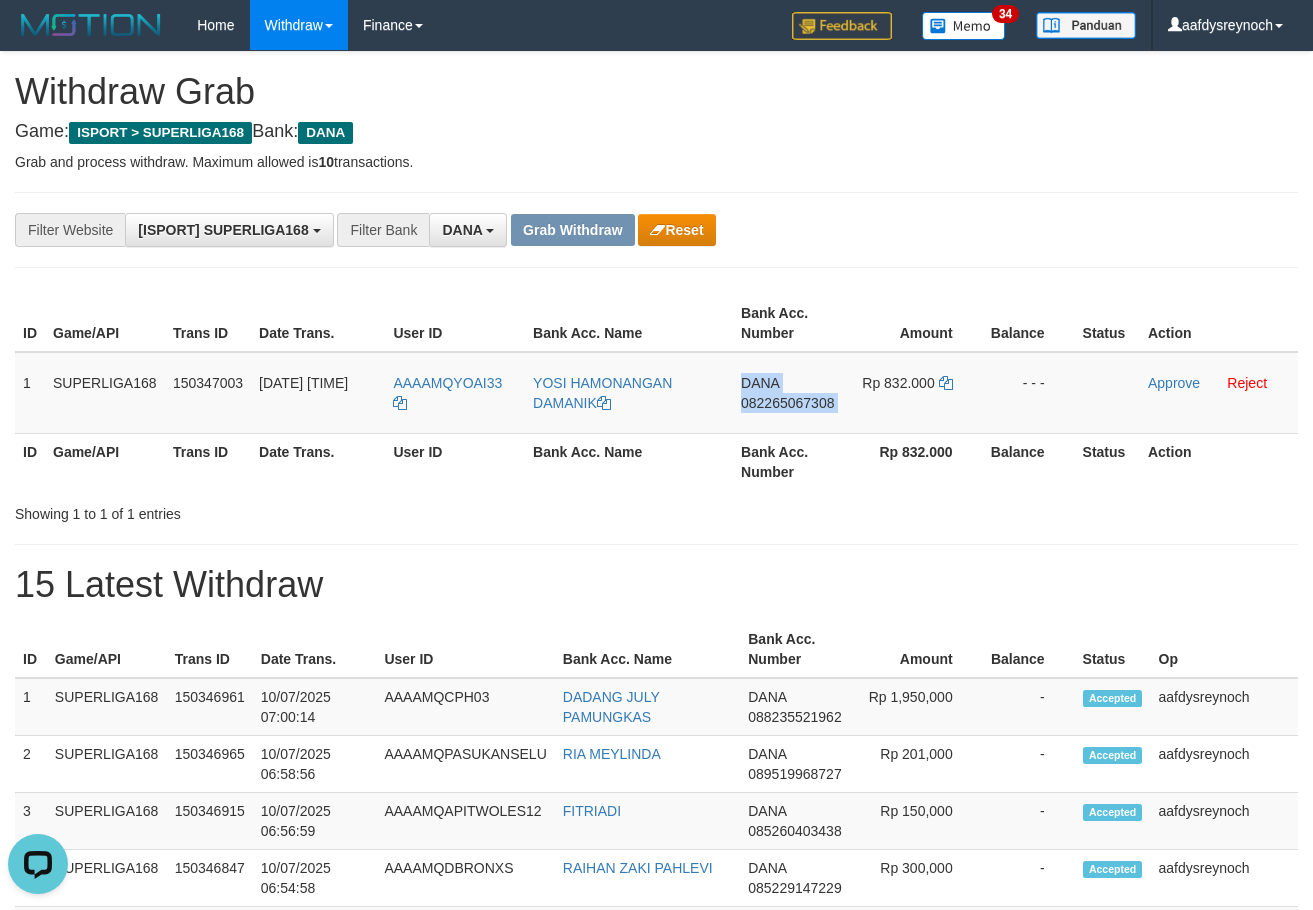drag, startPoint x: 804, startPoint y: 401, endPoint x: 1319, endPoint y: 418, distance: 515.2805 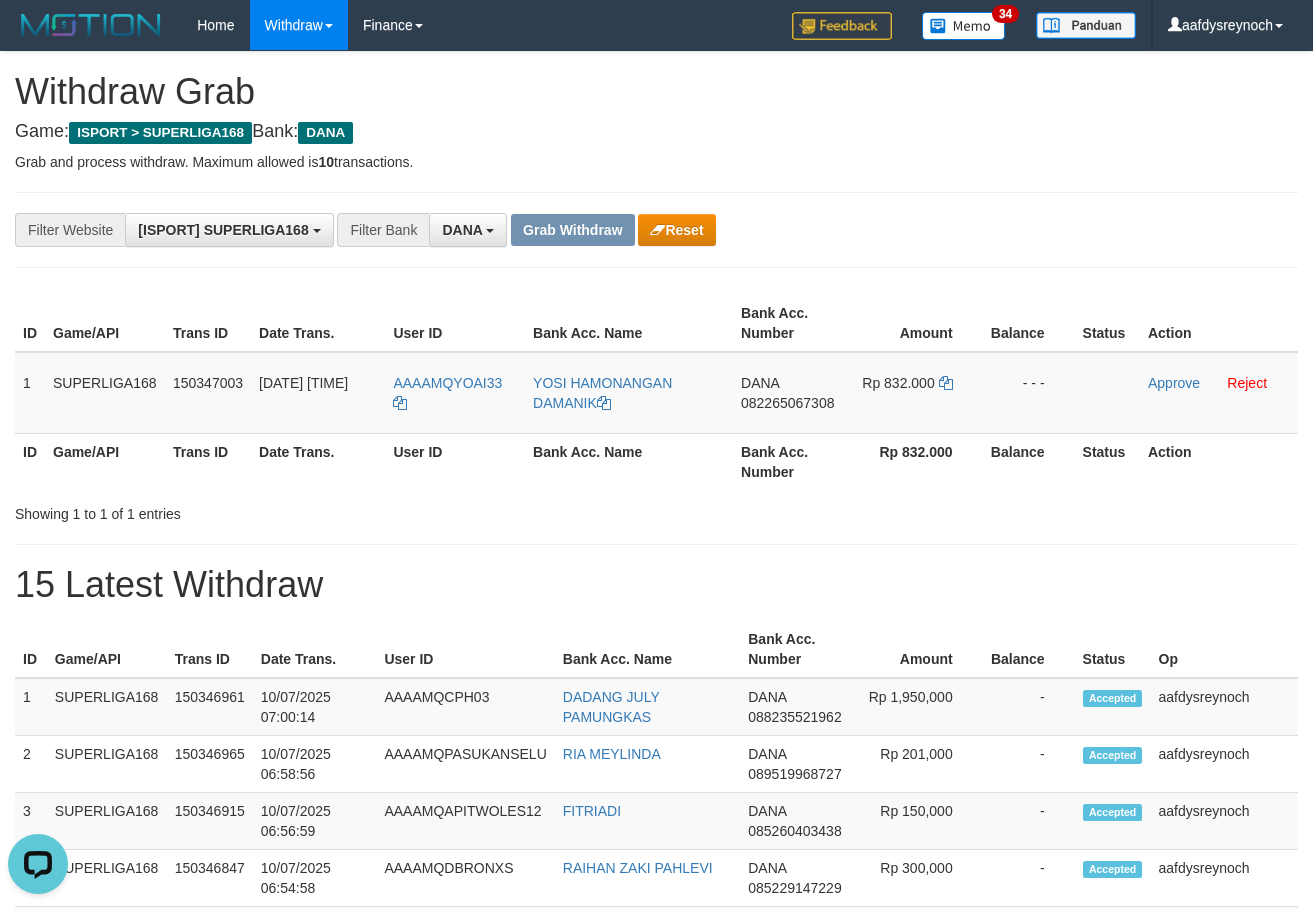 click on "**********" at bounding box center [656, 1123] 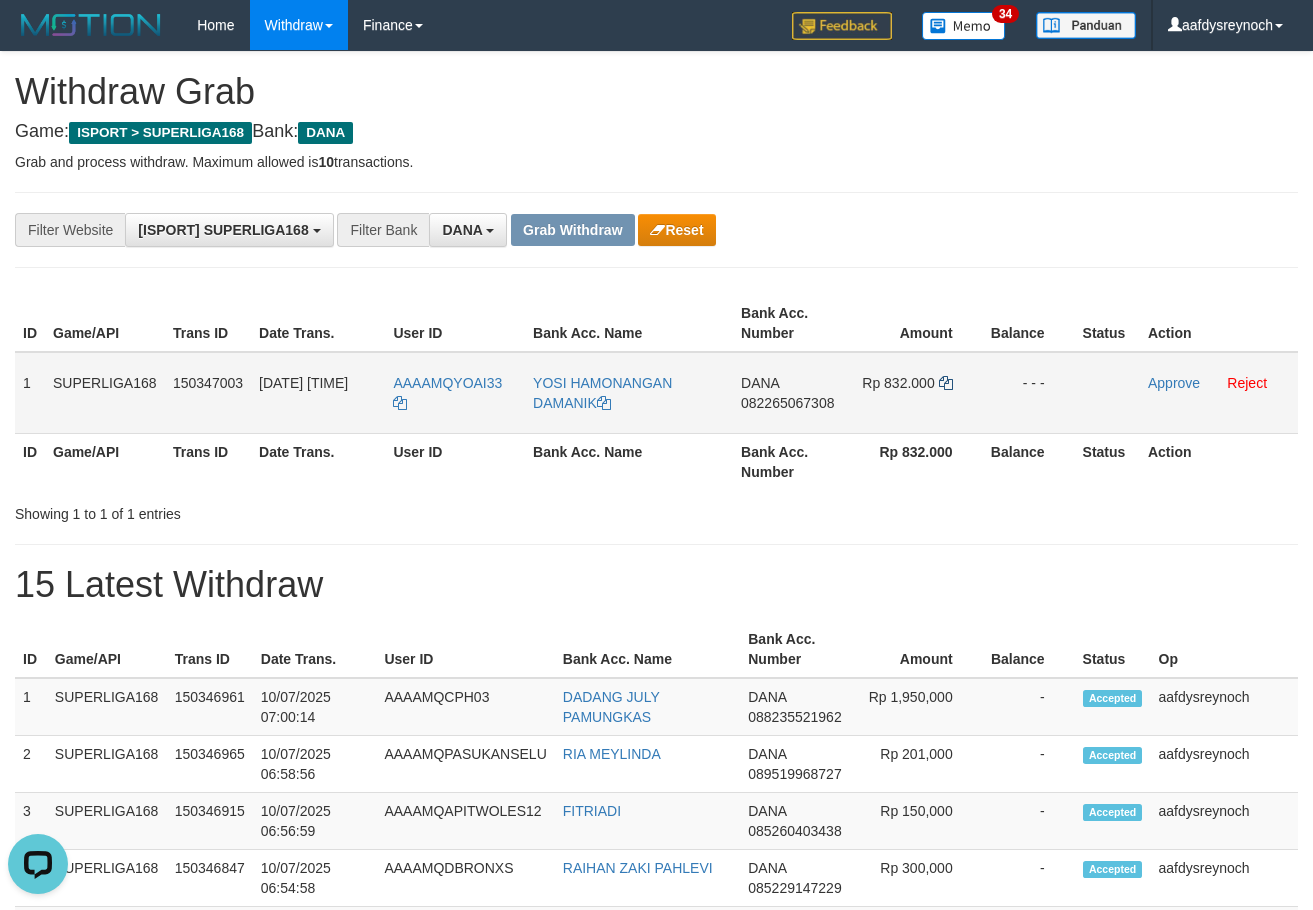 click on "Rp 832.000" at bounding box center [915, 393] 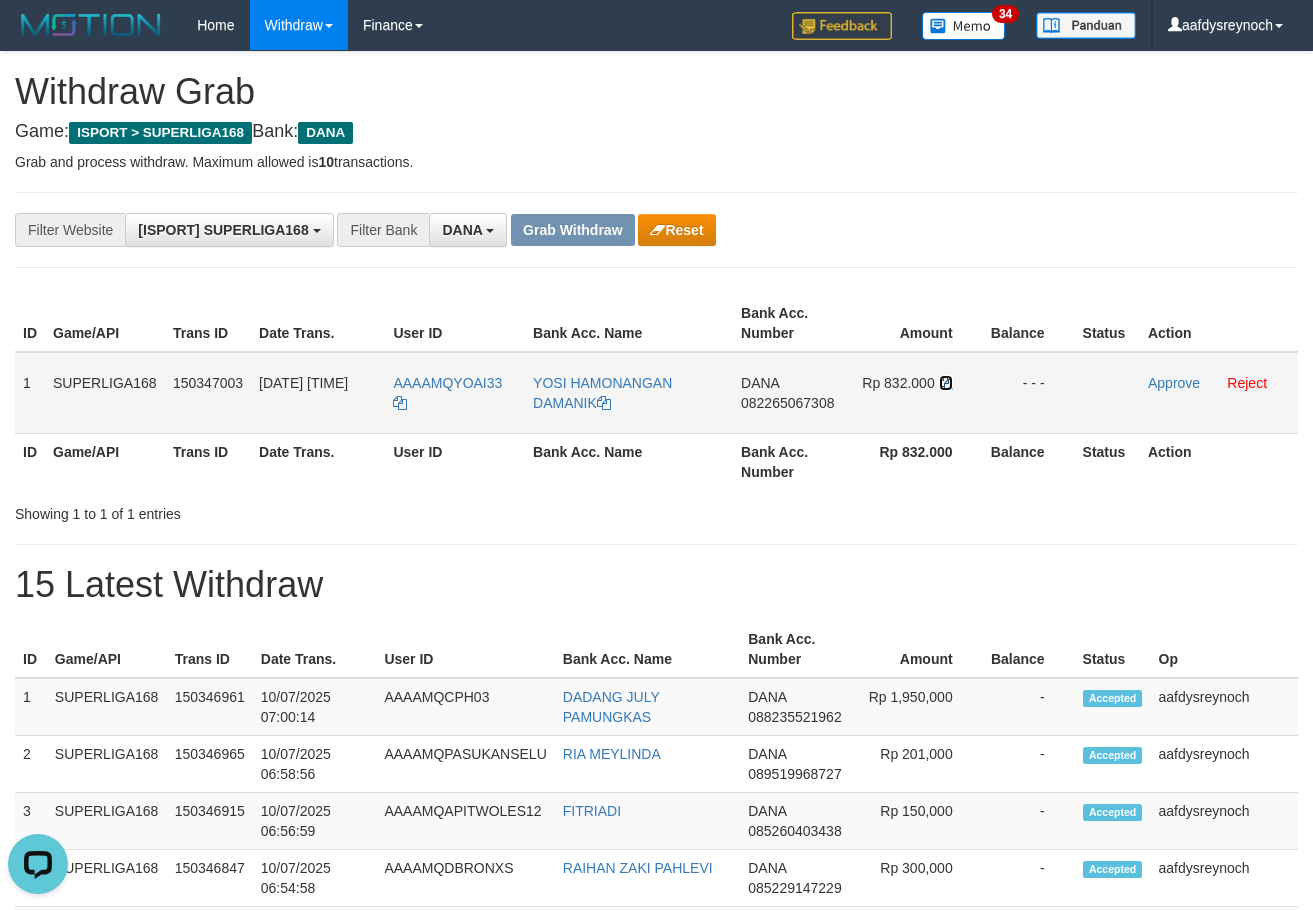 click at bounding box center [604, 403] 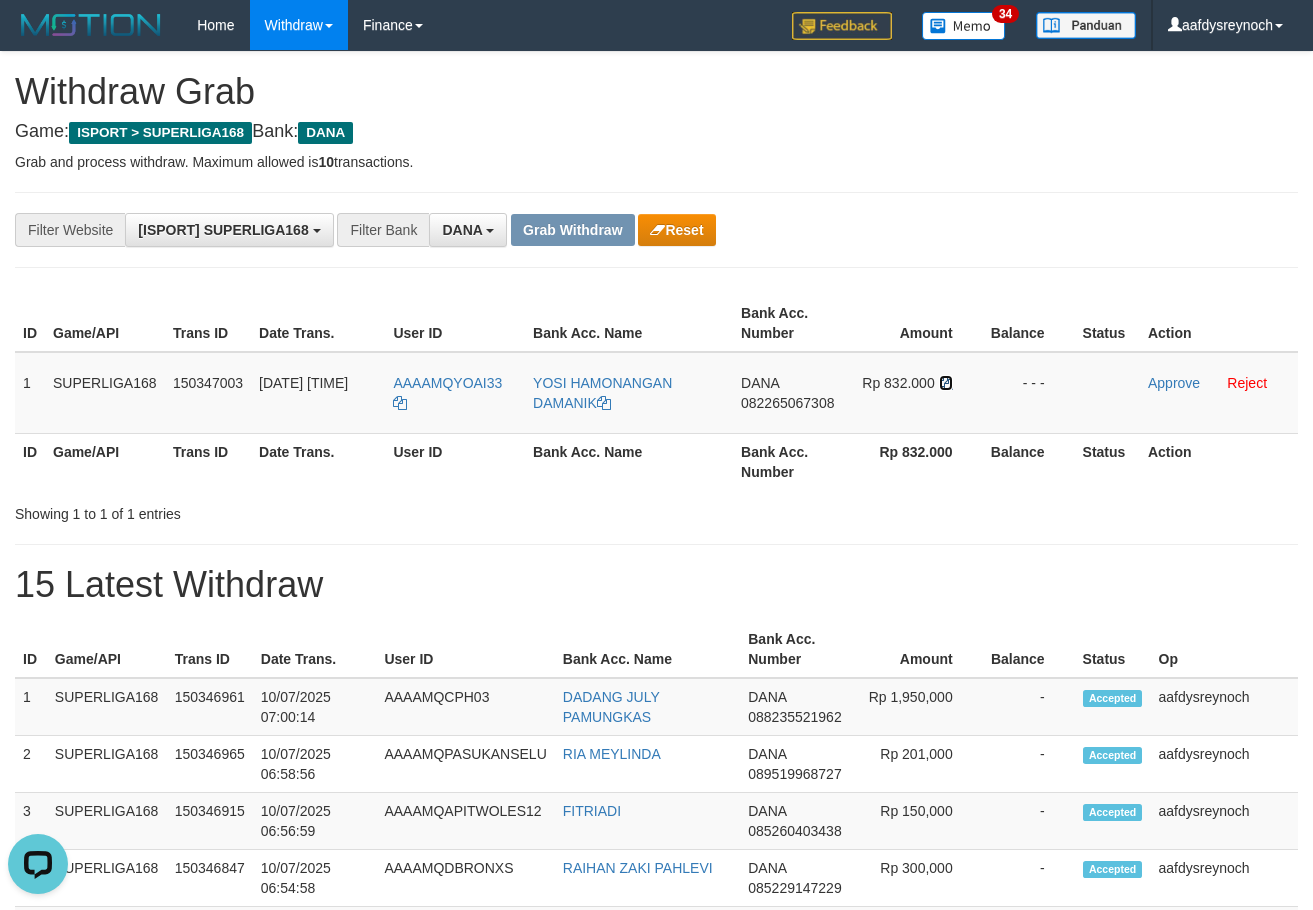 drag, startPoint x: 951, startPoint y: 380, endPoint x: 1322, endPoint y: 369, distance: 371.16302 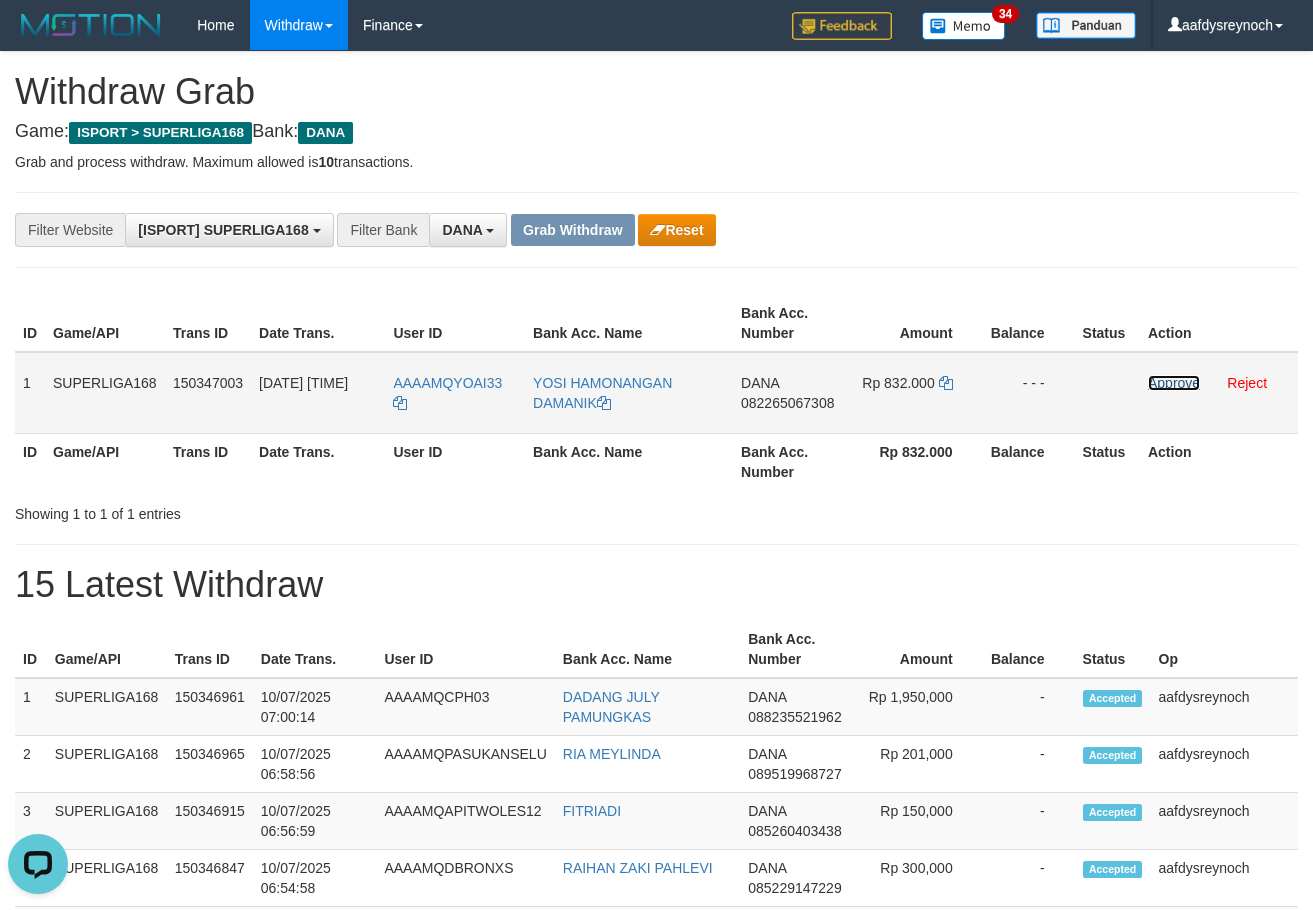 click on "Approve" at bounding box center (1174, 383) 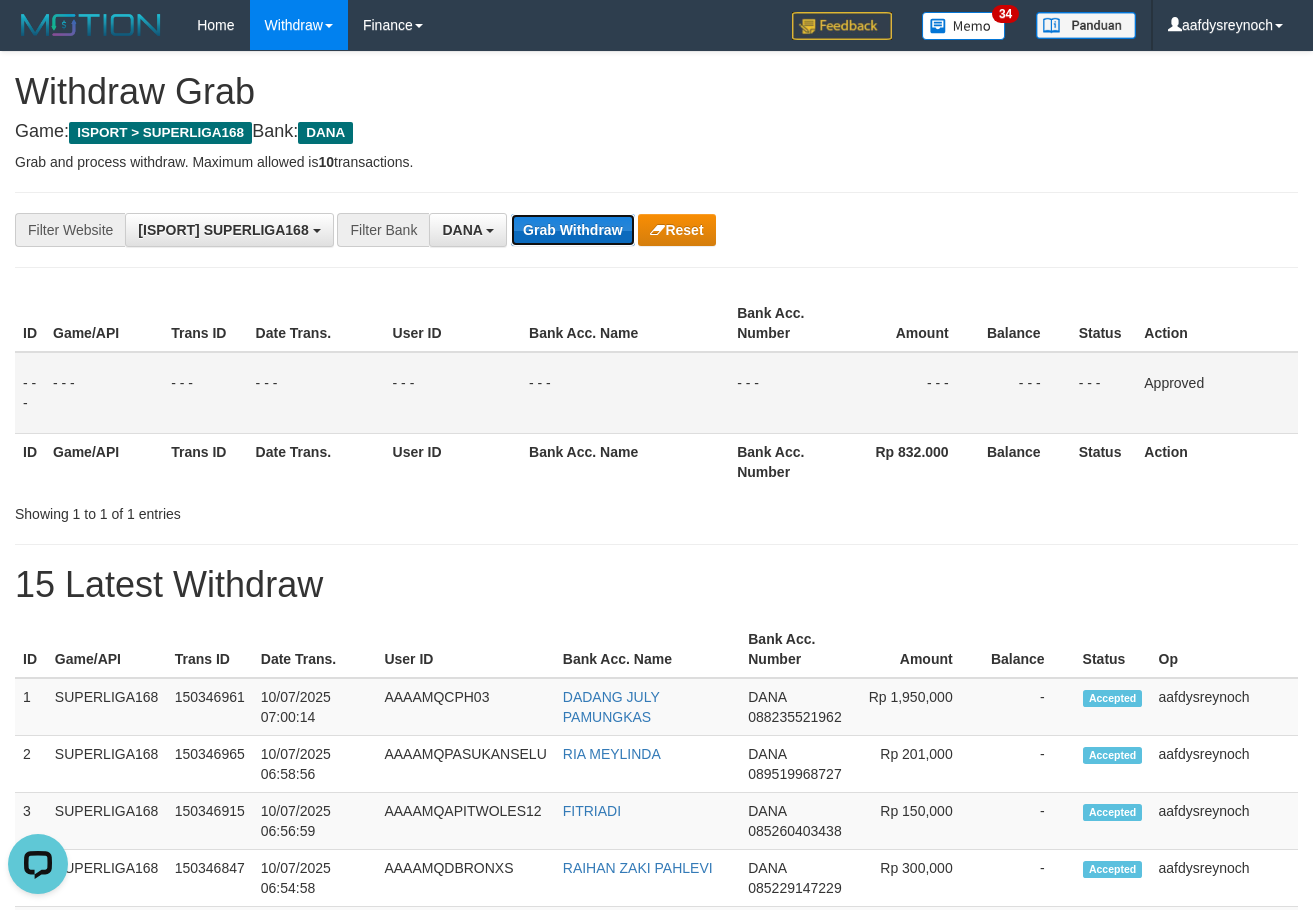 click on "Grab Withdraw" at bounding box center (572, 230) 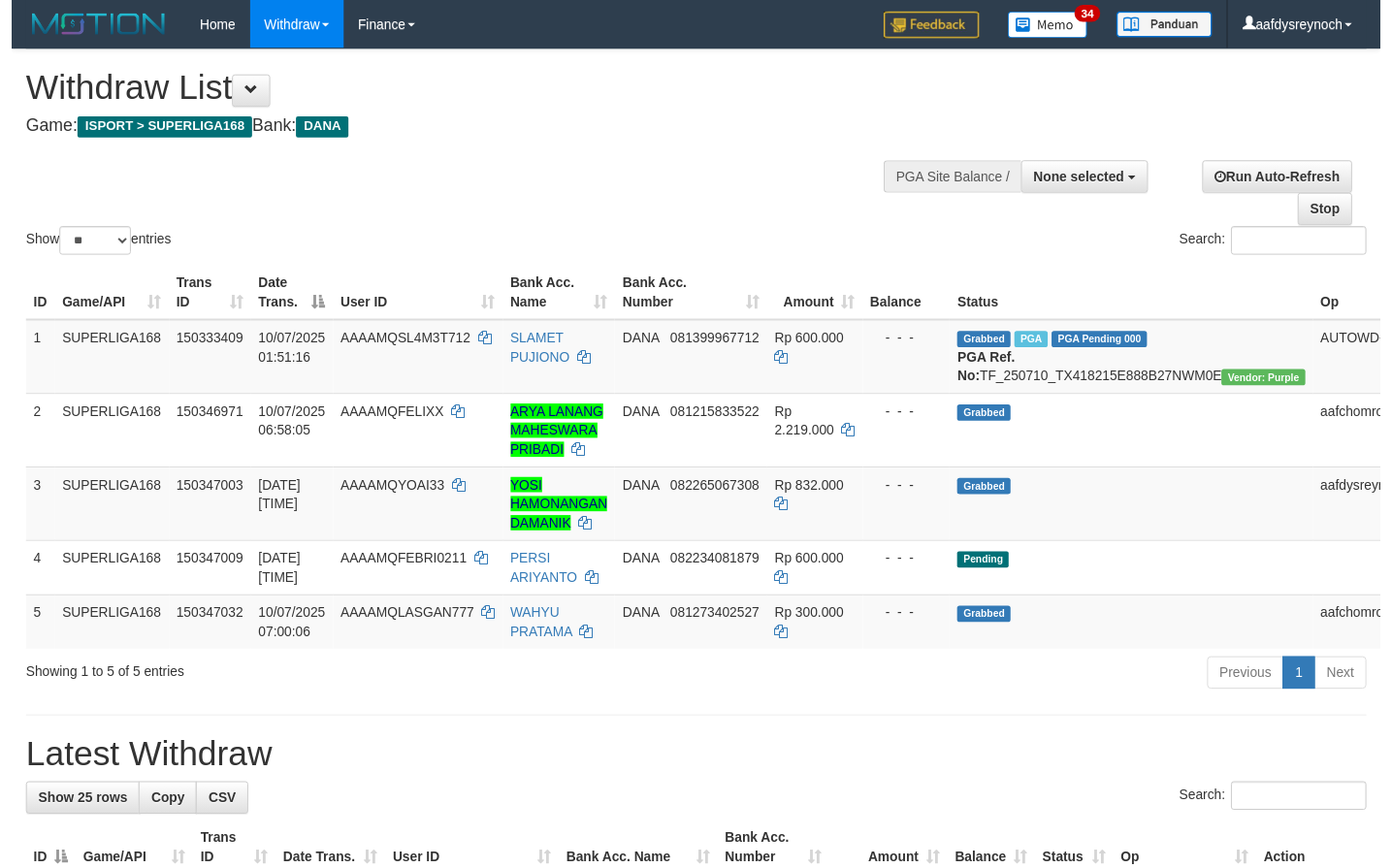 scroll, scrollTop: 194, scrollLeft: 0, axis: vertical 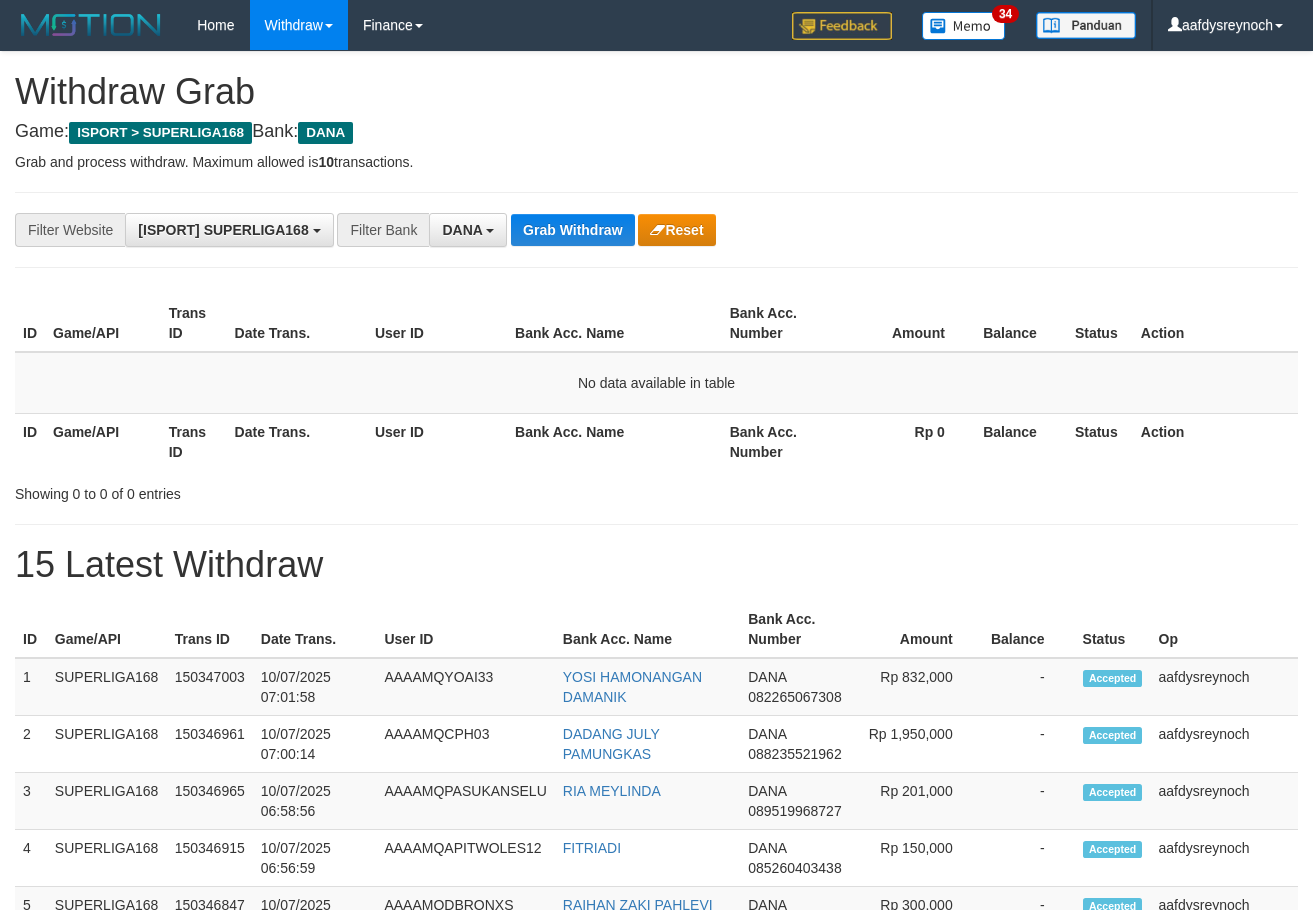 drag, startPoint x: 597, startPoint y: 258, endPoint x: 583, endPoint y: 250, distance: 16.124516 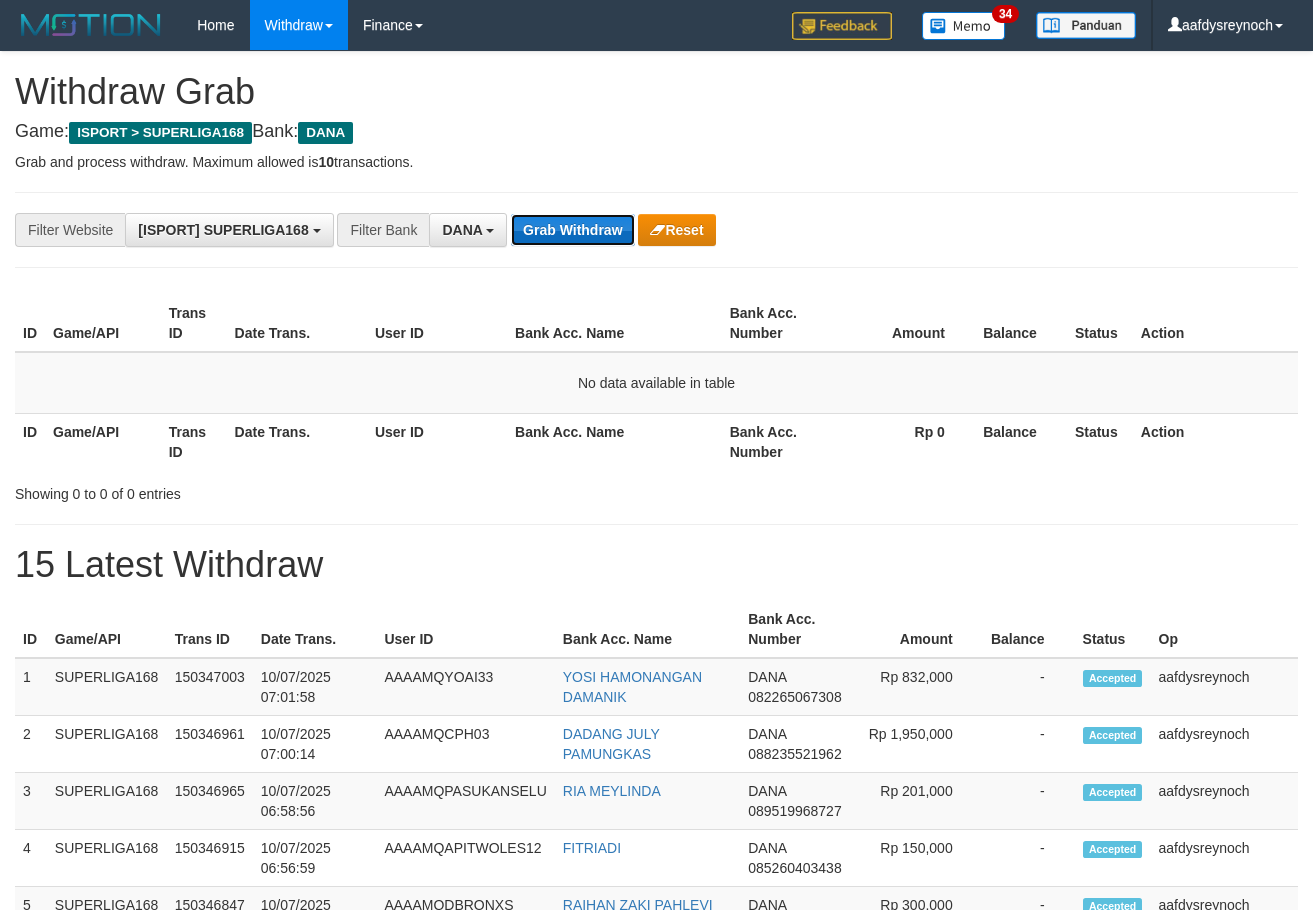 click on "Grab Withdraw" at bounding box center (572, 230) 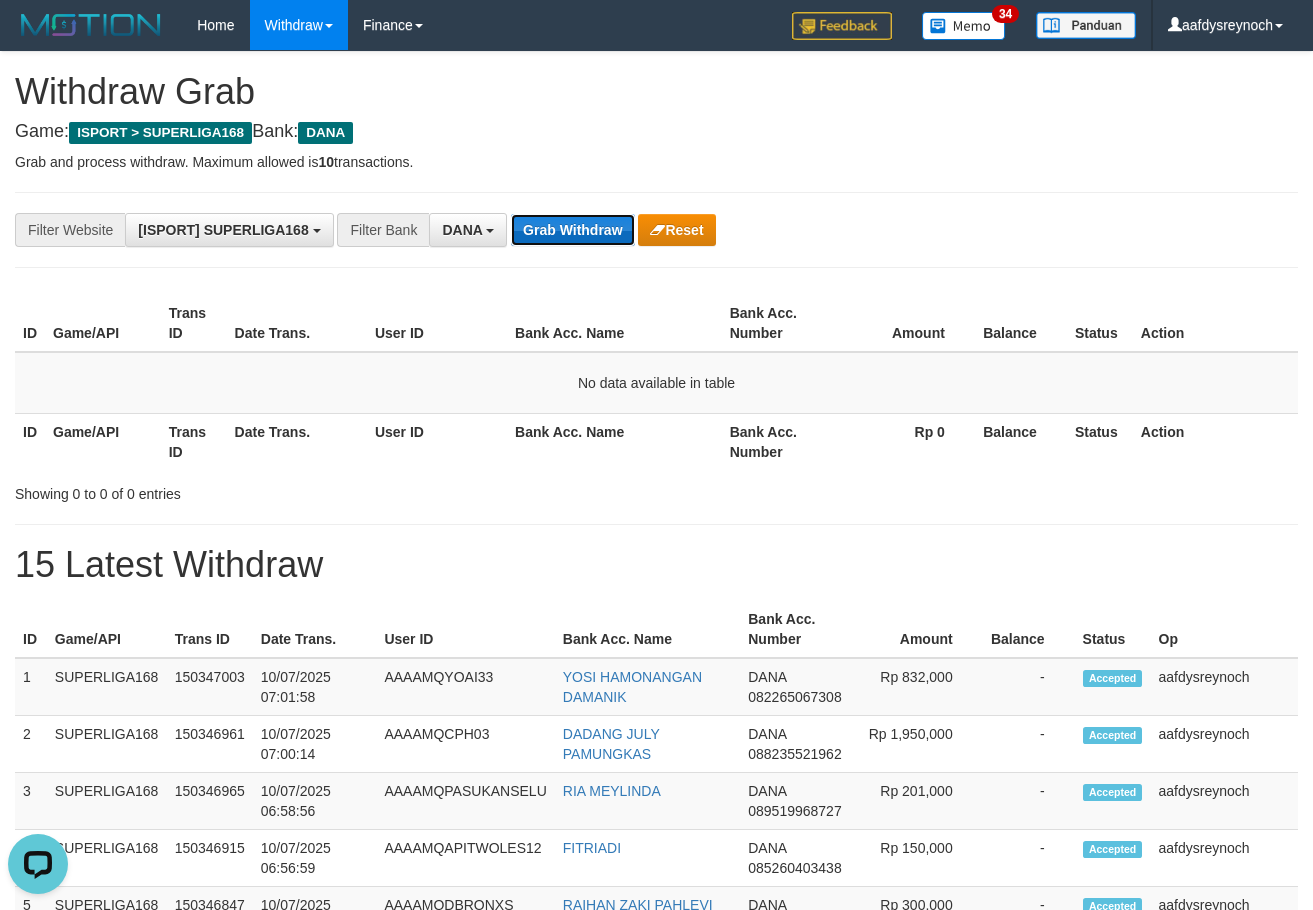 click on "Grab Withdraw" at bounding box center [572, 230] 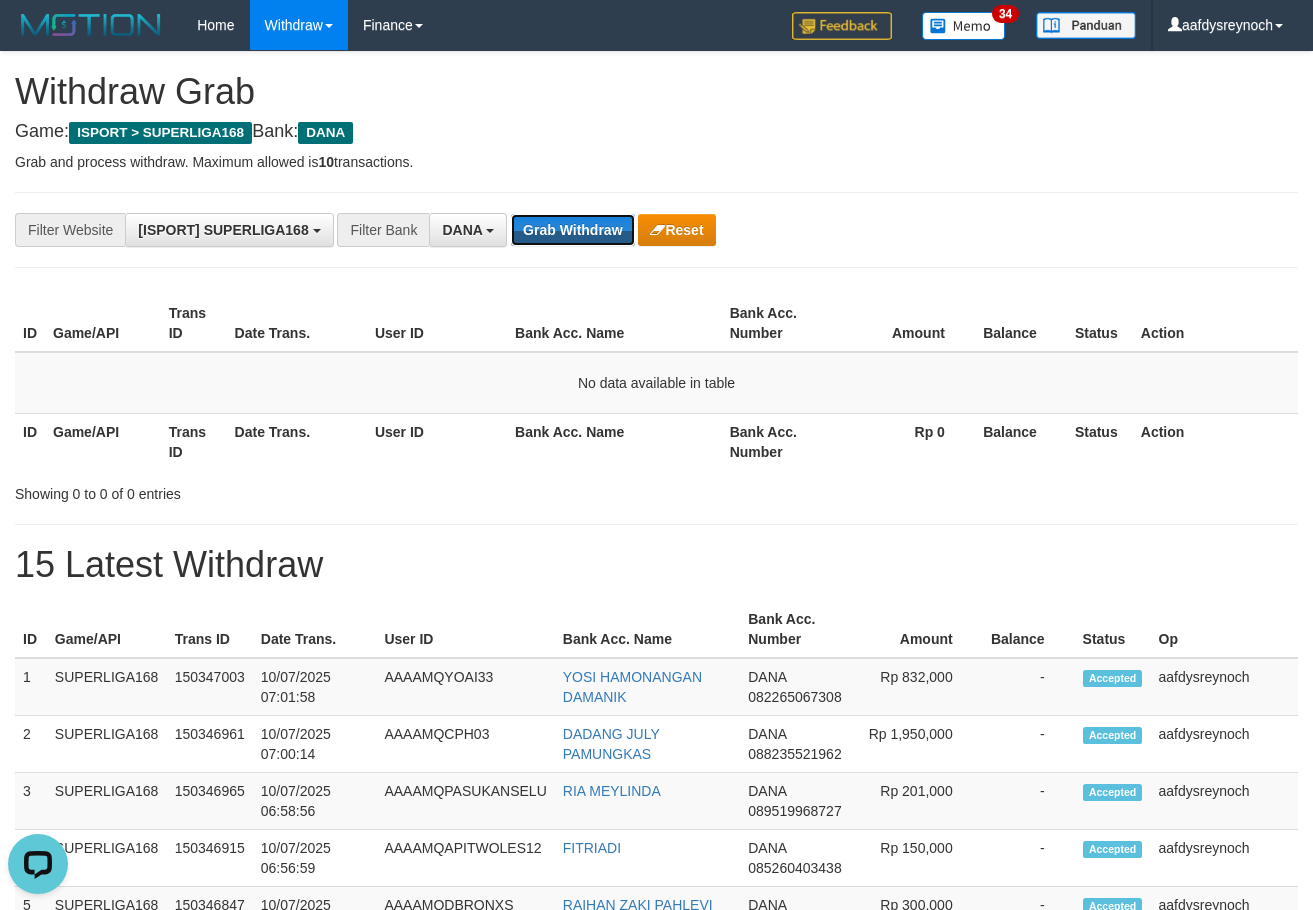 click on "Grab Withdraw" at bounding box center [572, 230] 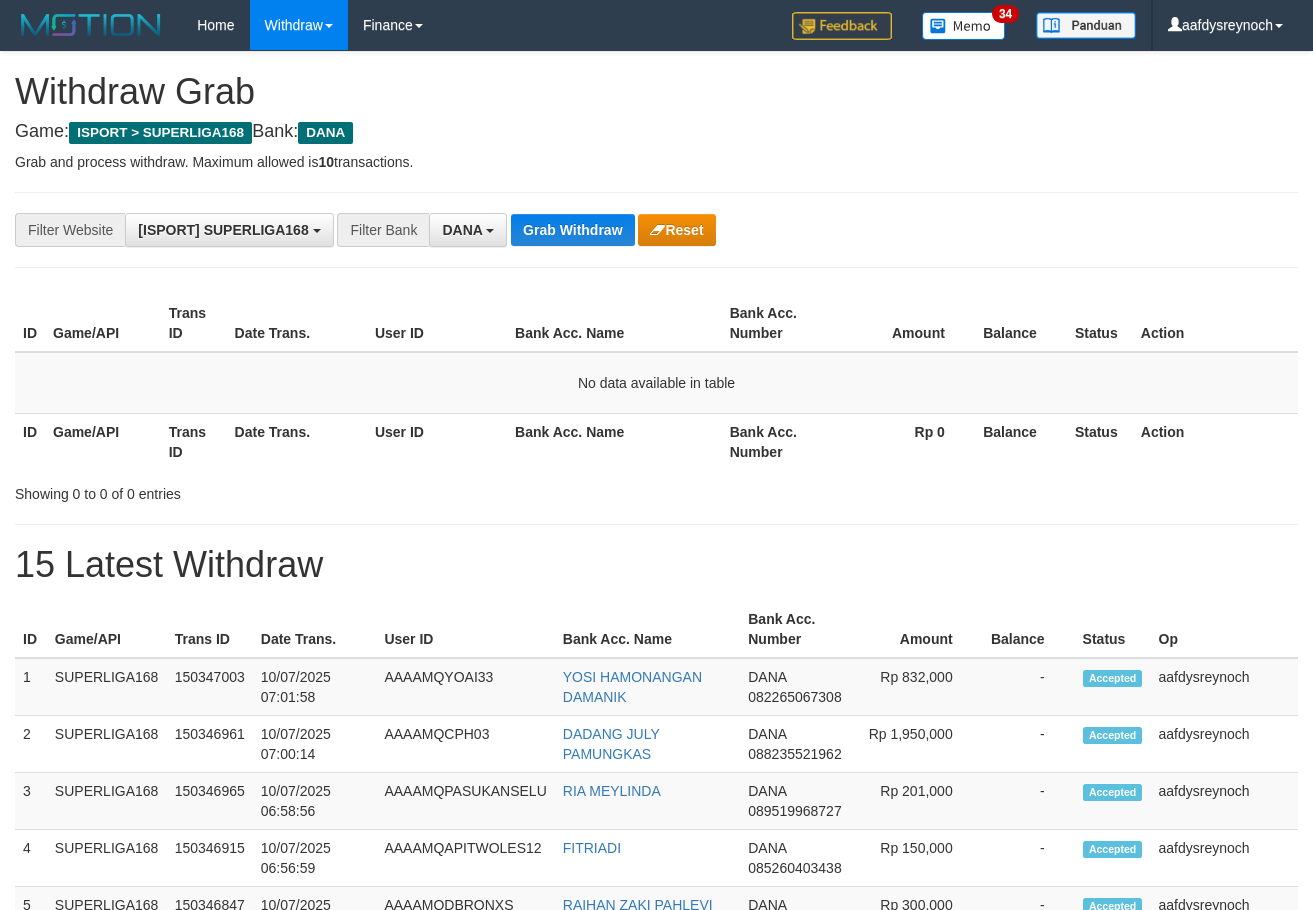 scroll, scrollTop: 0, scrollLeft: 0, axis: both 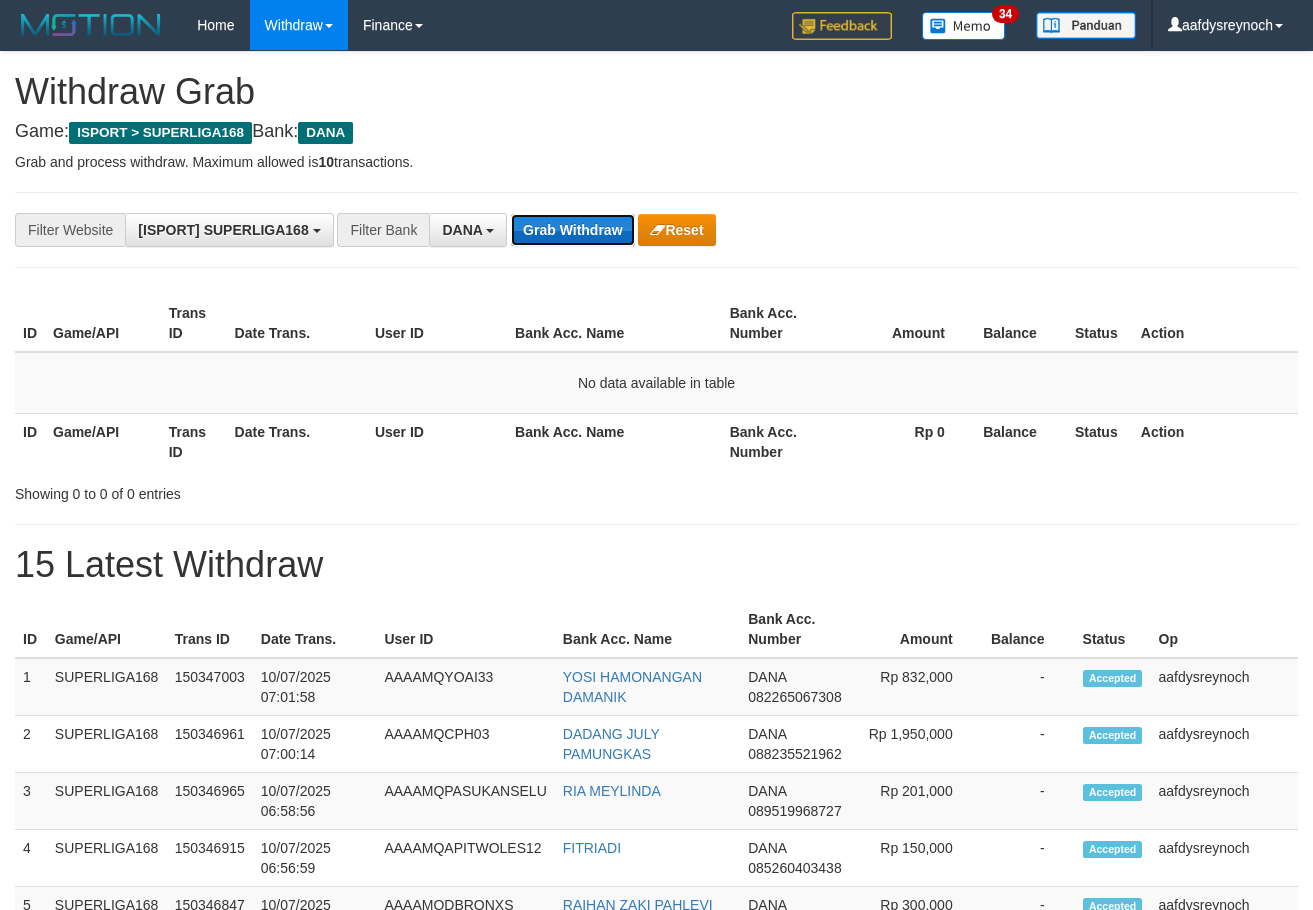 click on "Grab Withdraw" at bounding box center [572, 230] 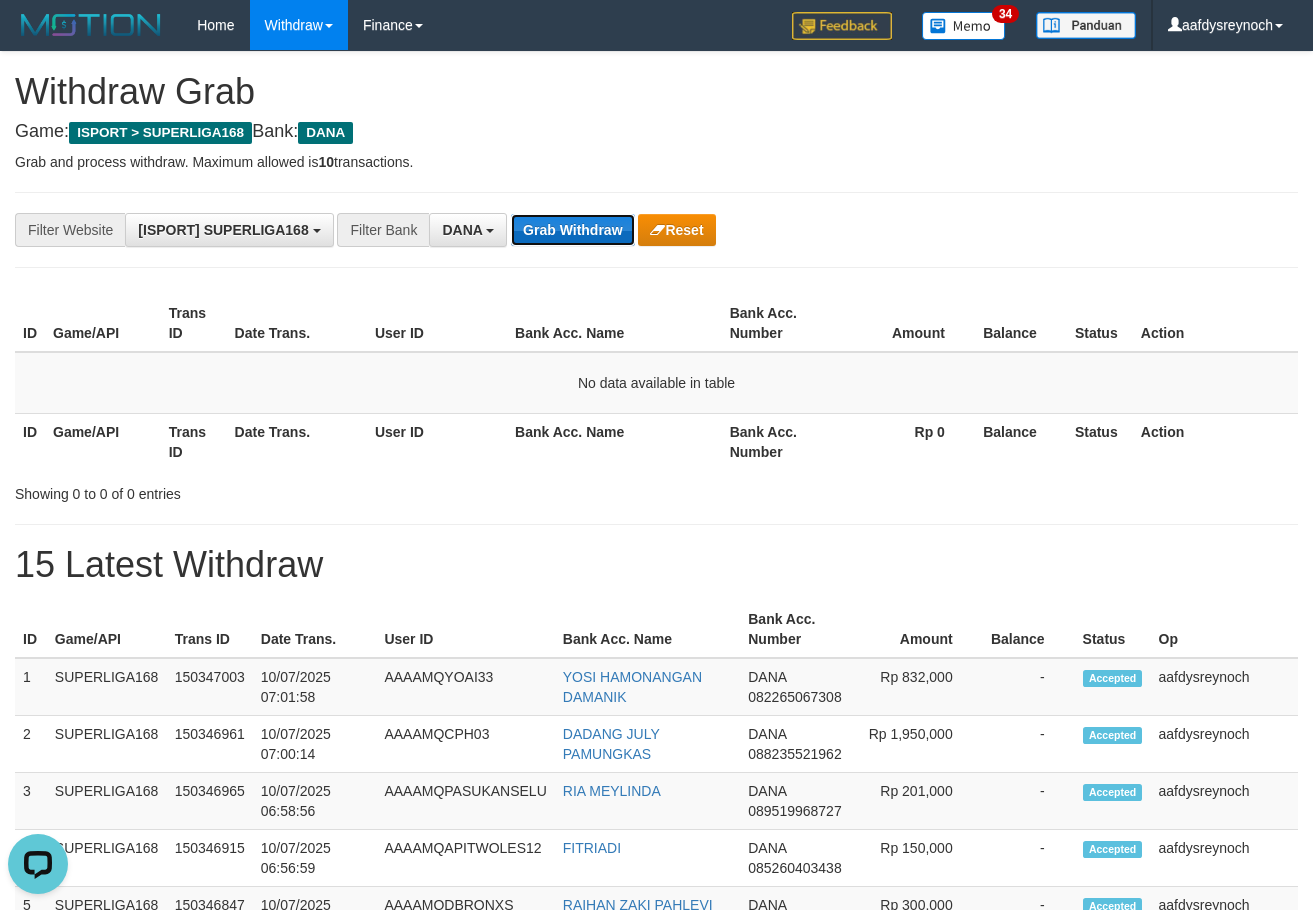 click on "Grab Withdraw" at bounding box center [572, 230] 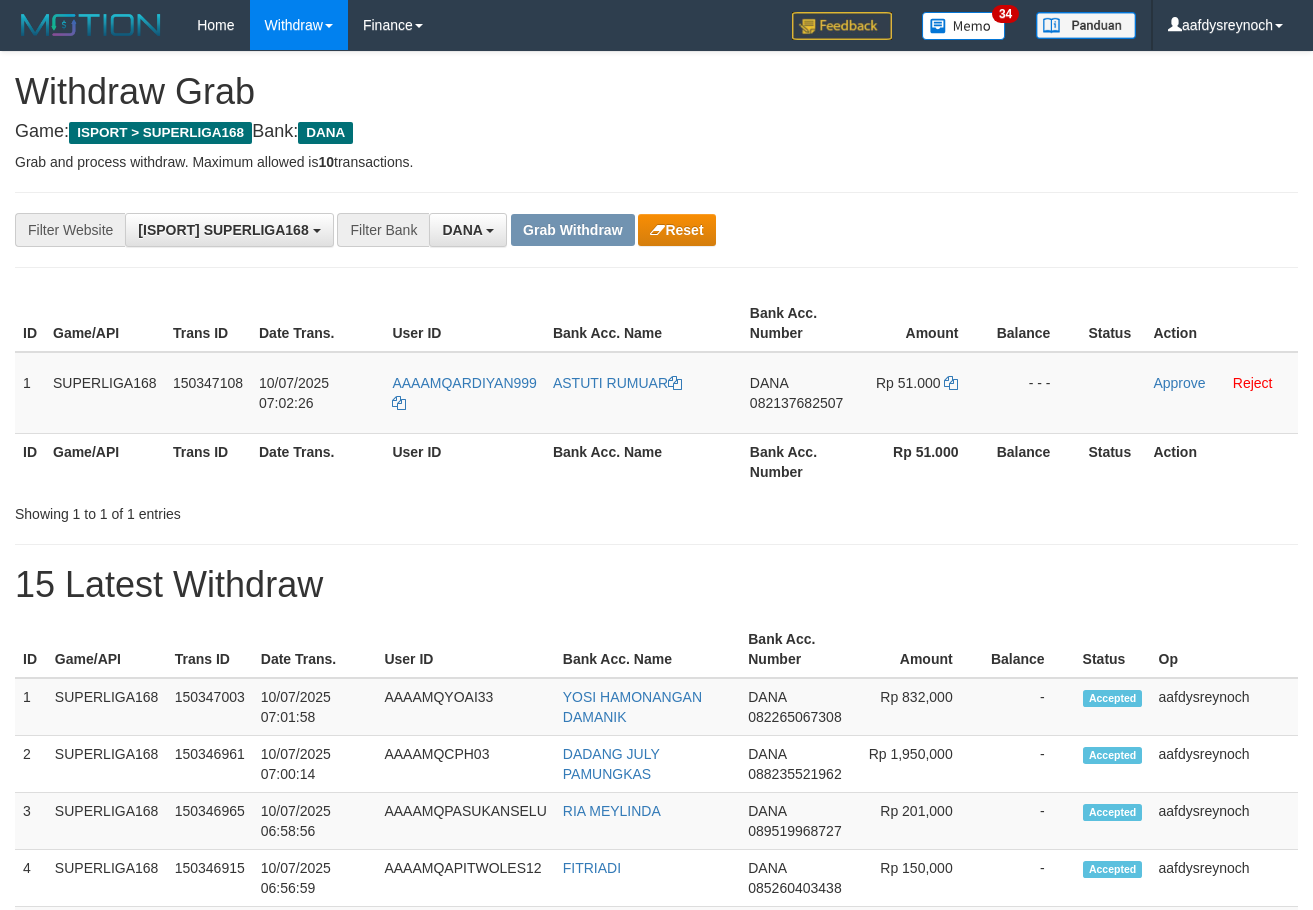 scroll, scrollTop: 0, scrollLeft: 0, axis: both 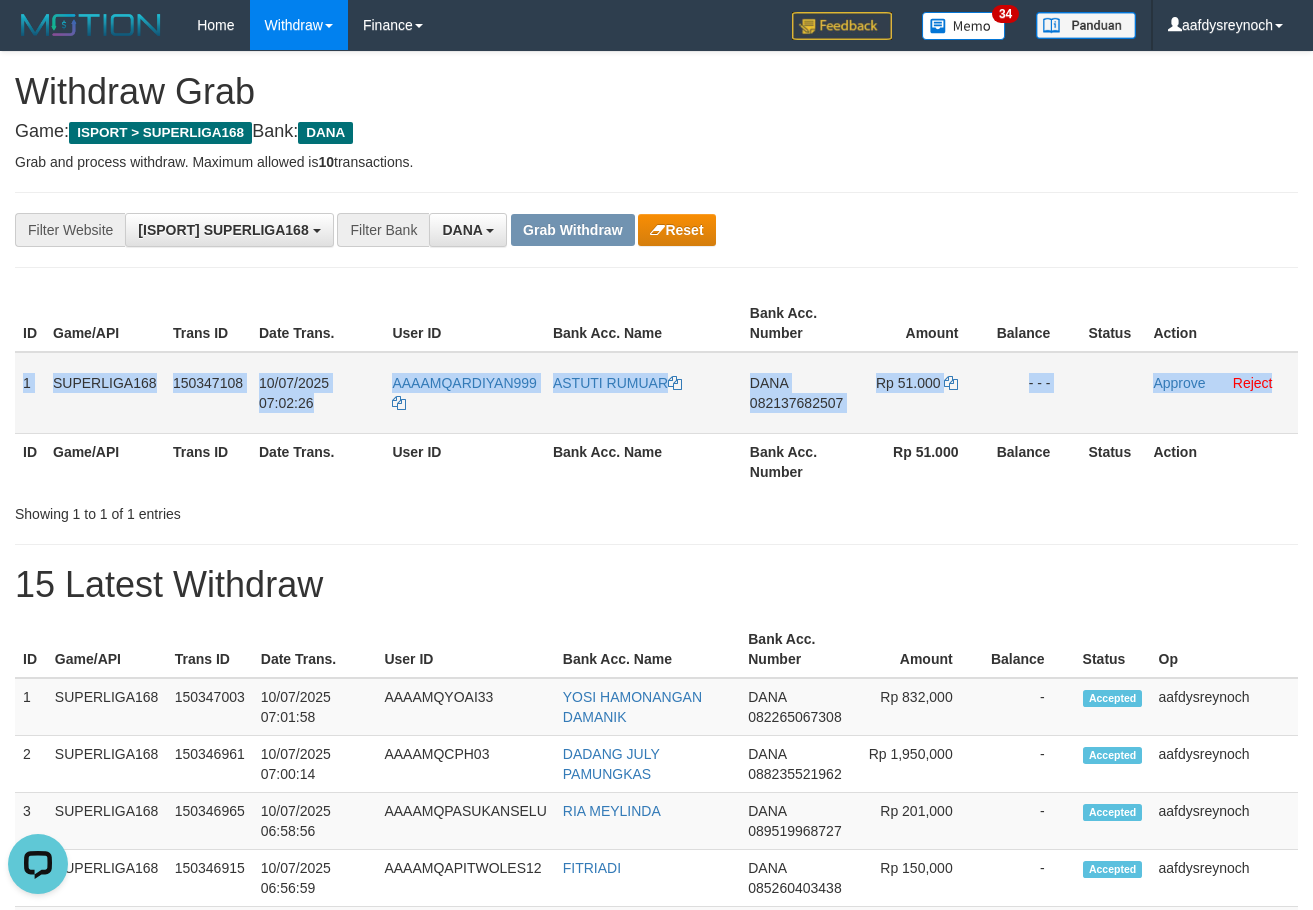 drag, startPoint x: 16, startPoint y: 374, endPoint x: 1284, endPoint y: 406, distance: 1268.4037 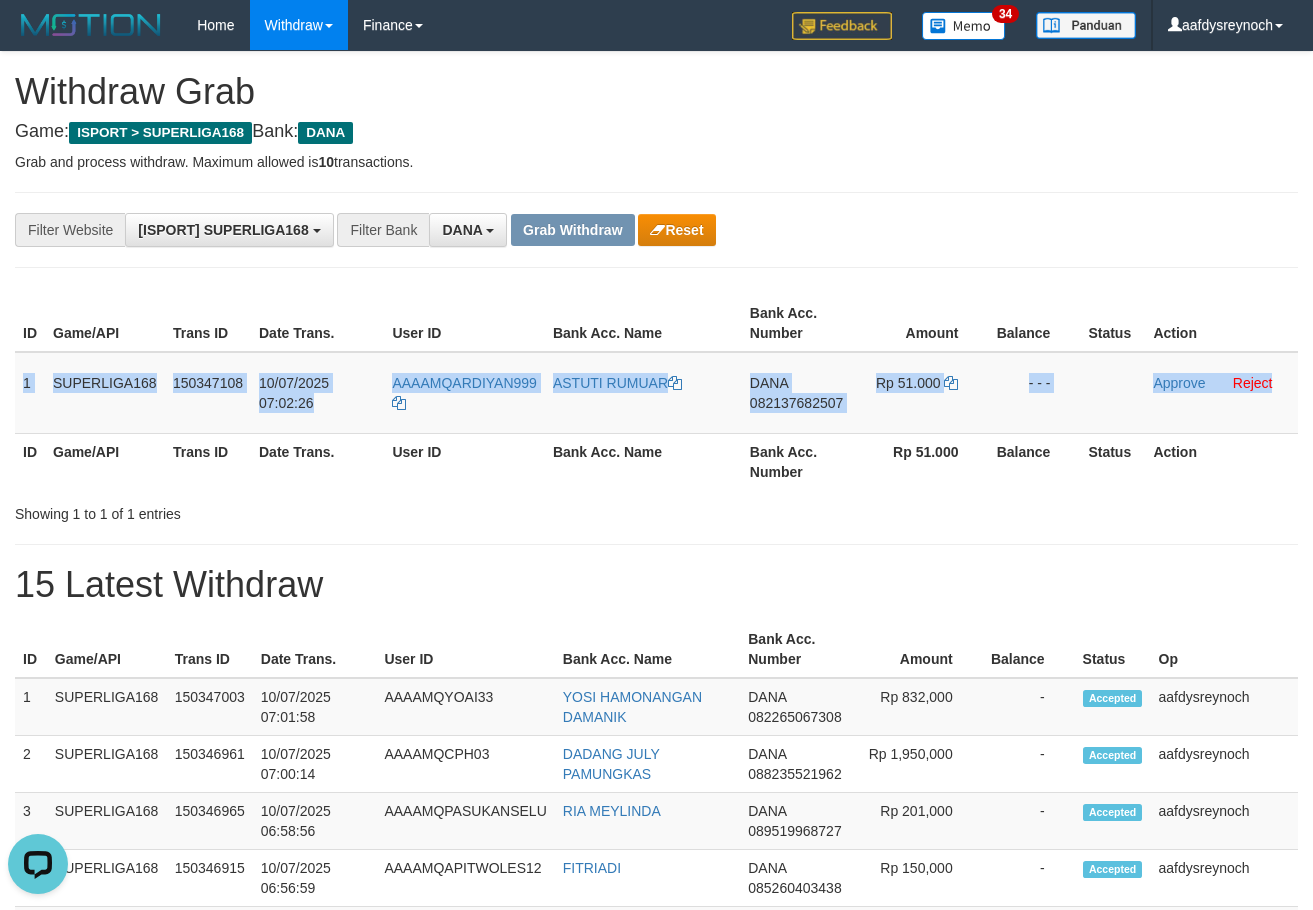 copy on "1
SUPERLIGA168
150347108
10/07/2025 07:02:26
AAAAMQARDIYAN999
ASTUTI RUMUAR
DANA
082137682507
Rp 51.000
- - -
Approve
Reject" 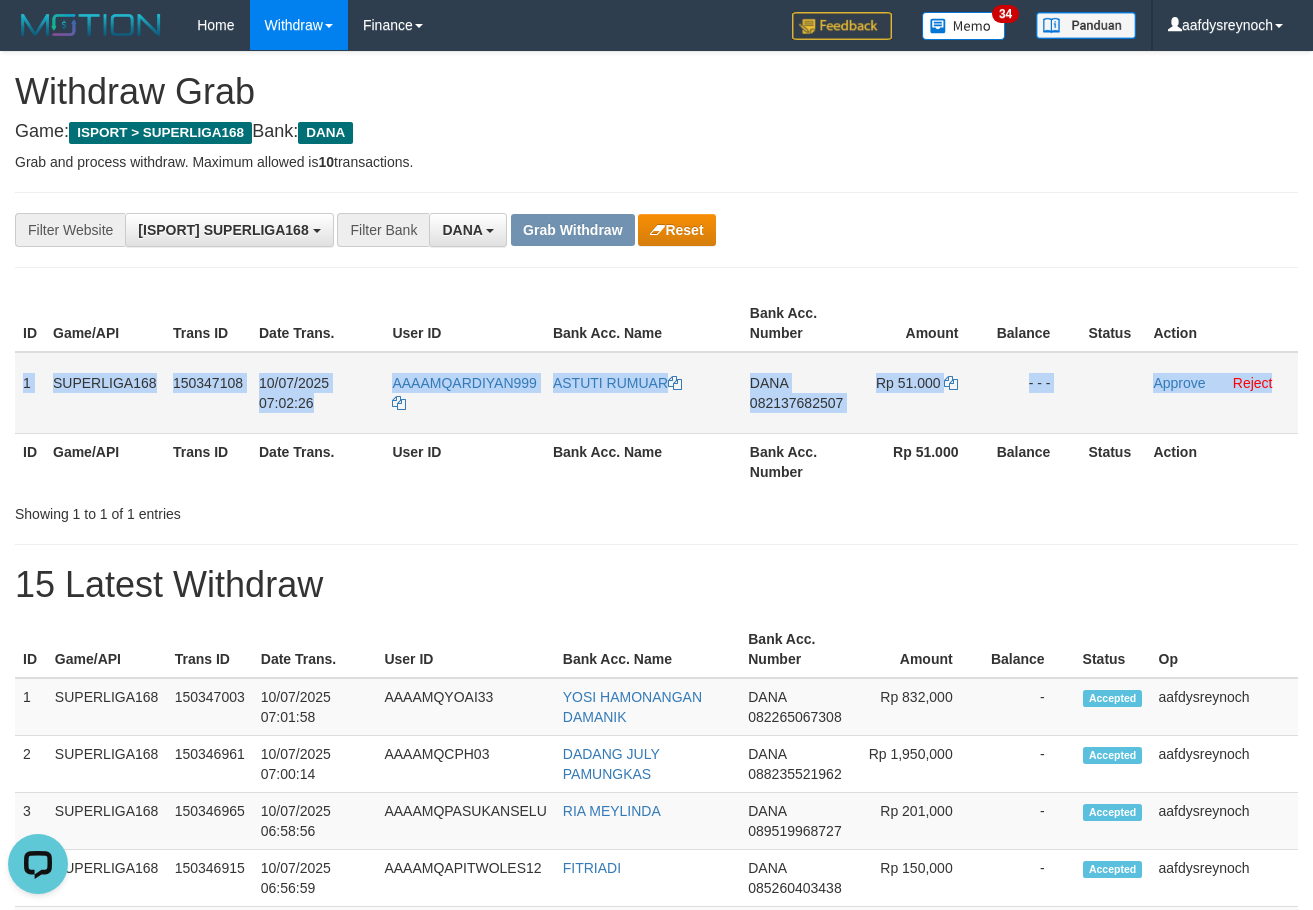click on "082137682507" at bounding box center (796, 403) 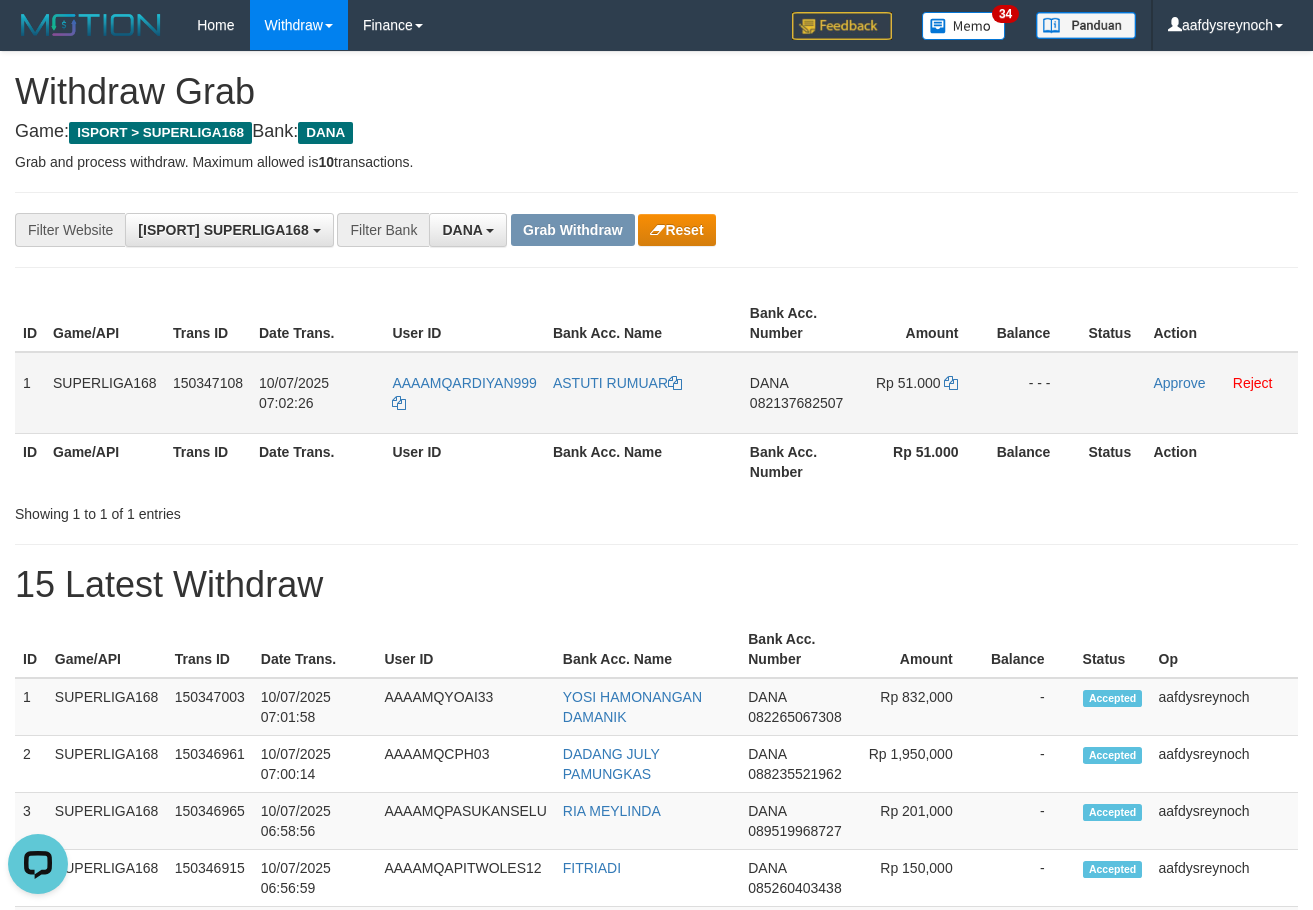 click on "082137682507" at bounding box center [796, 403] 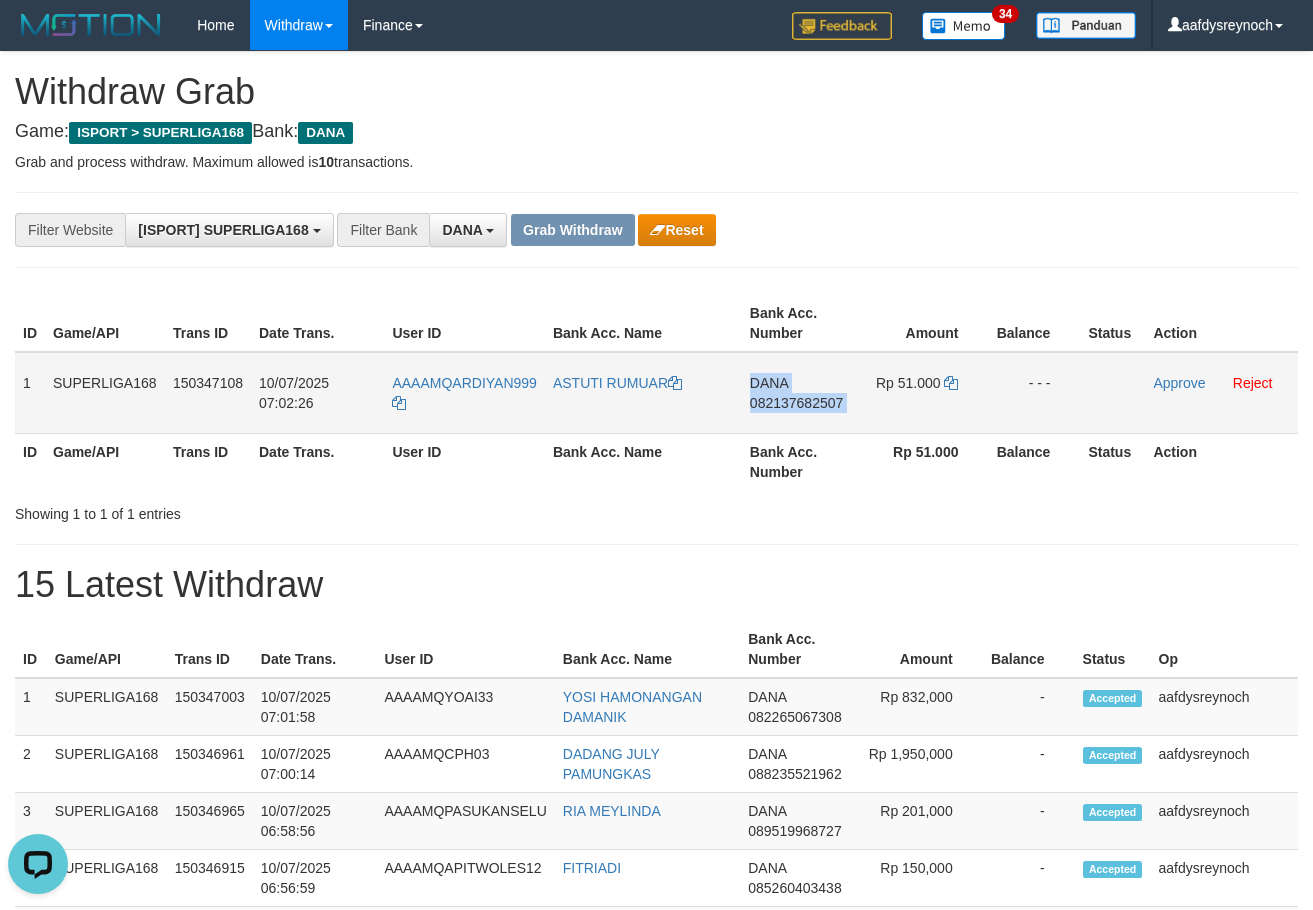click on "082137682507" at bounding box center [796, 403] 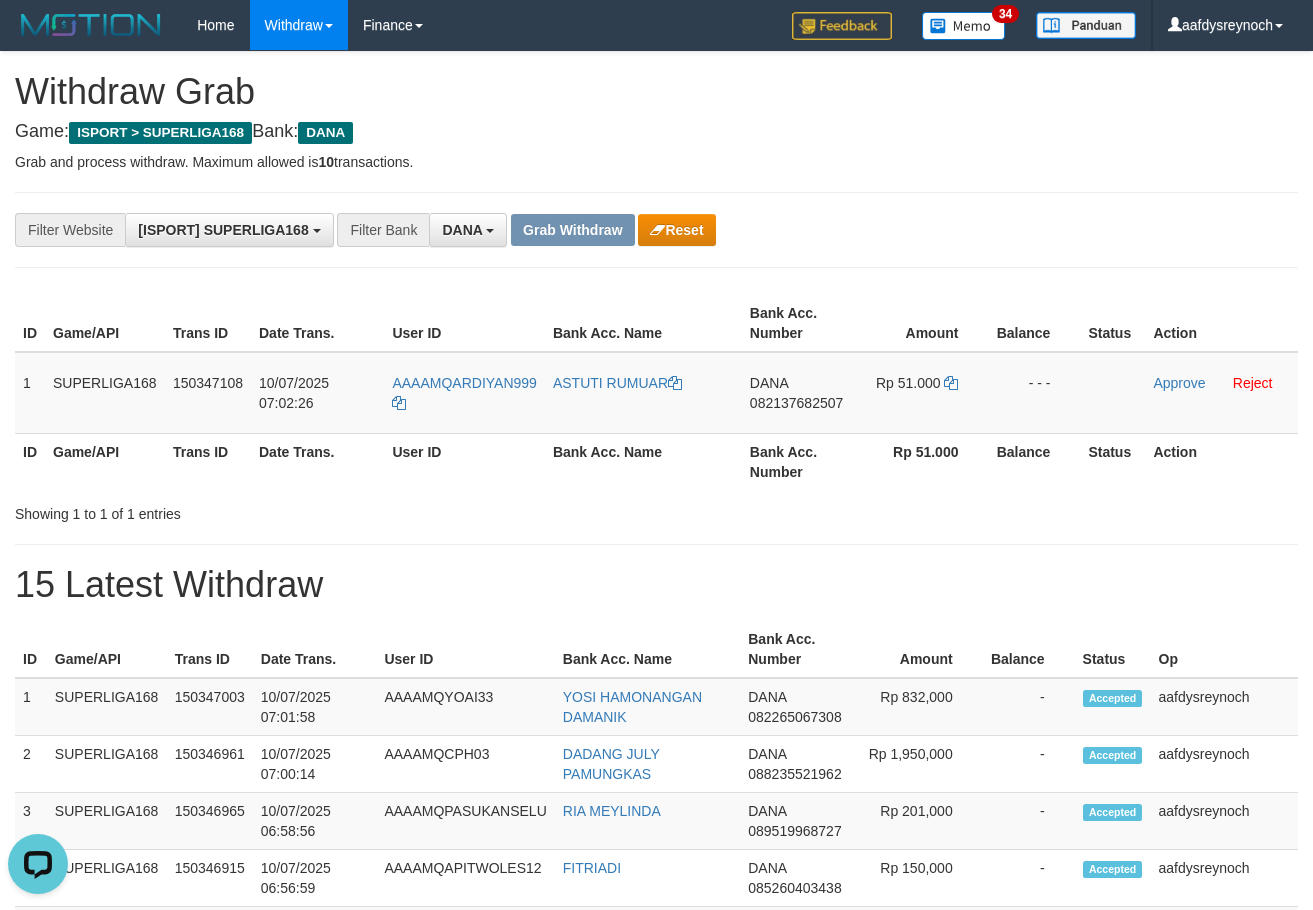 click on "Action" at bounding box center [1221, 323] 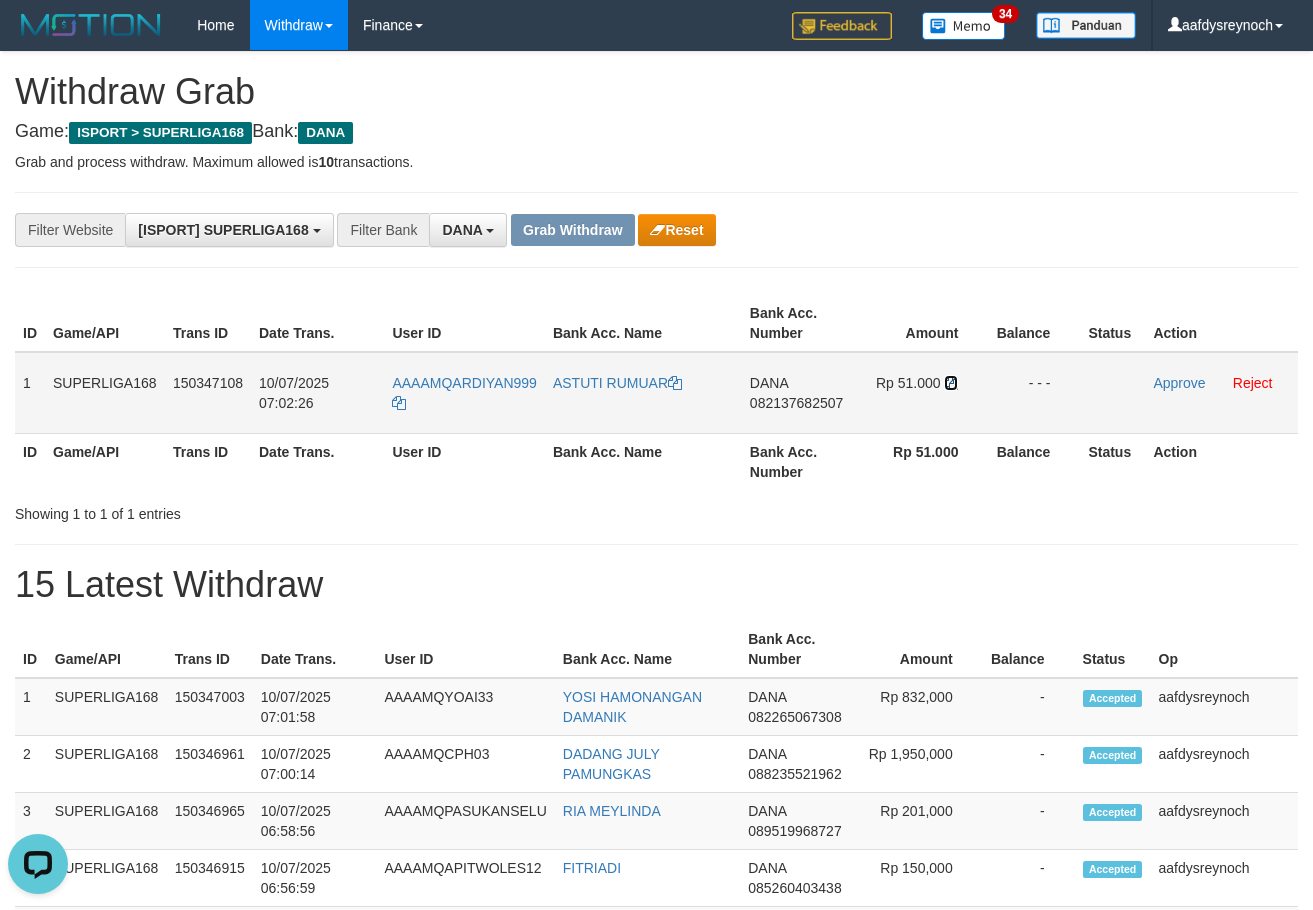 click at bounding box center (675, 383) 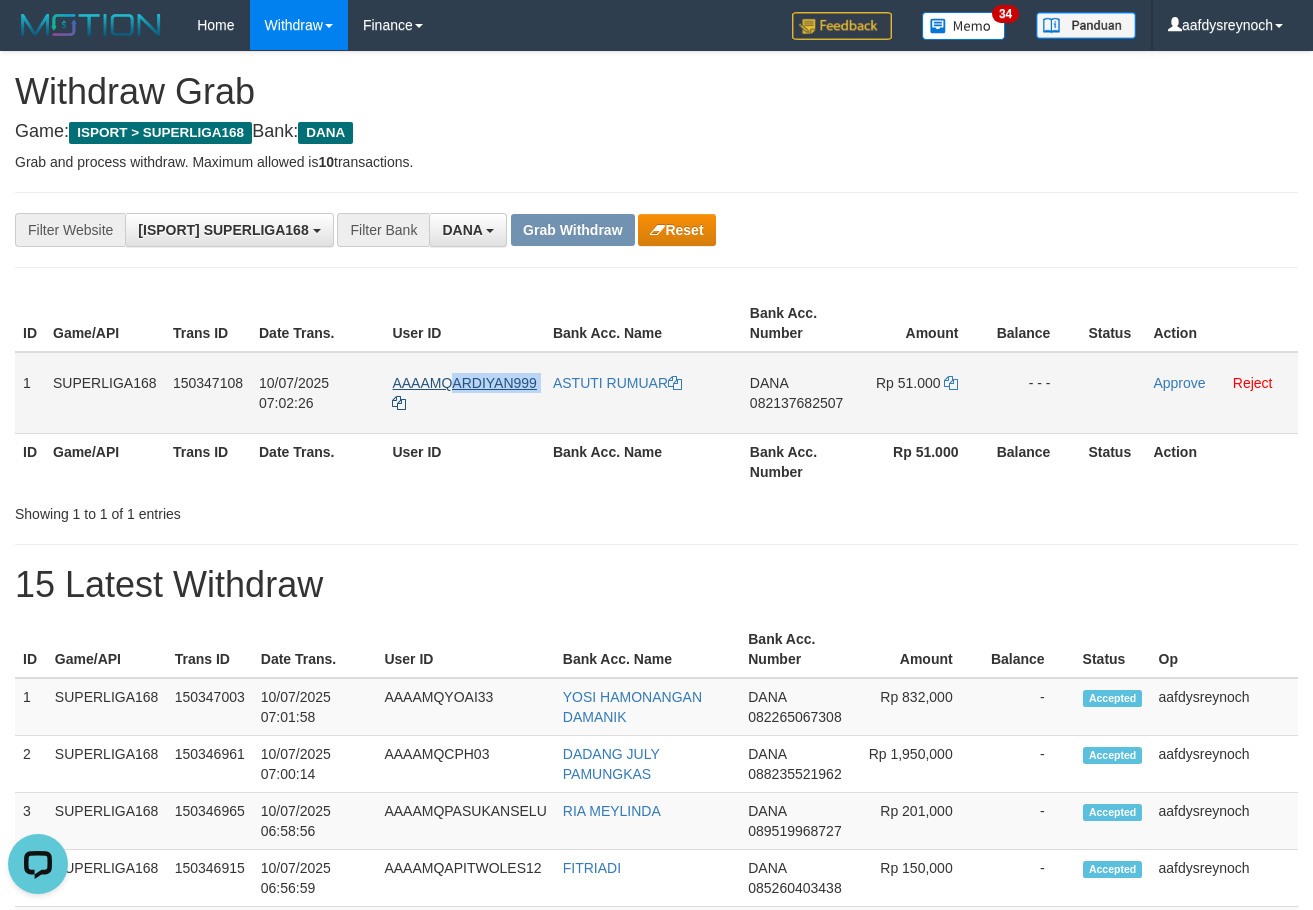 drag, startPoint x: 541, startPoint y: 374, endPoint x: 455, endPoint y: 385, distance: 86.70064 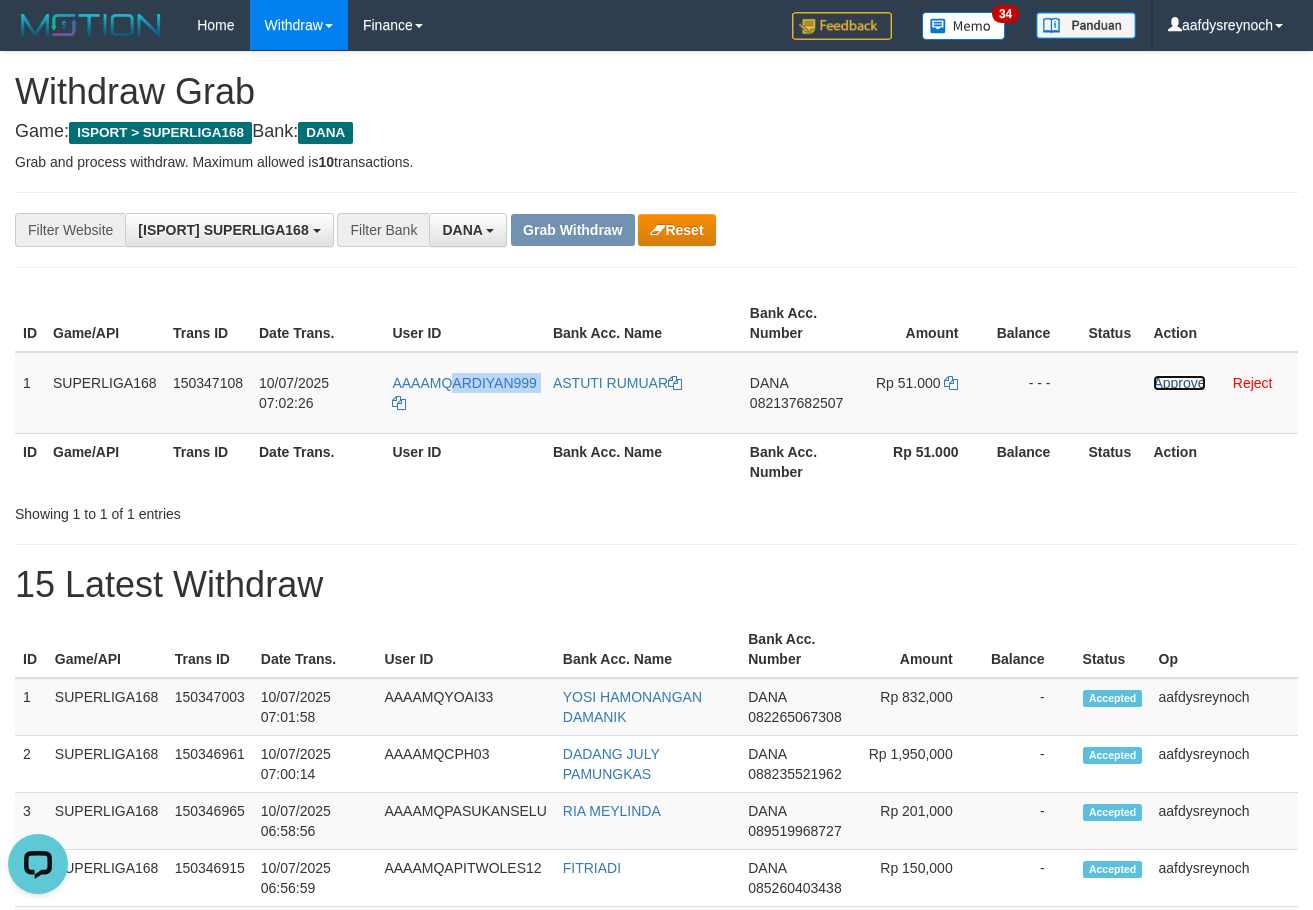 drag, startPoint x: 1168, startPoint y: 387, endPoint x: 746, endPoint y: 212, distance: 456.8468 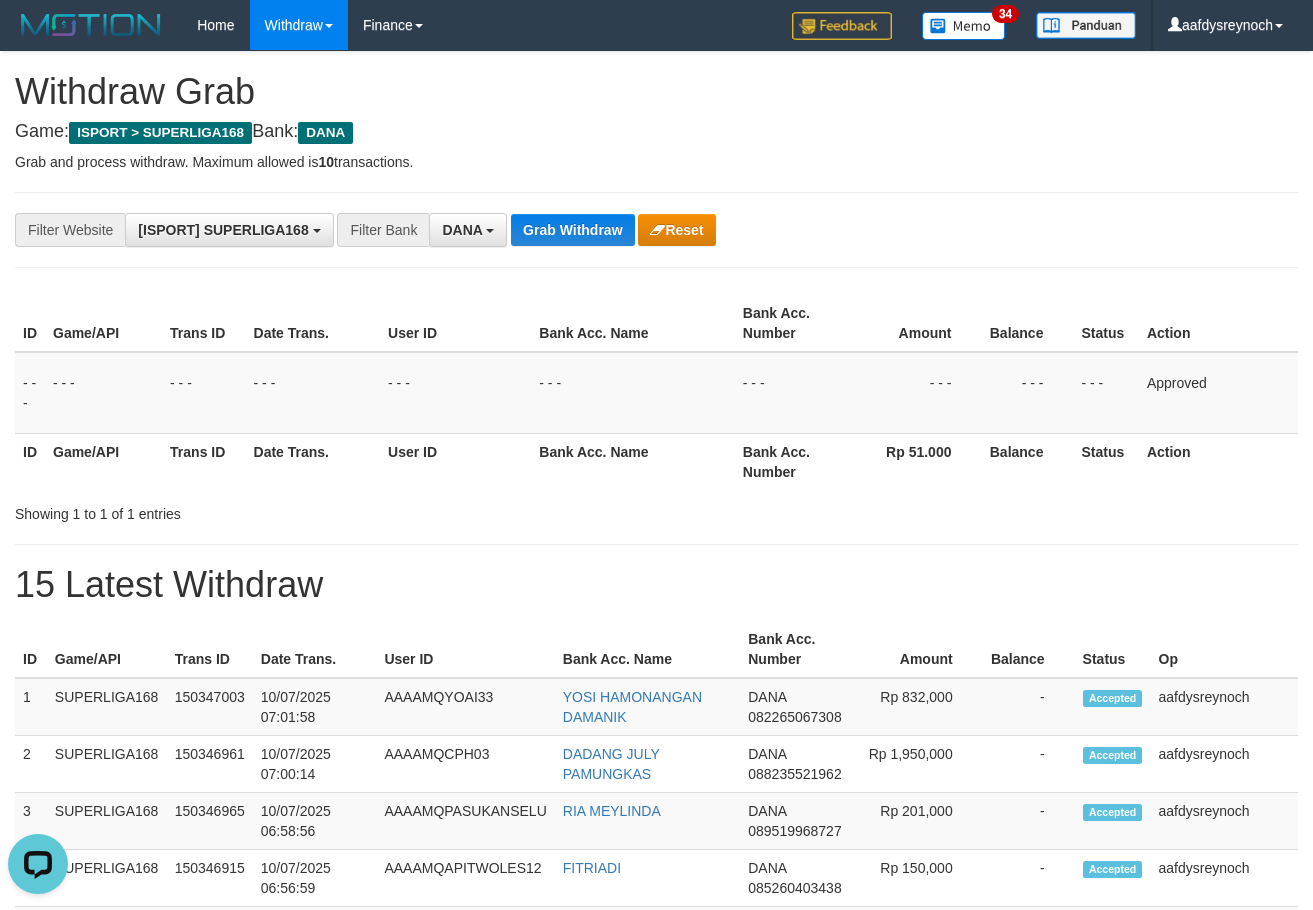 click on "**********" at bounding box center (656, 230) 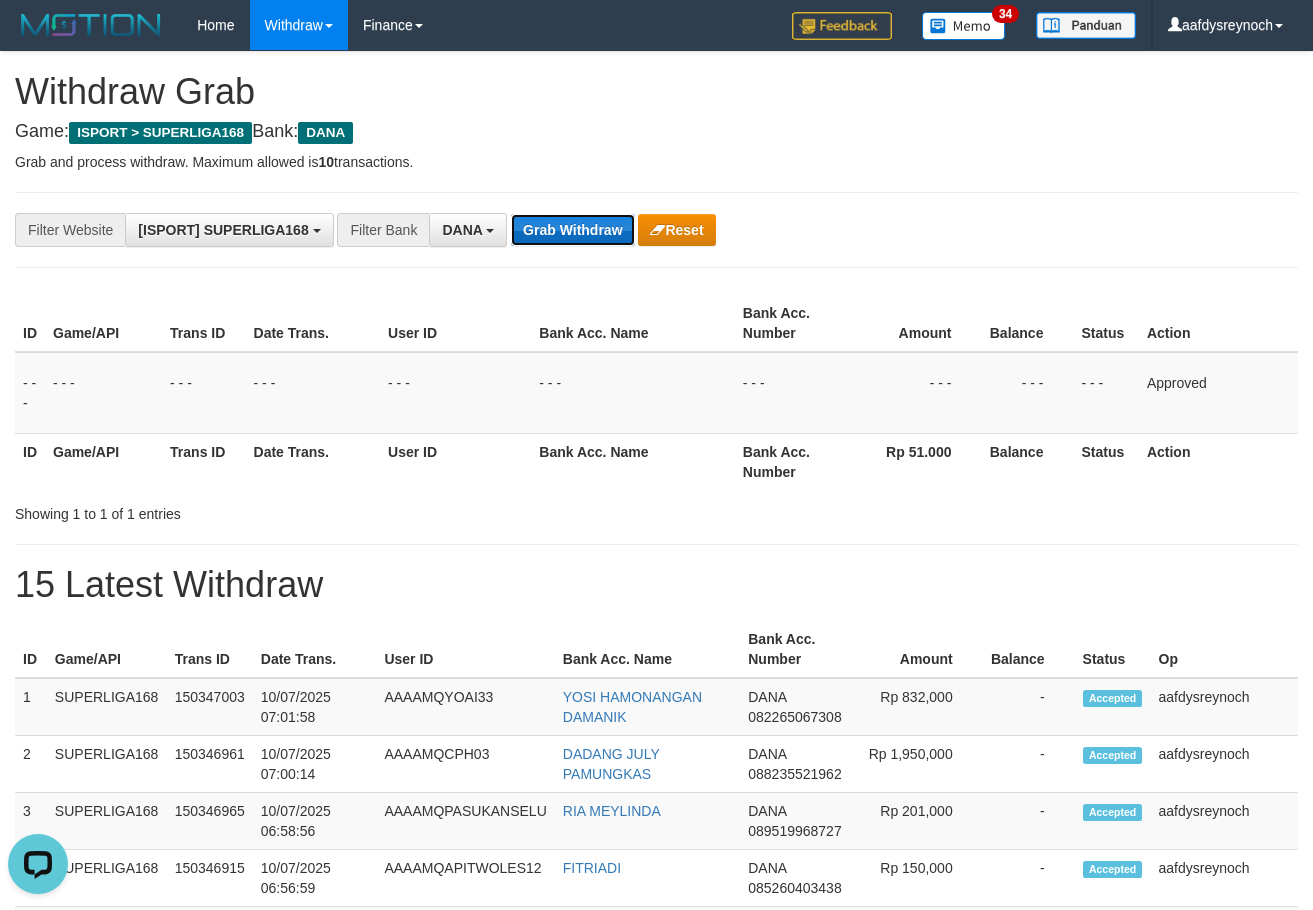 click on "Grab Withdraw" at bounding box center (572, 230) 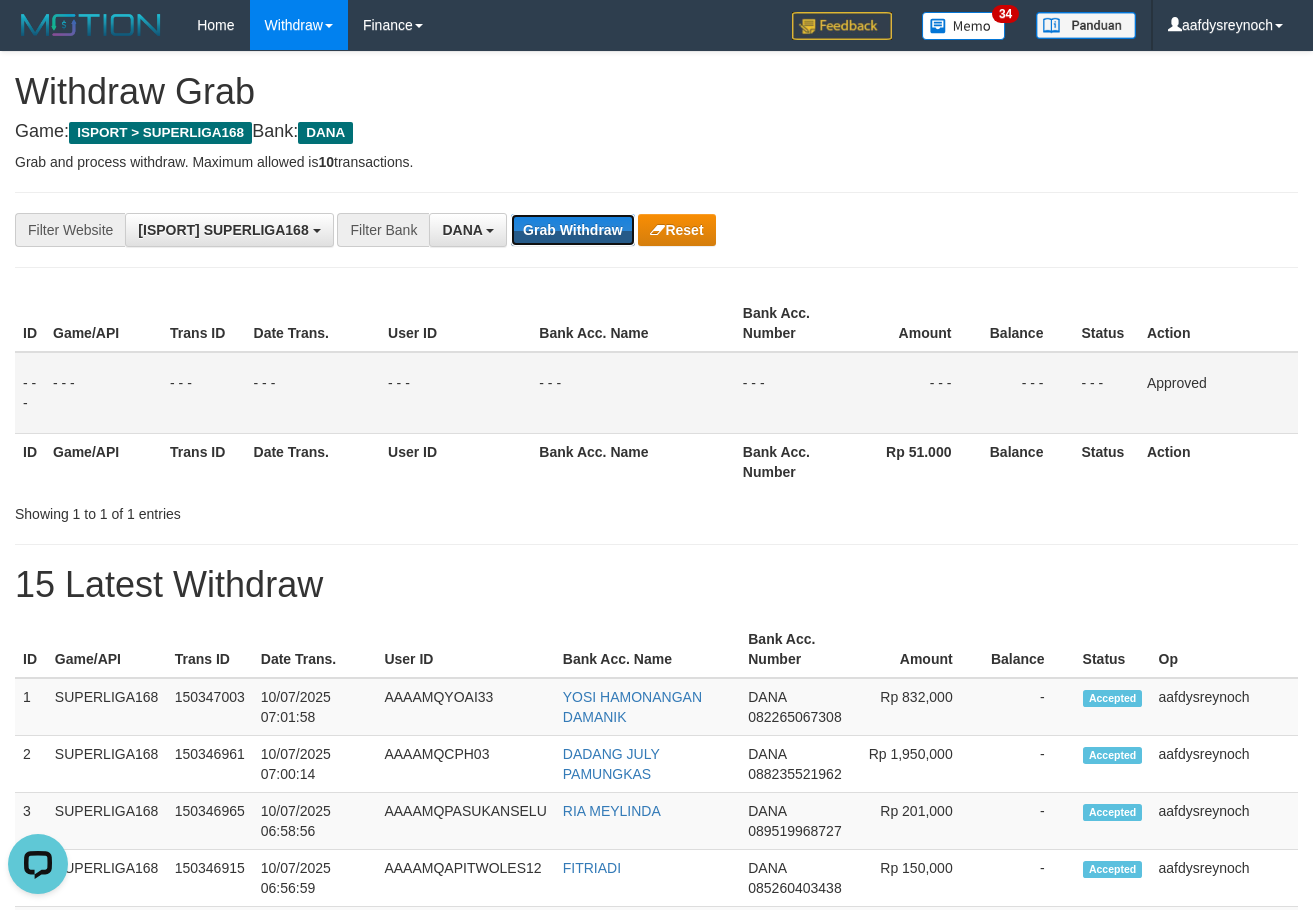 click on "Grab Withdraw" at bounding box center (572, 230) 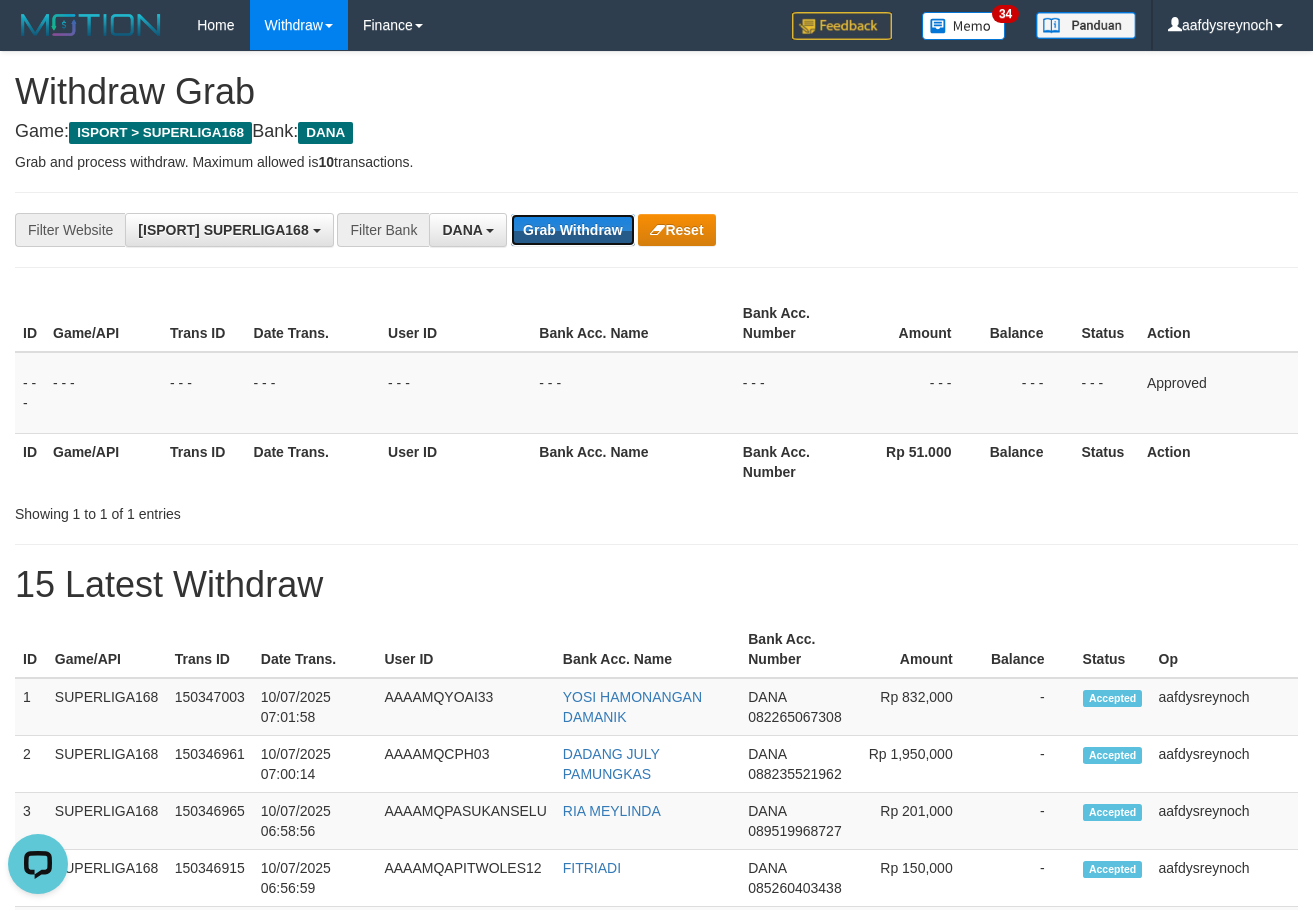 click on "Grab Withdraw" at bounding box center [572, 230] 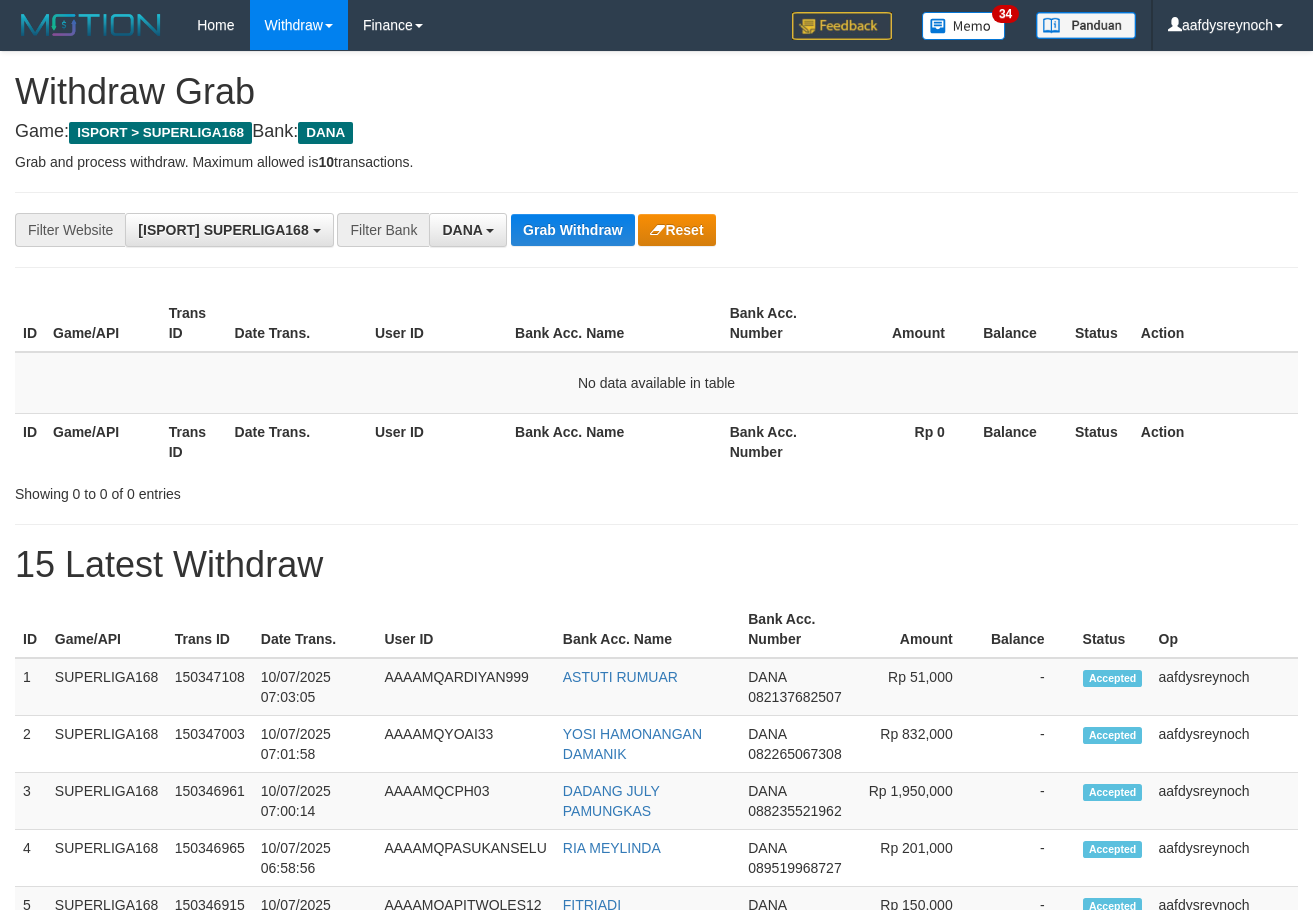 scroll, scrollTop: 0, scrollLeft: 0, axis: both 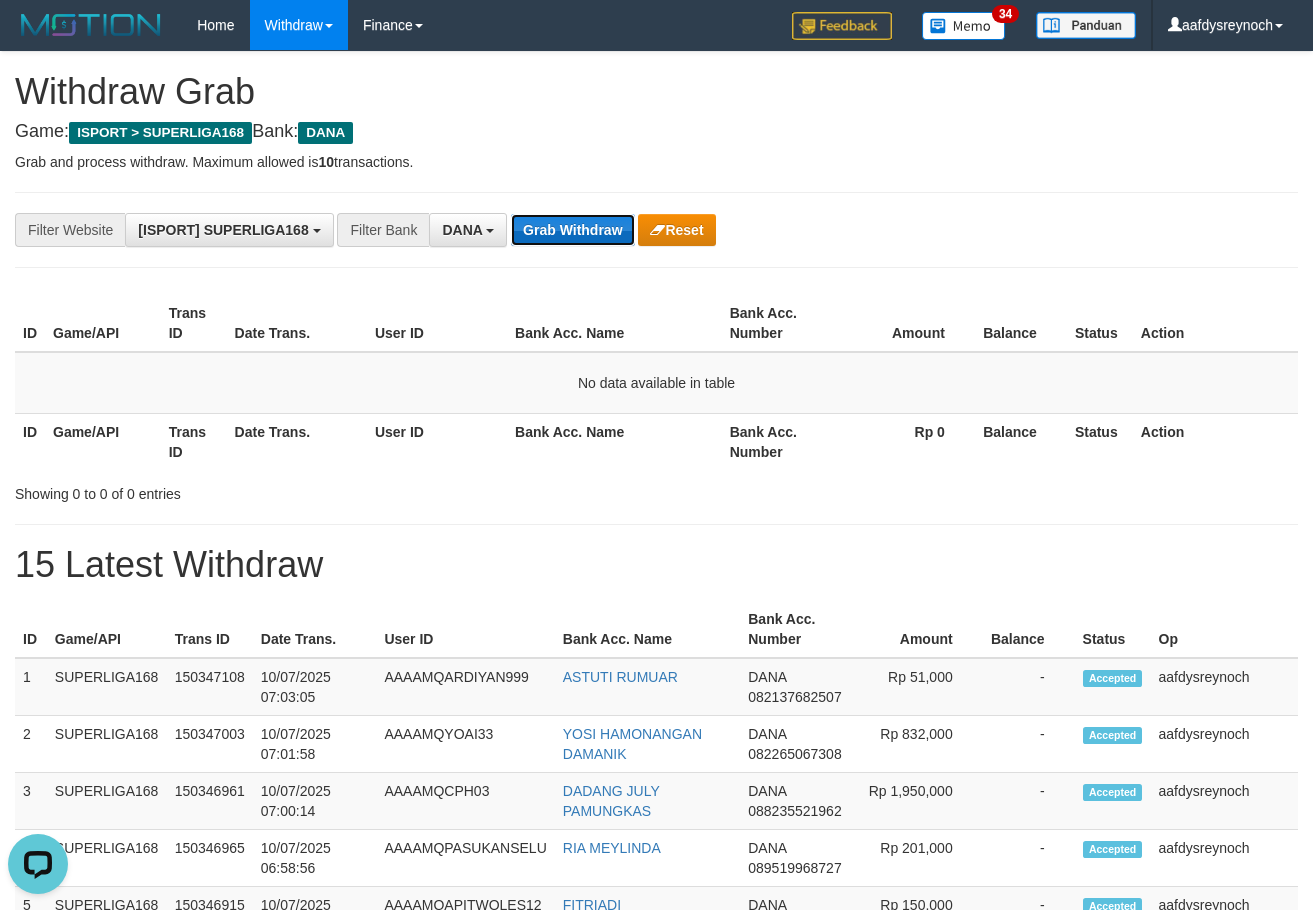 click on "Grab Withdraw" at bounding box center (572, 230) 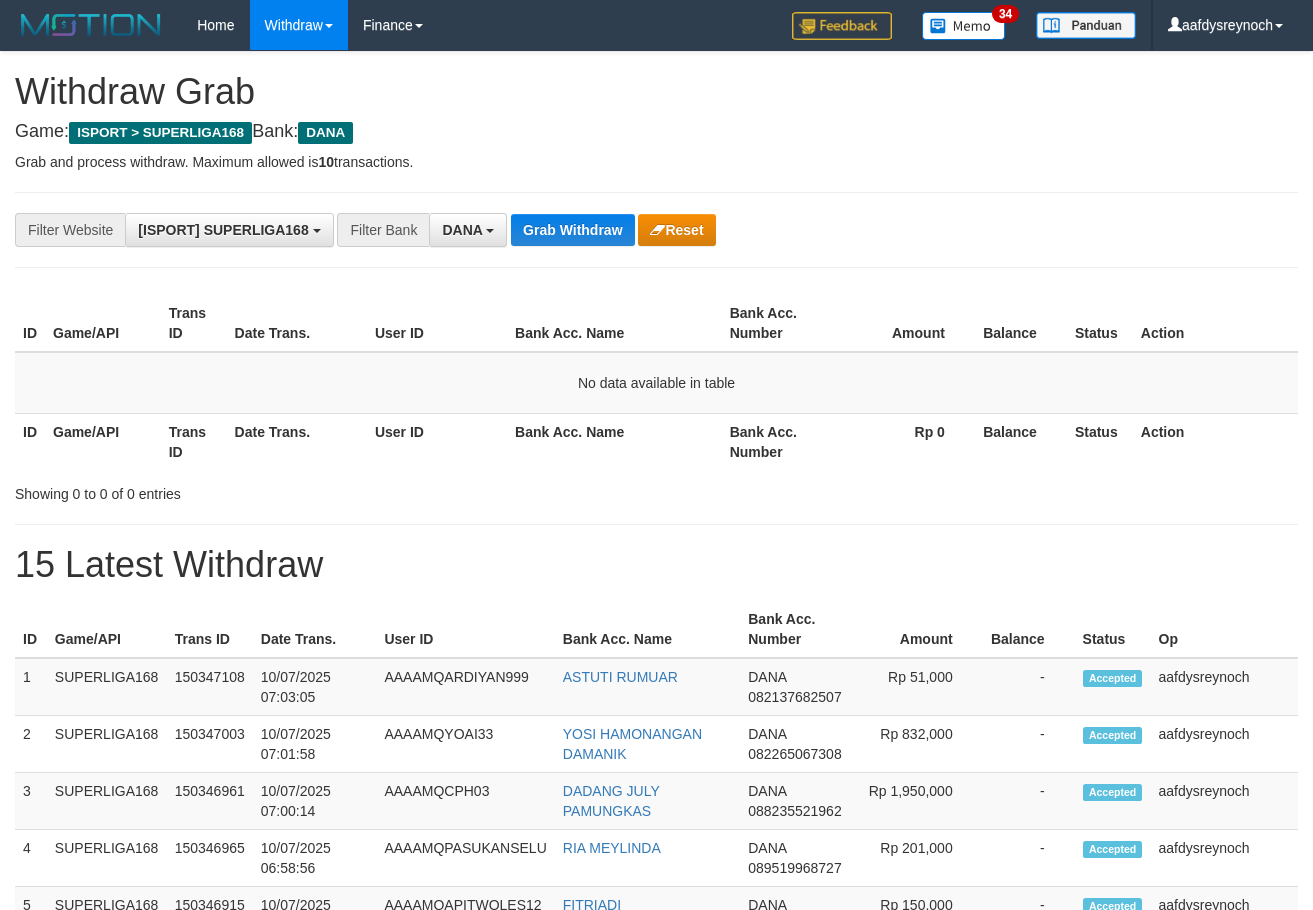 scroll, scrollTop: 0, scrollLeft: 0, axis: both 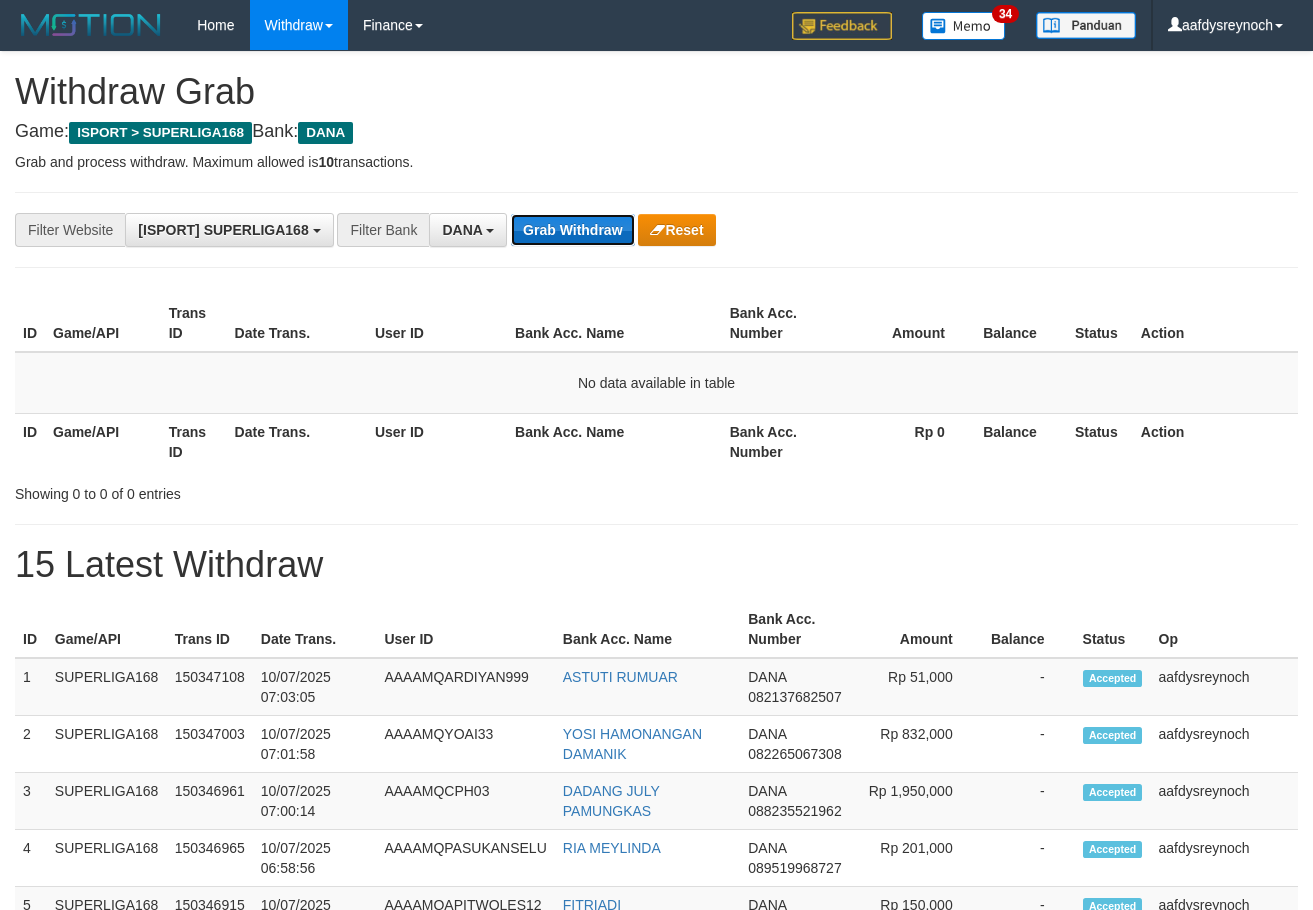 click on "Grab Withdraw" at bounding box center (572, 230) 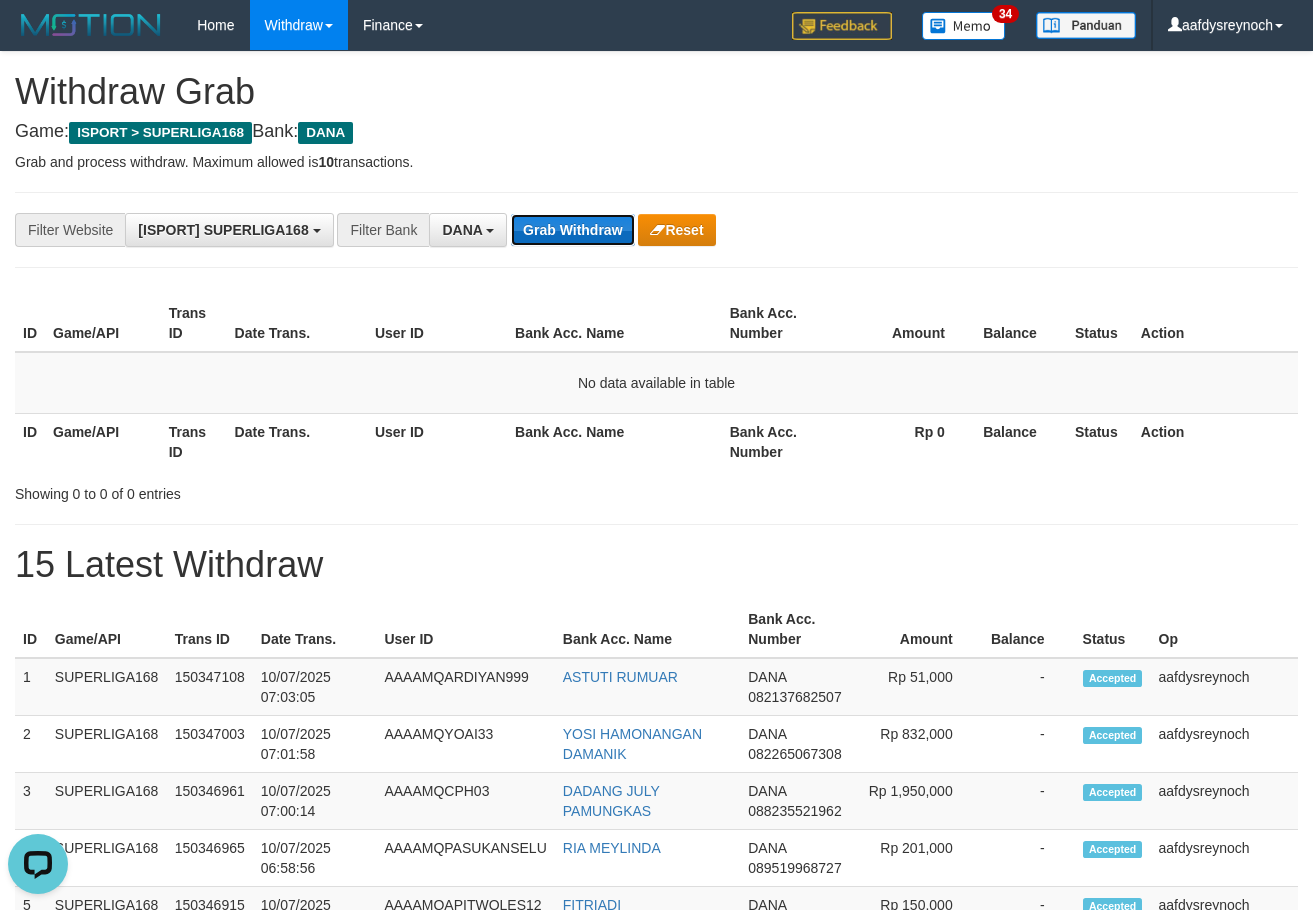 scroll, scrollTop: 0, scrollLeft: 0, axis: both 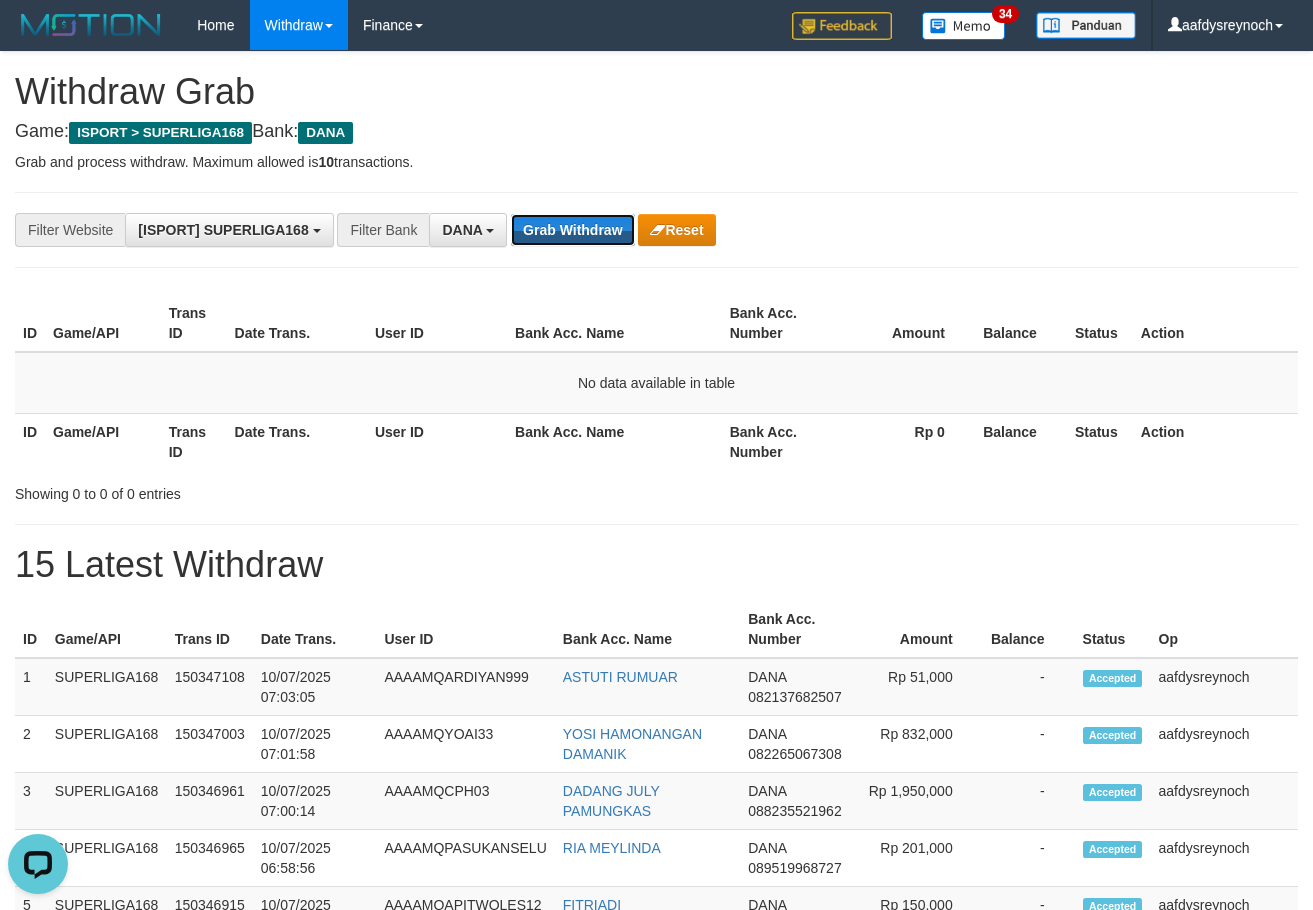 drag, startPoint x: 552, startPoint y: 239, endPoint x: 580, endPoint y: 247, distance: 29.12044 